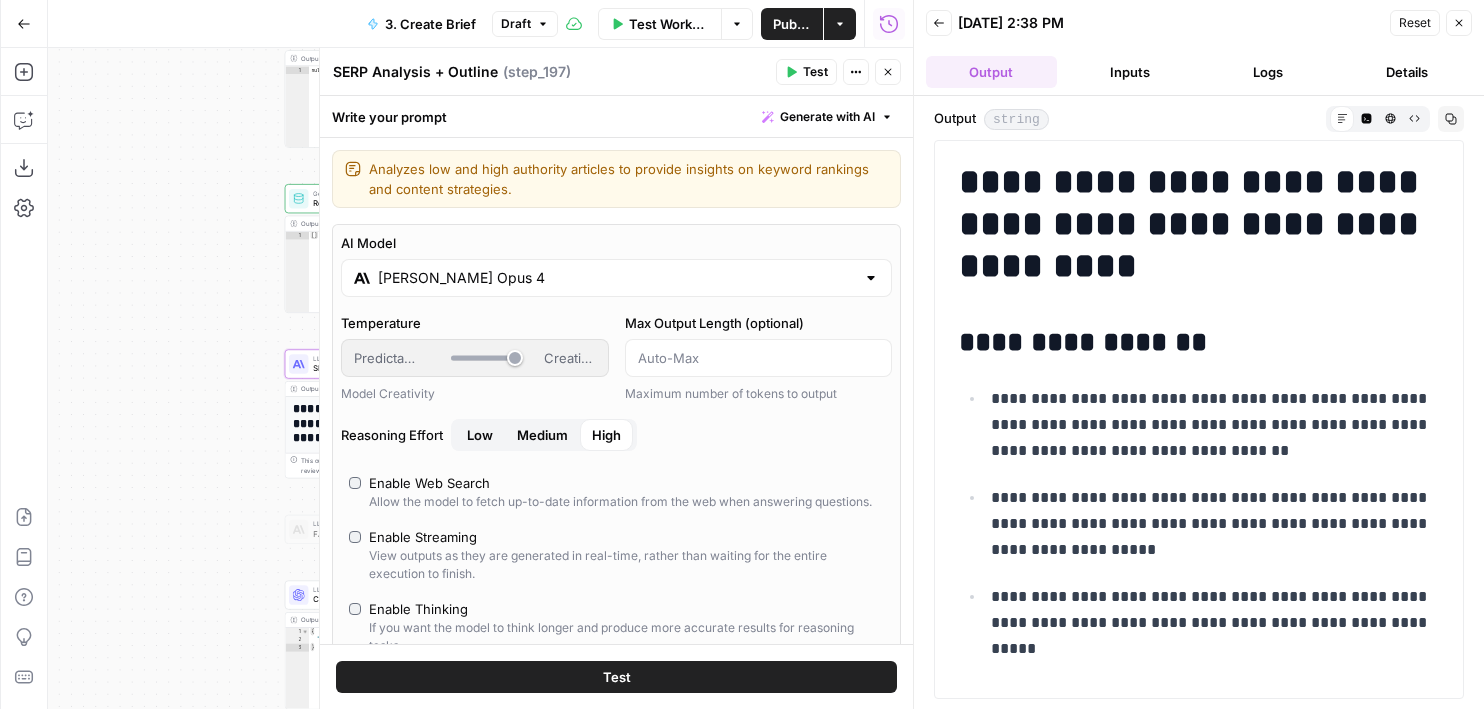 scroll, scrollTop: 0, scrollLeft: 0, axis: both 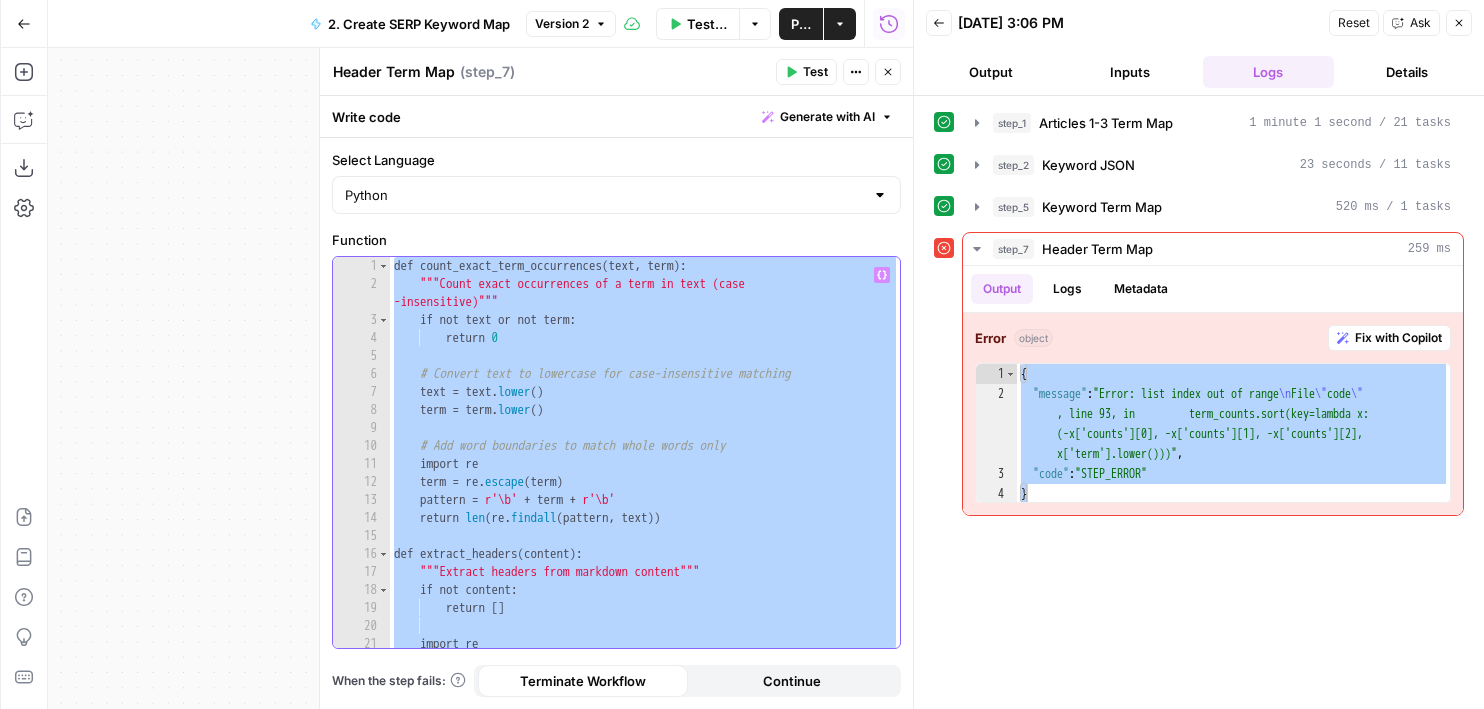 click on "def   count_exact_term_occurrences ( text ,   term ) :      """Count exact occurrences of a term in text (case -insensitive)"""      if   not   text   or   not   term :           return   0           # Convert text to lowercase for case-insensitive matching      text   =   text . lower ( )      term   =   term . lower ( )           # Add word boundaries to match whole words only      import   re      term   =   re . escape ( term )      pattern   =   r'\b'   +   term   +   r'\b'      return   len ( re . findall ( pattern ,   text )) def   extract_headers ( content ) :      """Extract headers from markdown content"""      if   not   content :           return   [ ]                import   re      # Match headers starting with #, ##, ###, or ####" at bounding box center (645, 470) 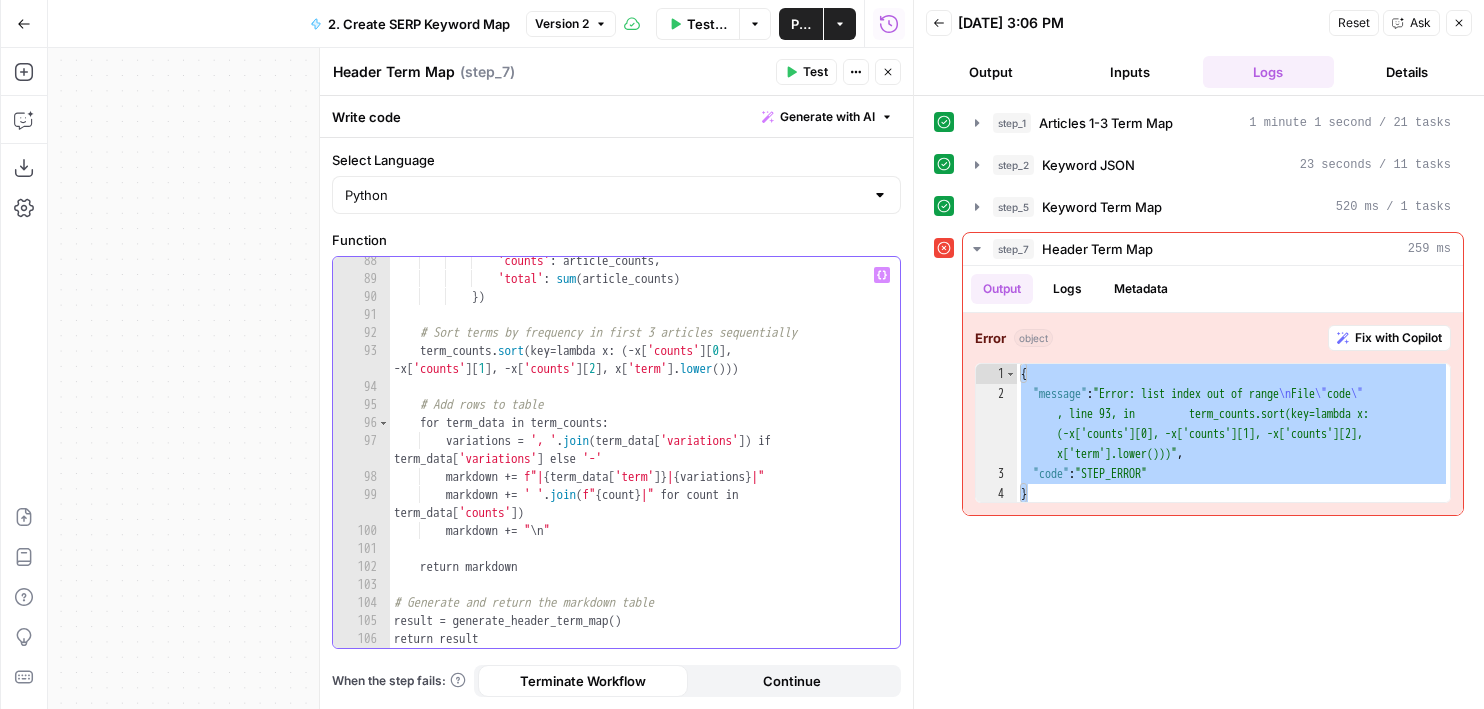 scroll, scrollTop: 1697, scrollLeft: 0, axis: vertical 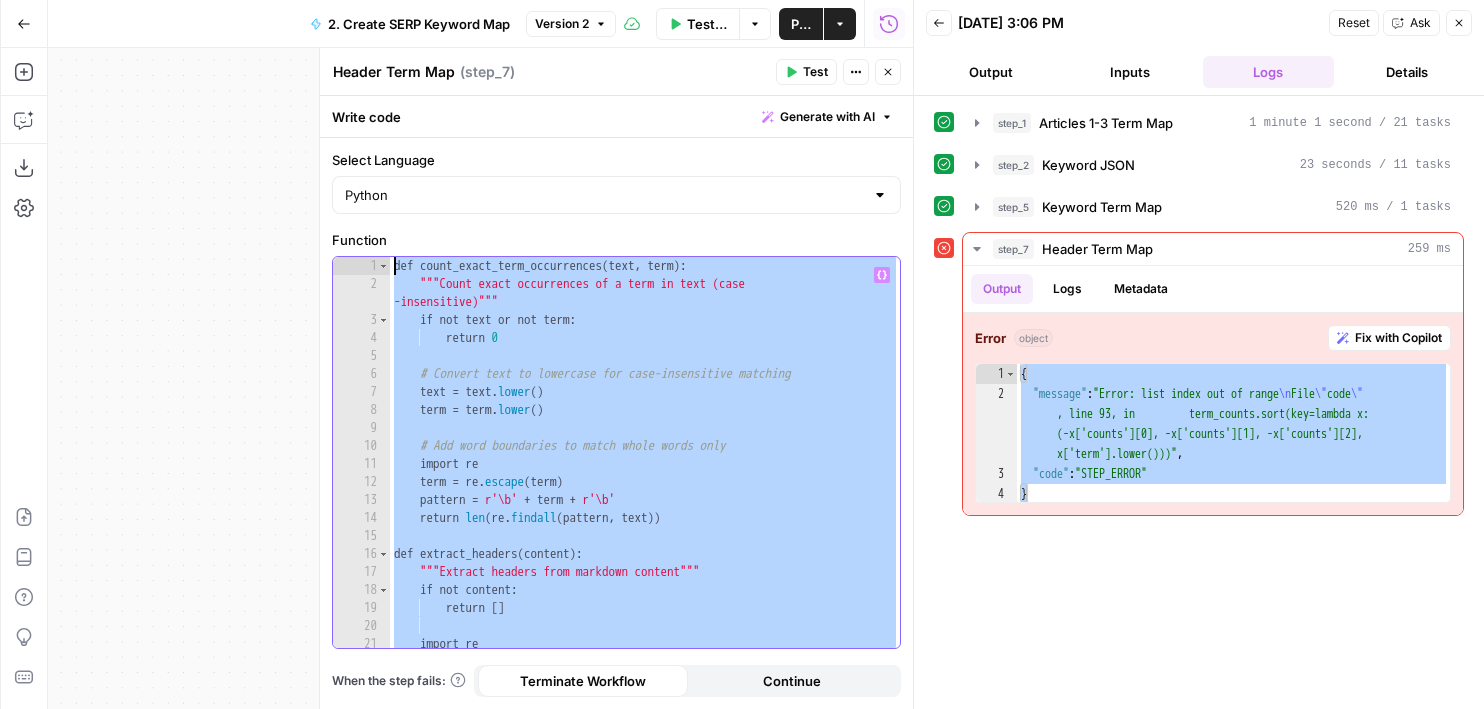 drag, startPoint x: 575, startPoint y: 568, endPoint x: 332, endPoint y: -80, distance: 692.06433 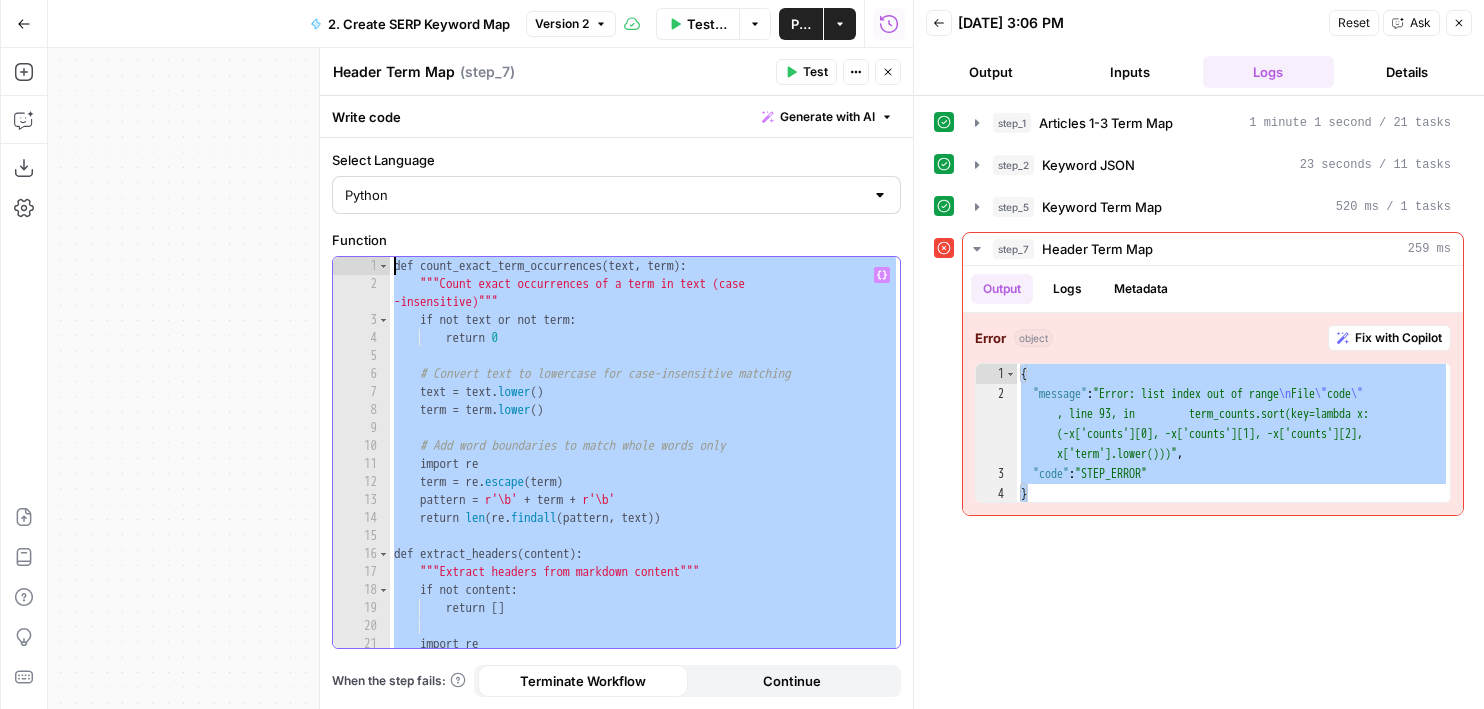 paste 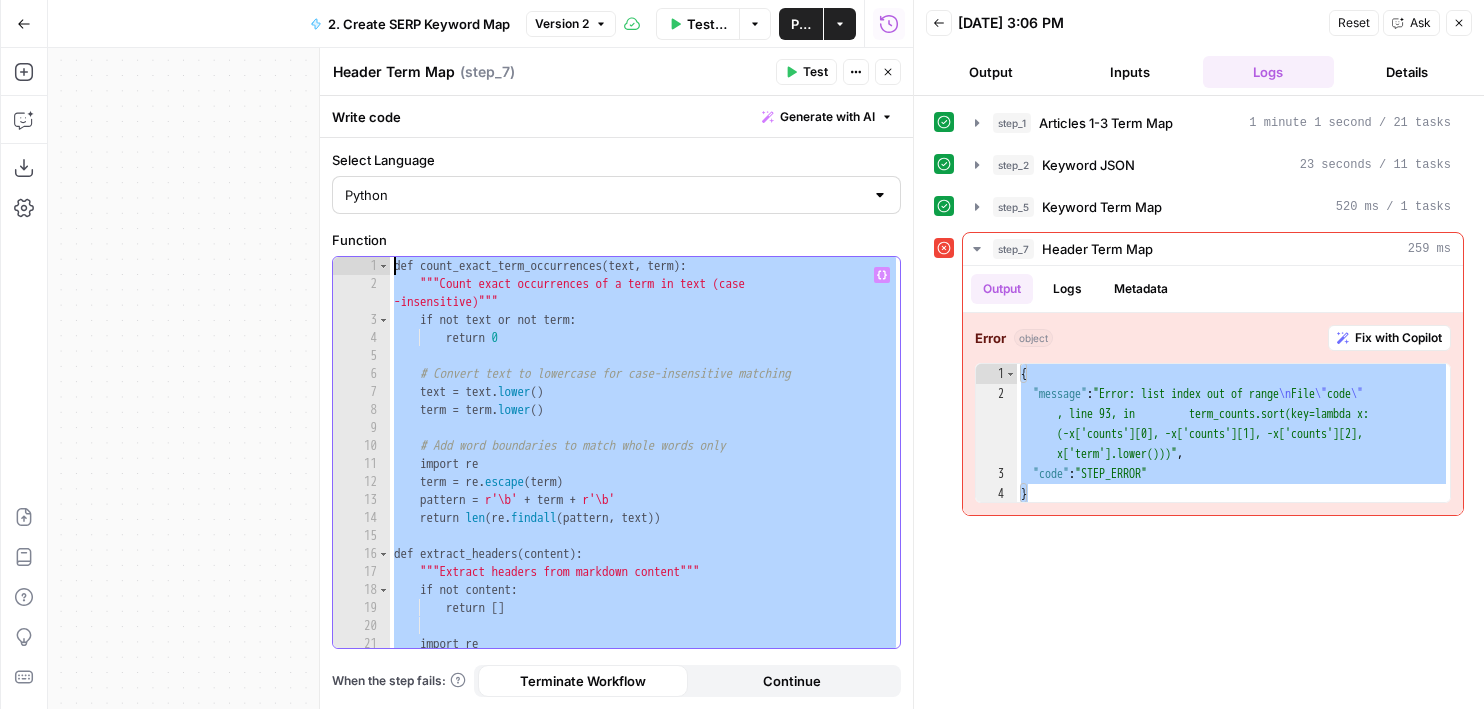 type on "**********" 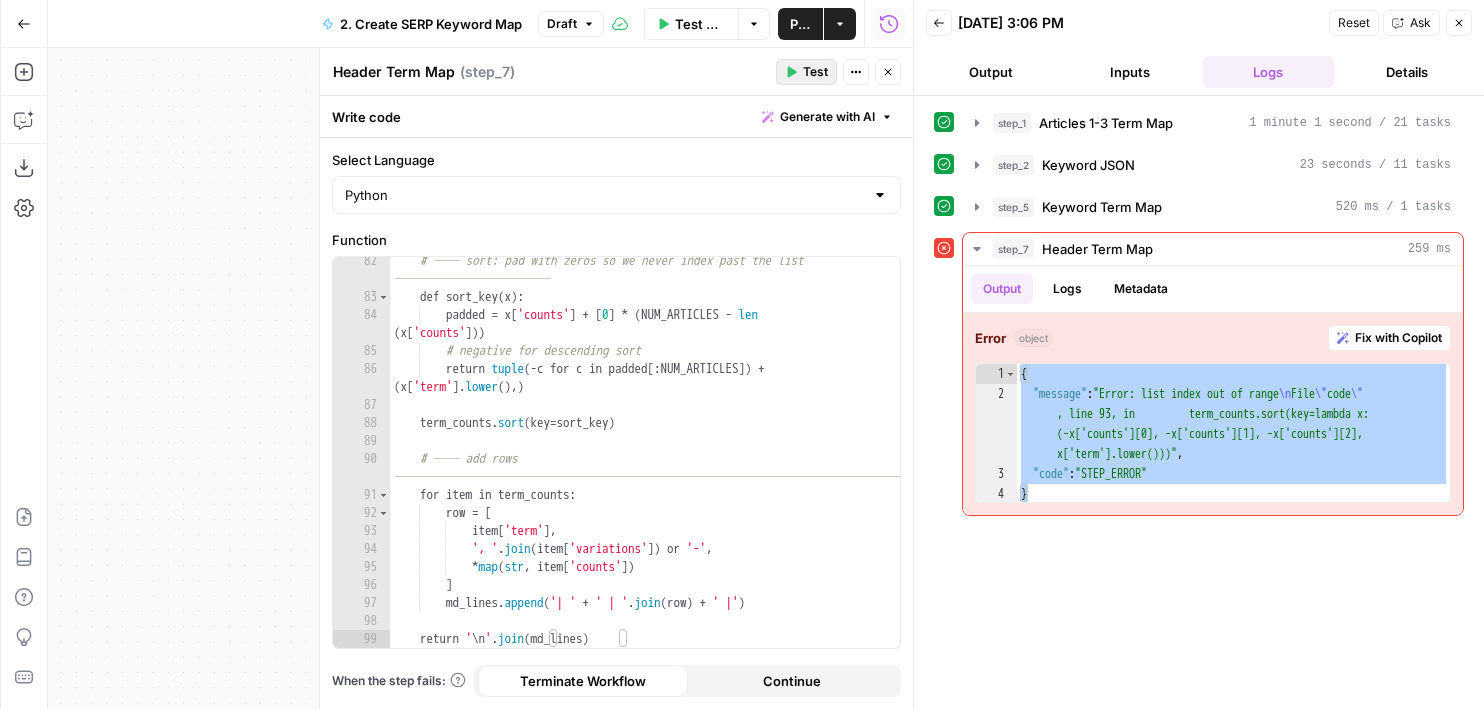 click on "Test" at bounding box center (815, 72) 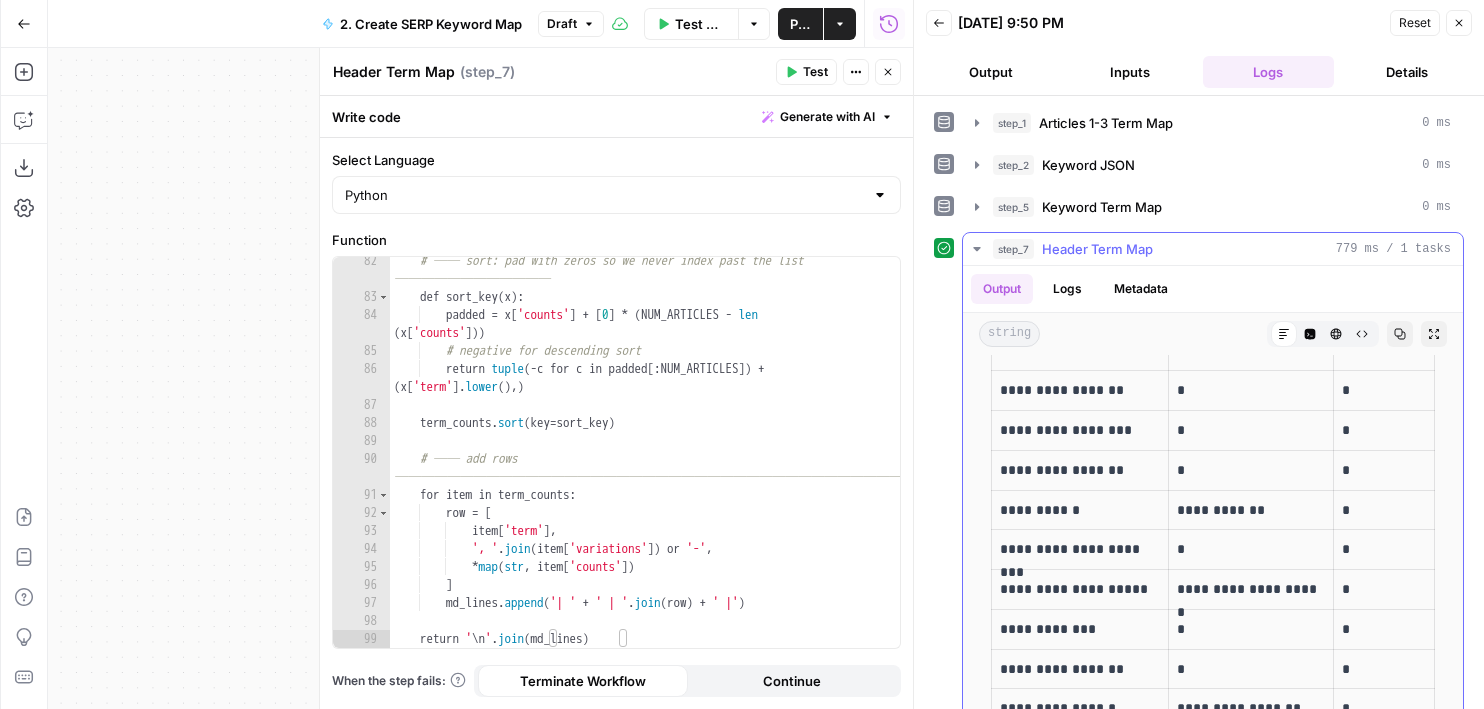 scroll, scrollTop: 0, scrollLeft: 0, axis: both 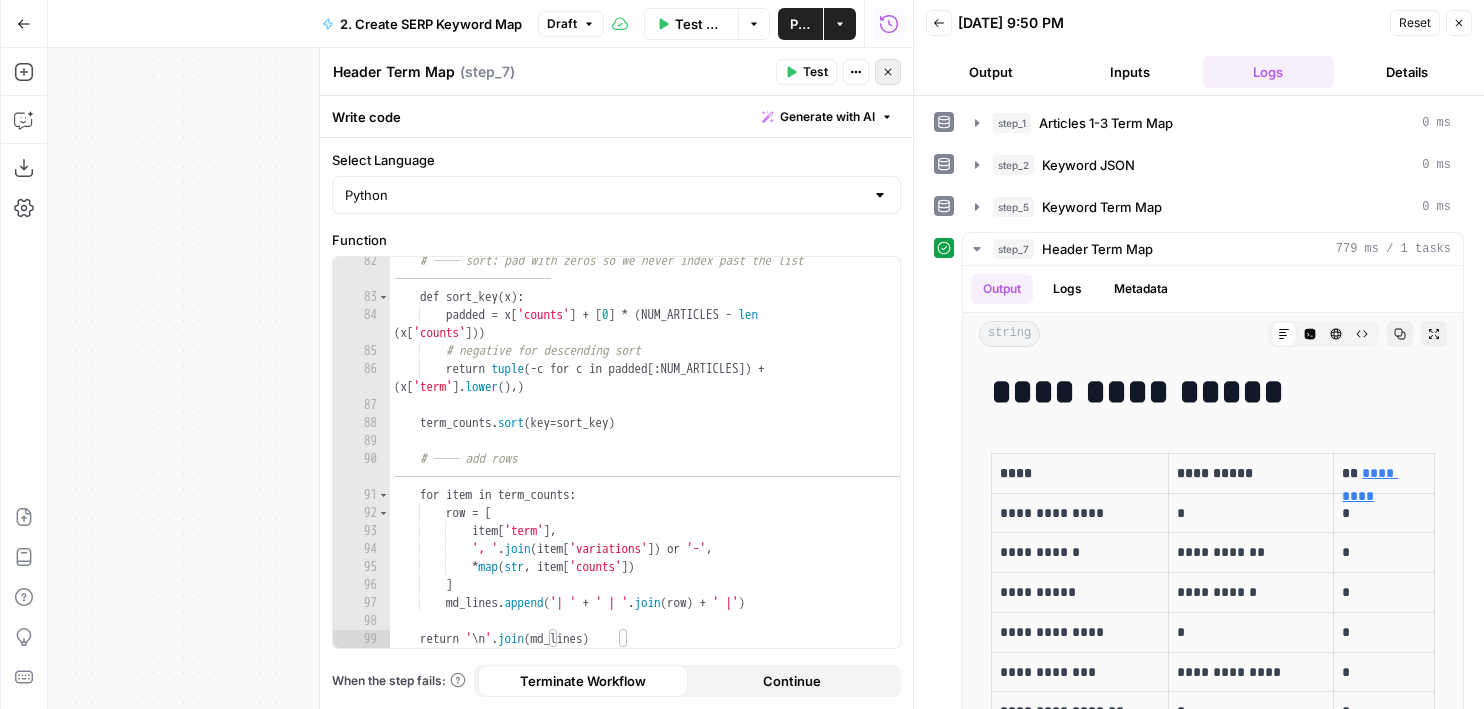 click 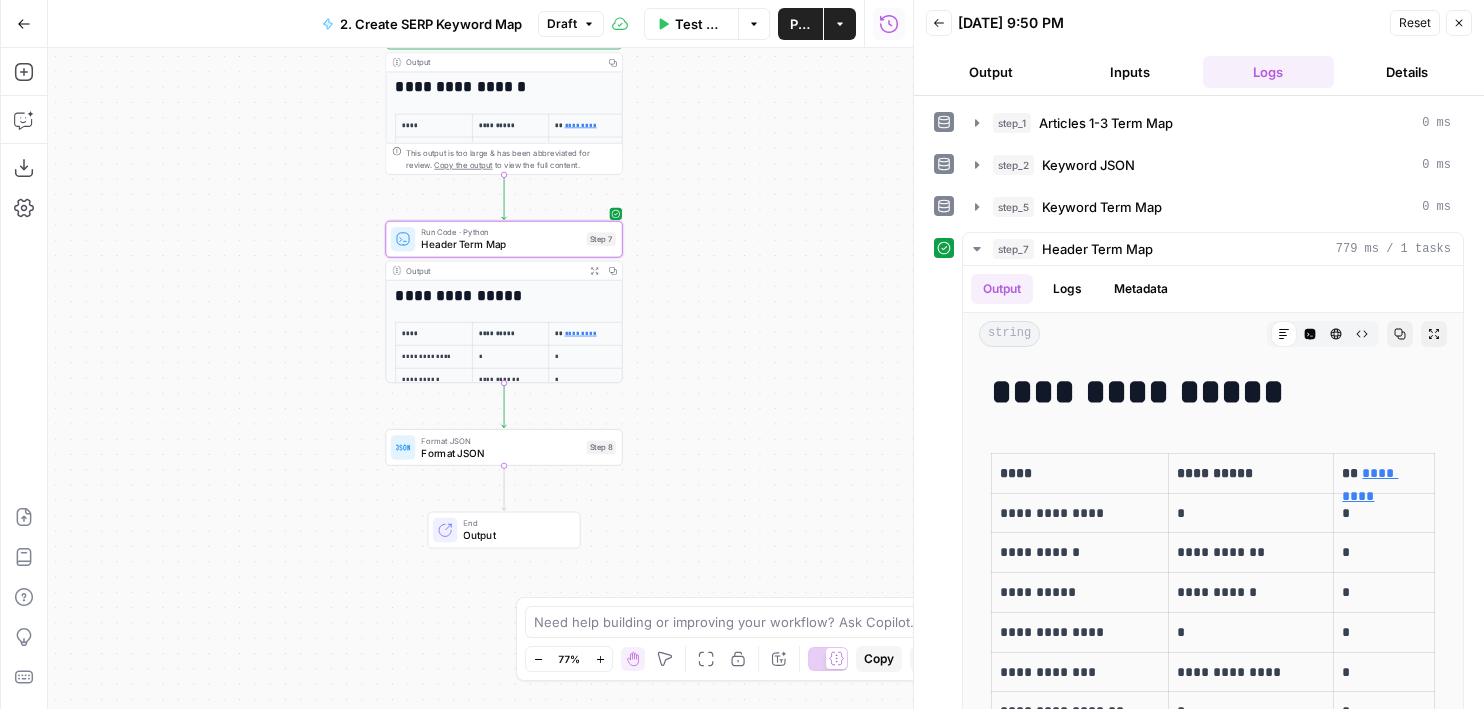drag, startPoint x: 718, startPoint y: 310, endPoint x: 727, endPoint y: 92, distance: 218.1857 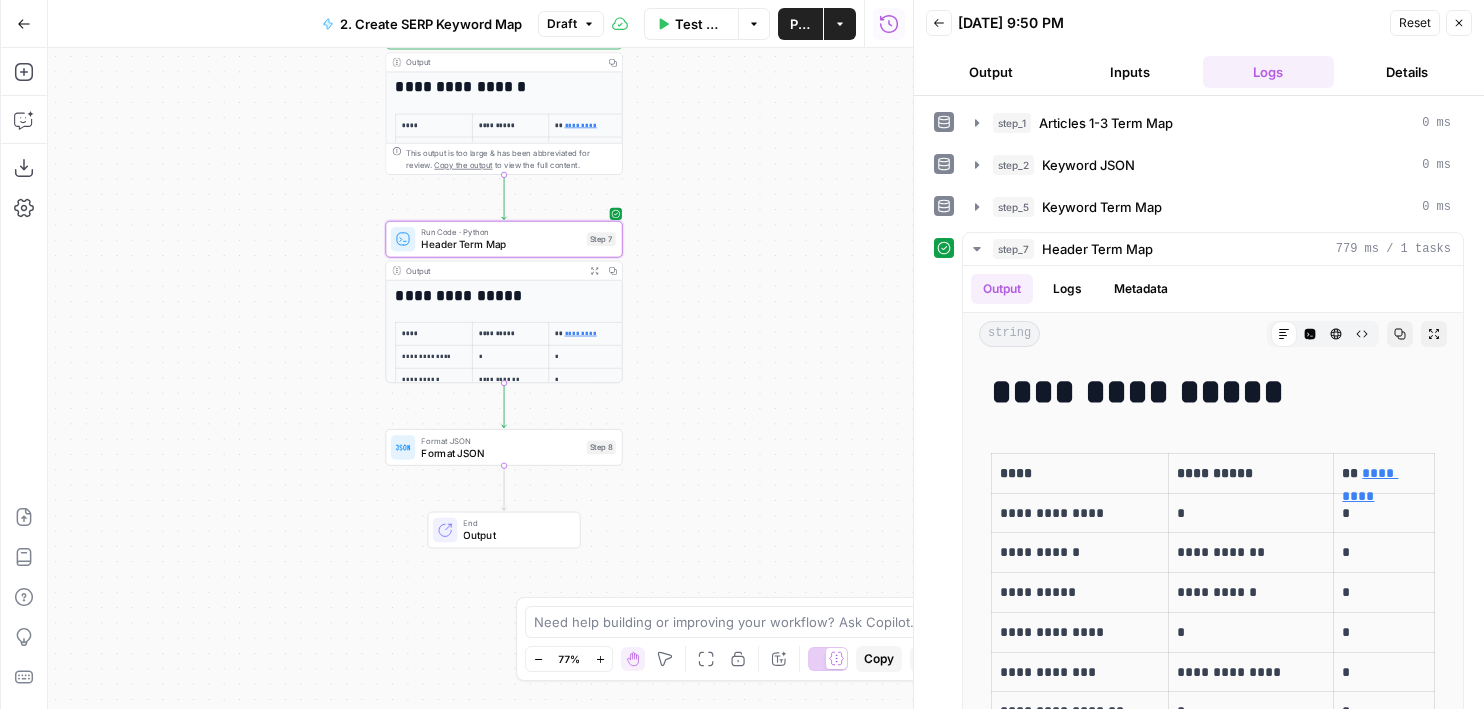 click on "**********" at bounding box center (480, 378) 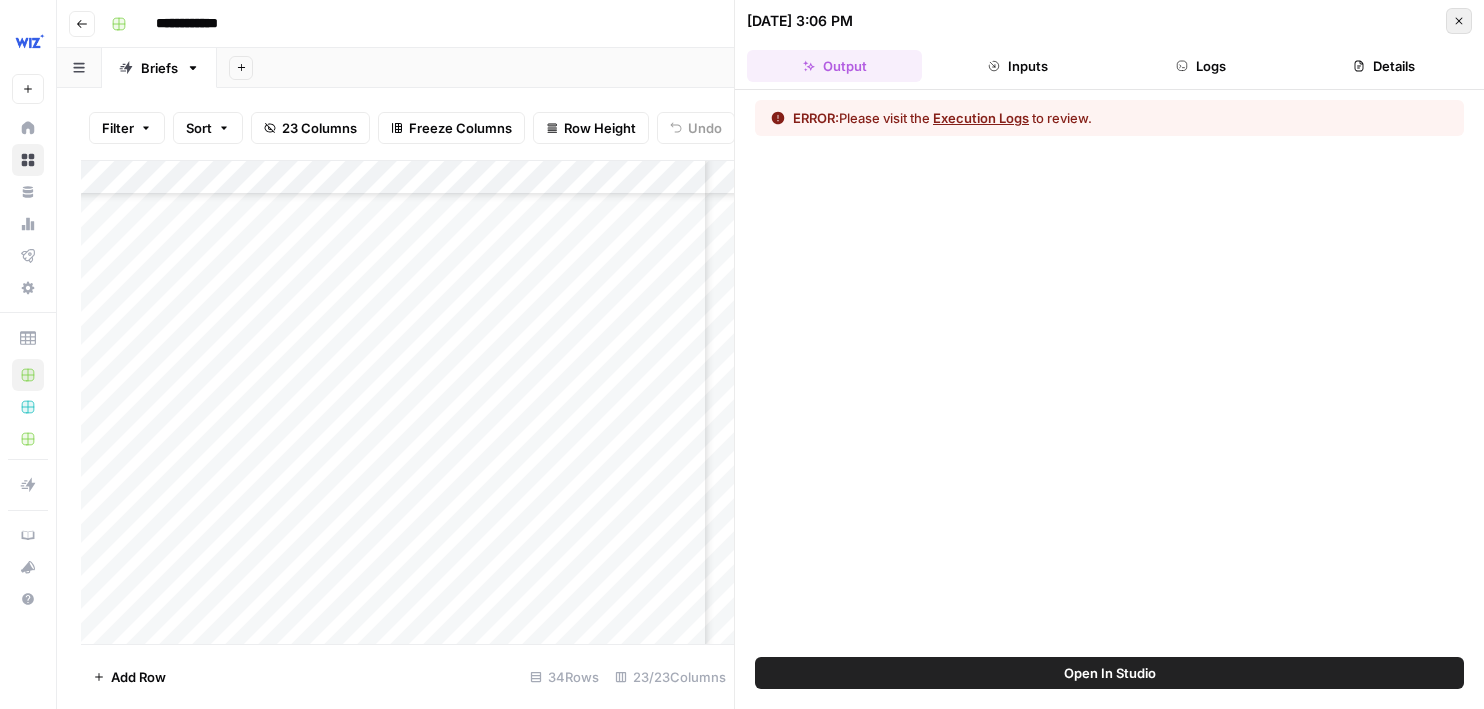 scroll, scrollTop: 0, scrollLeft: 0, axis: both 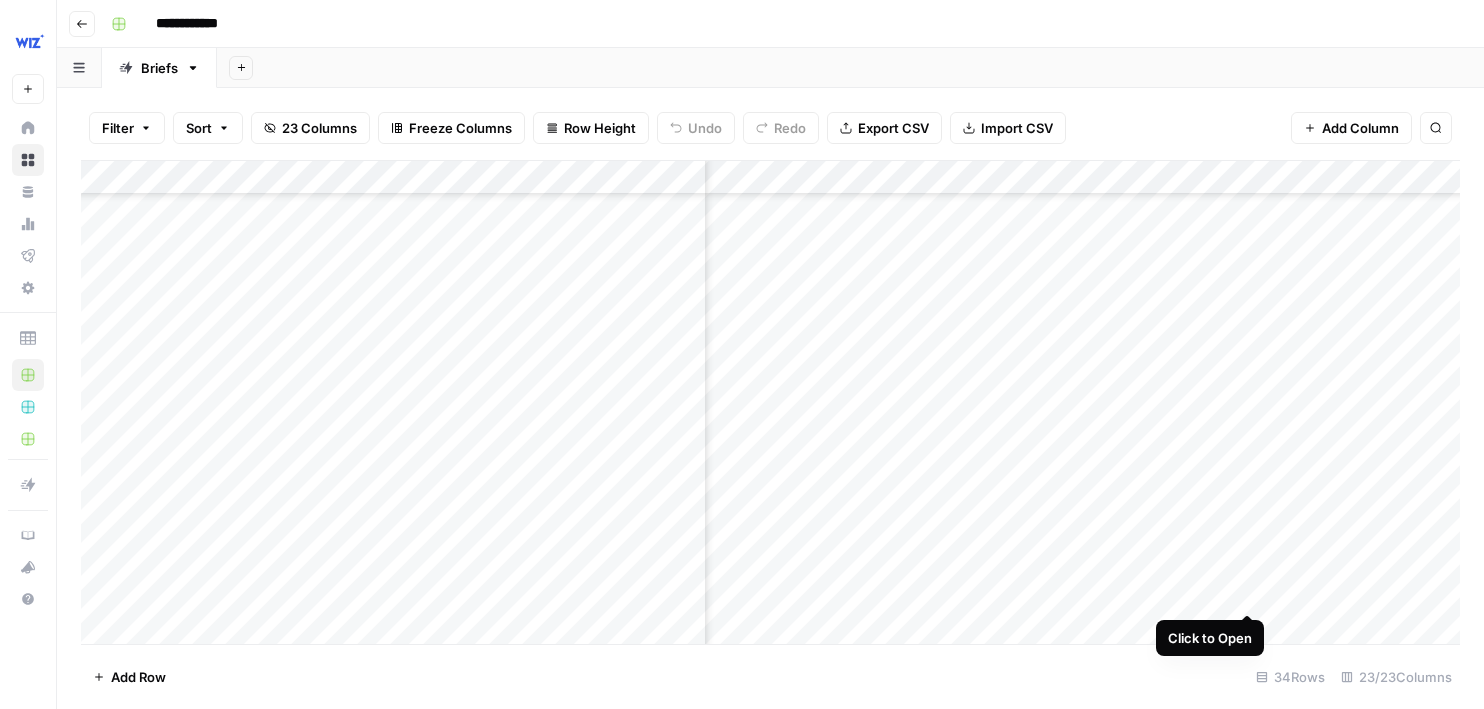 click on "Add Column" at bounding box center [770, 402] 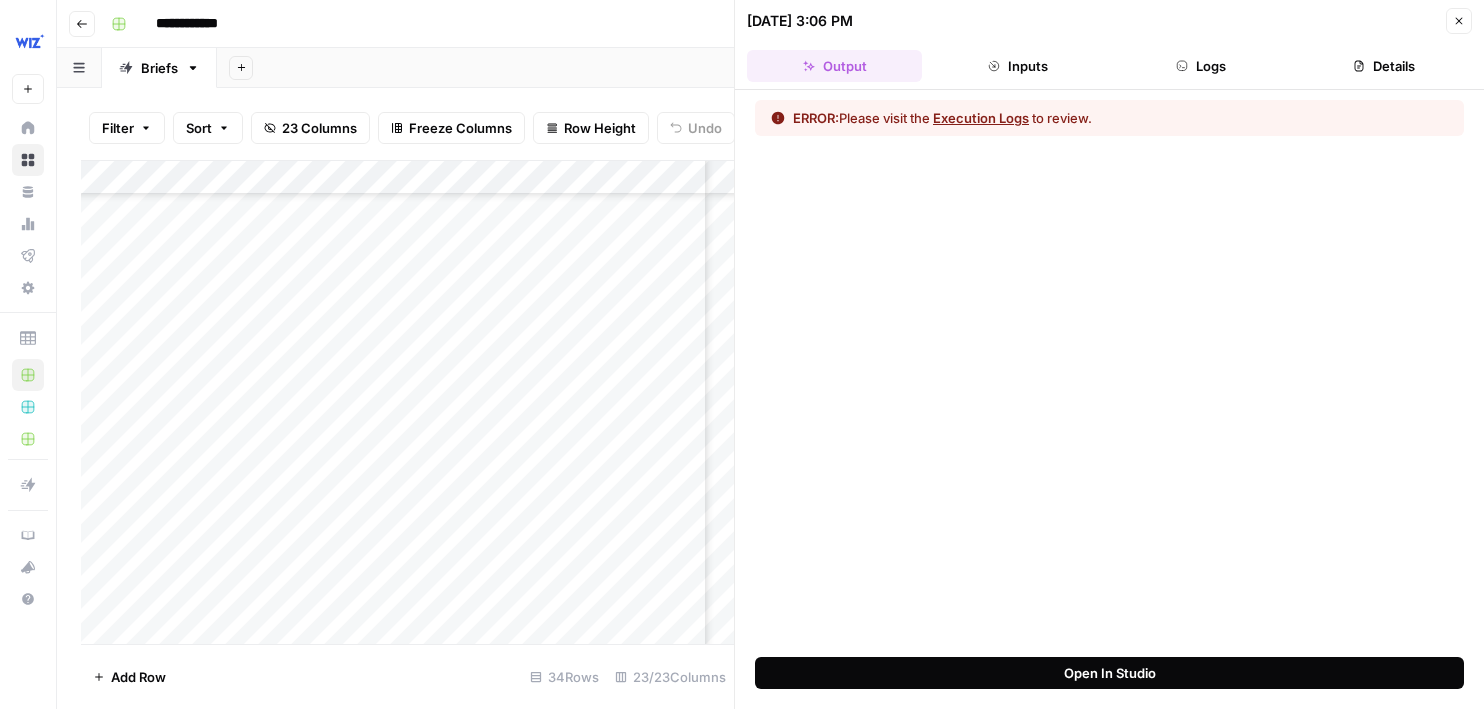 click on "Open In Studio" at bounding box center (1109, 673) 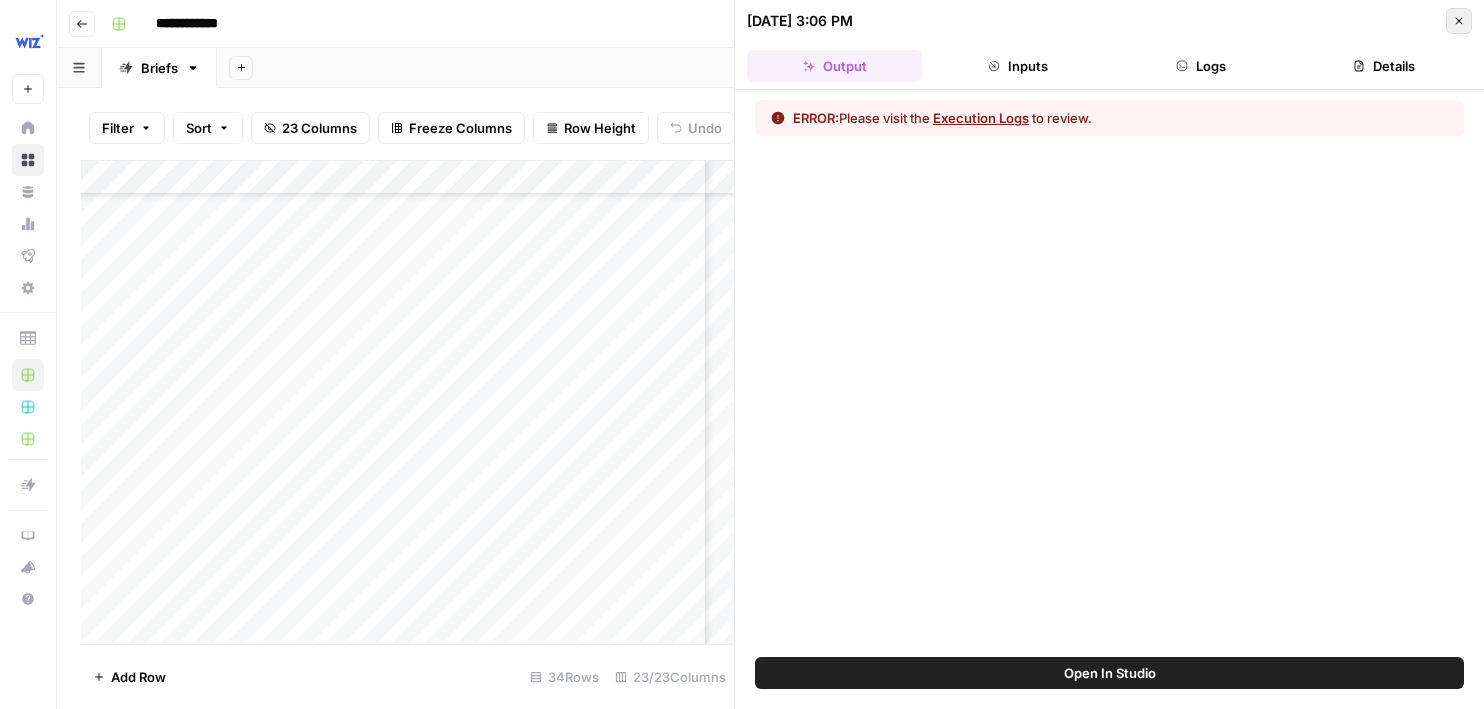 click 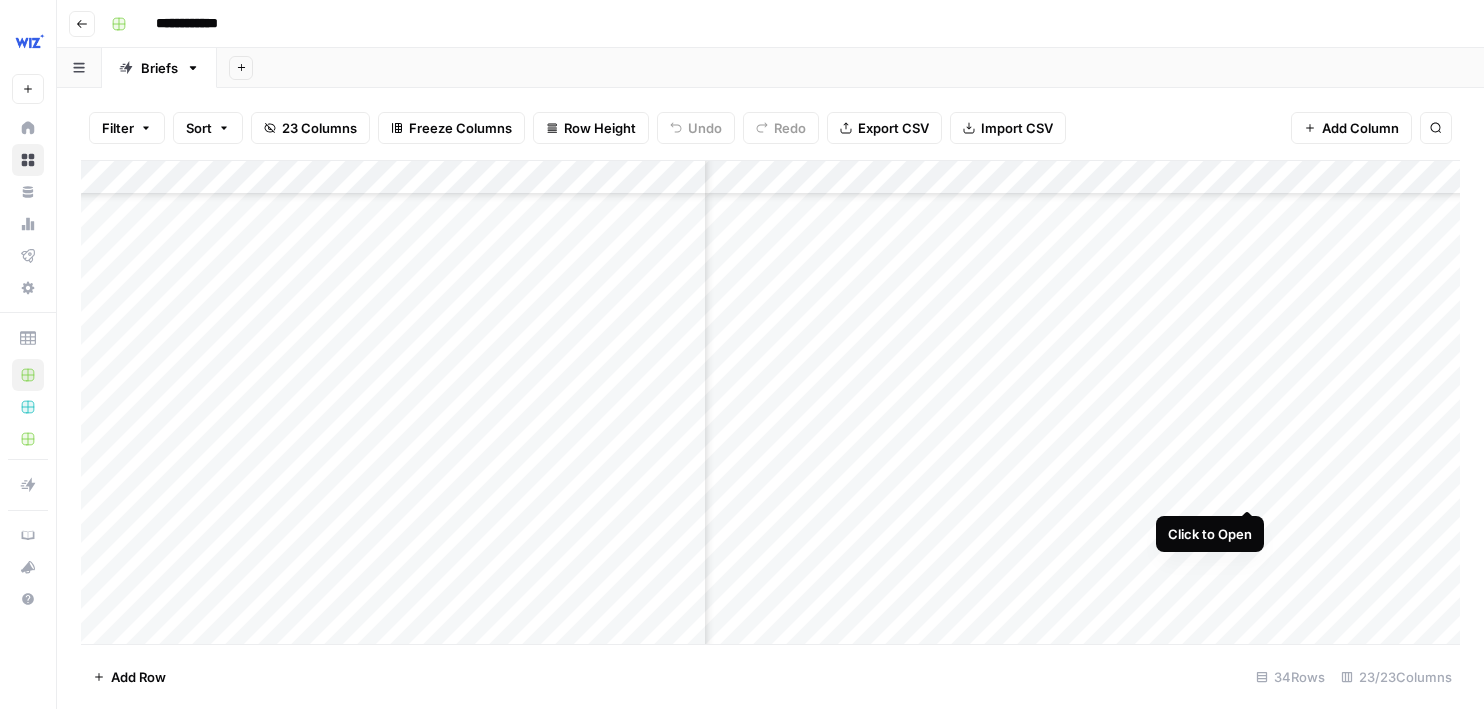 click on "Add Column" at bounding box center (770, 402) 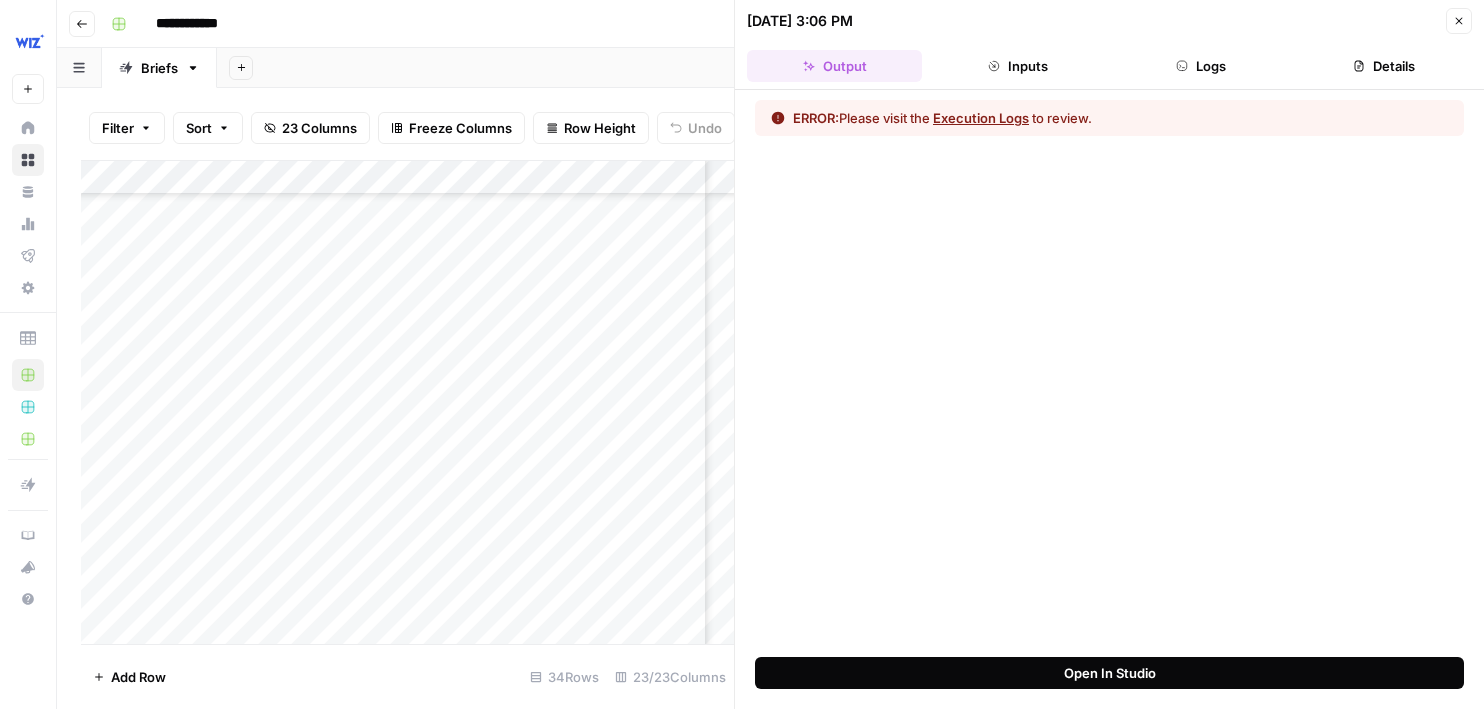 click on "Open In Studio" at bounding box center (1109, 673) 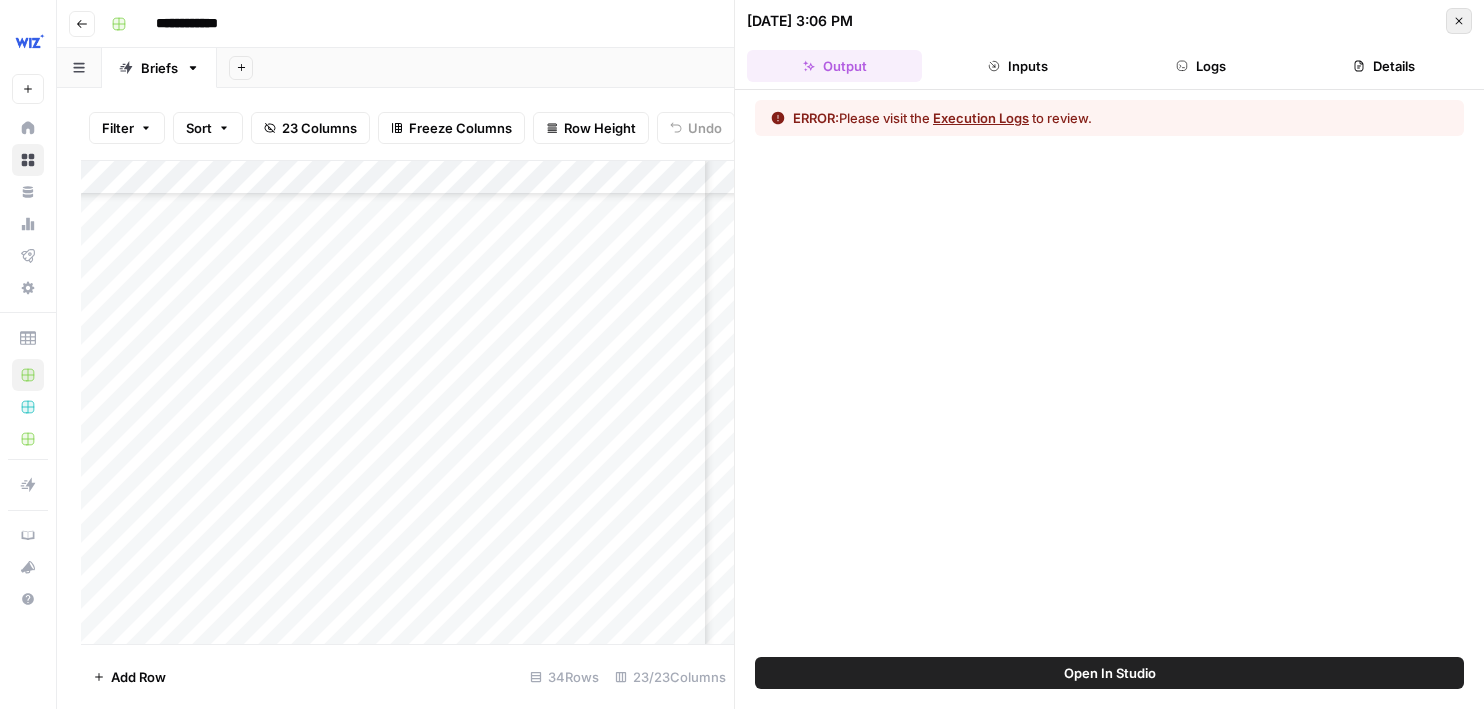click 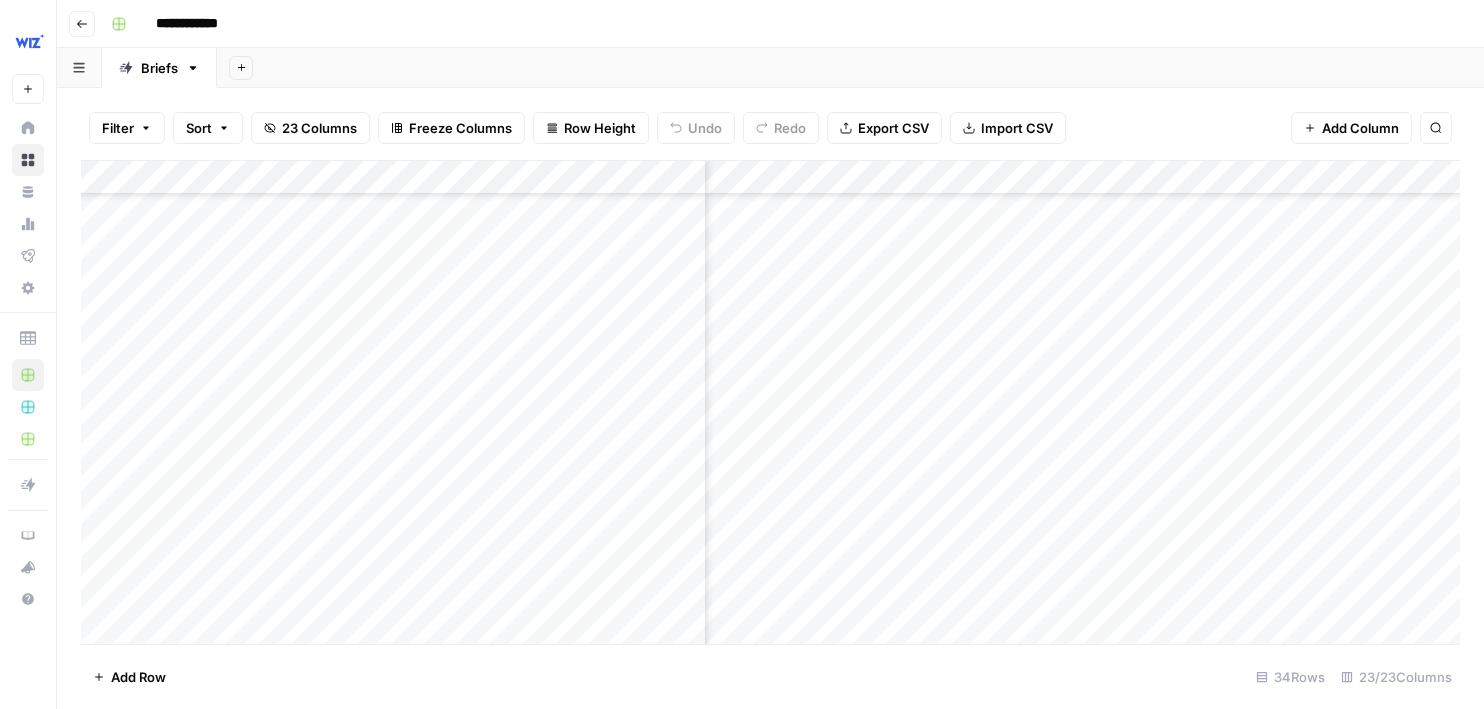 click on "Add Column" at bounding box center (770, 402) 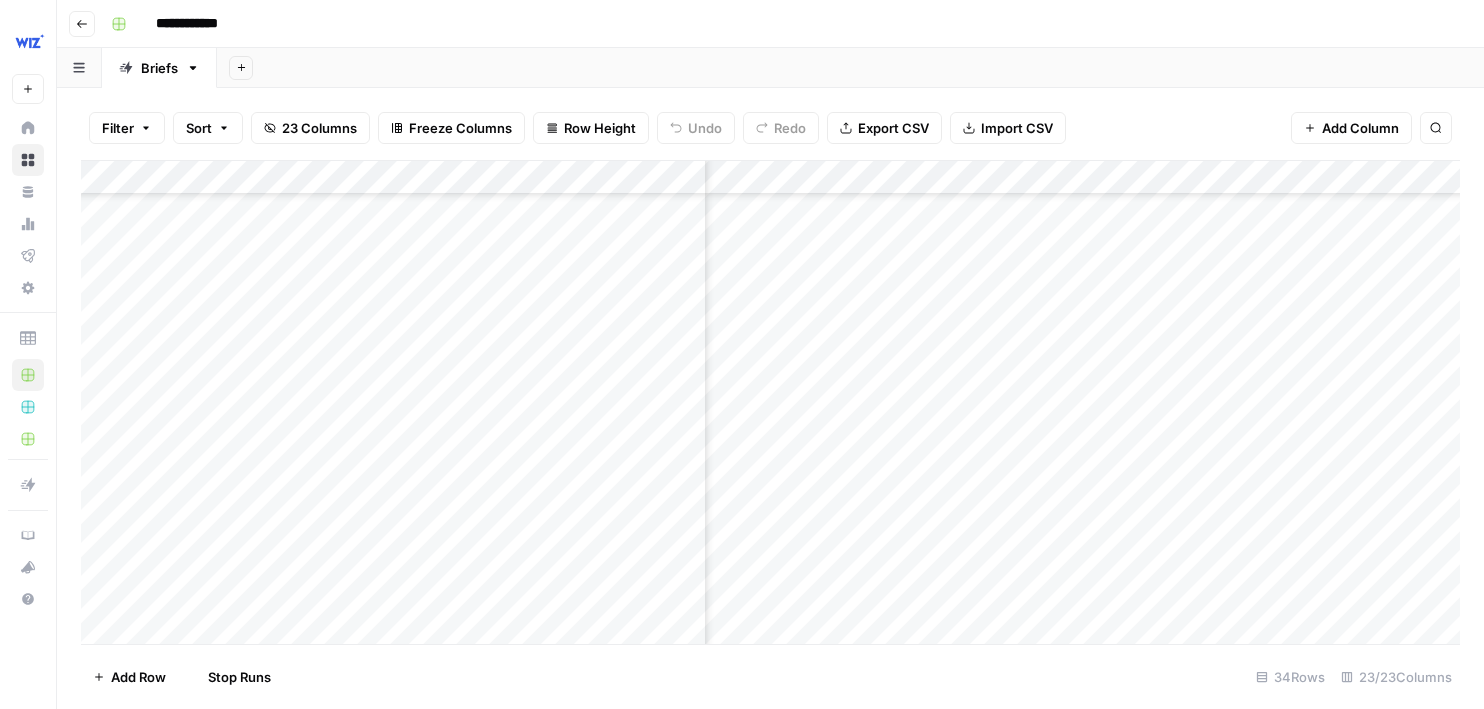 click on "Add Column" at bounding box center [770, 402] 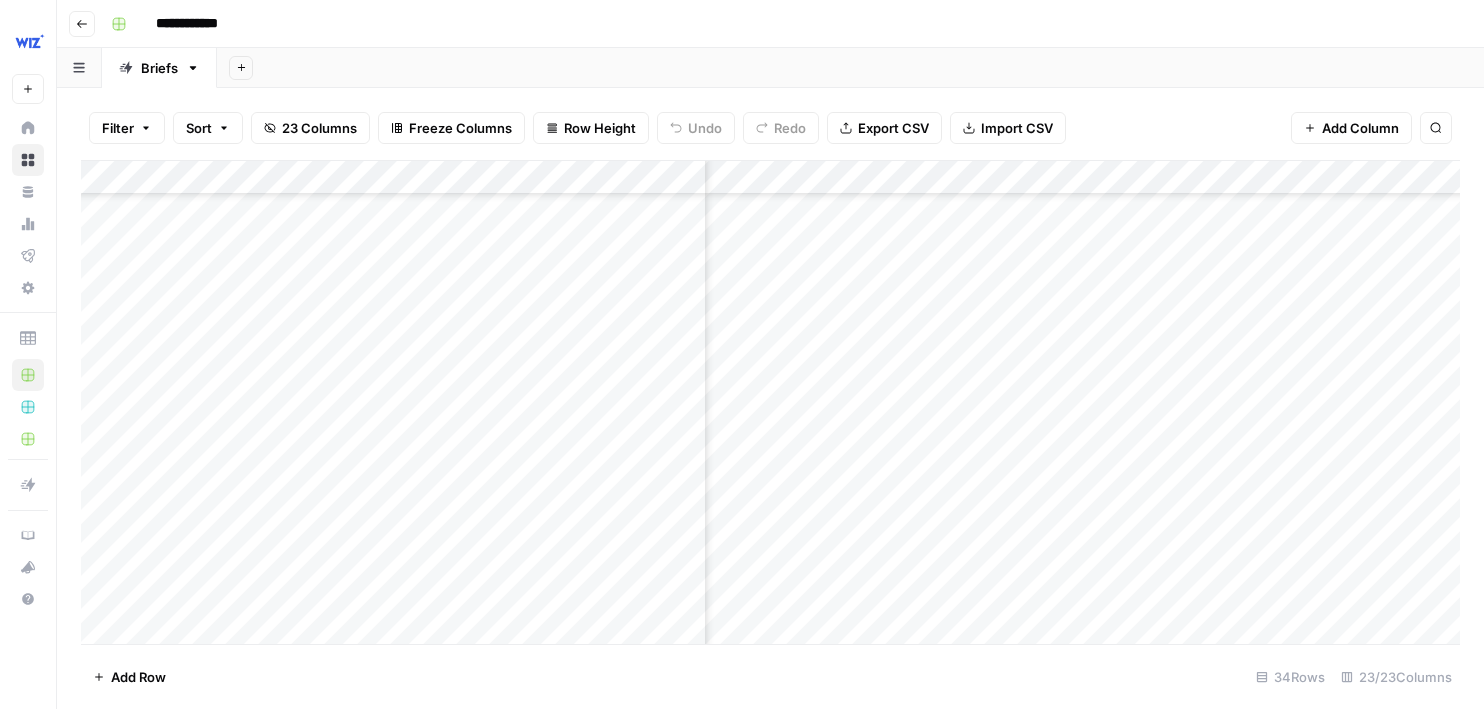 scroll, scrollTop: 0, scrollLeft: 807, axis: horizontal 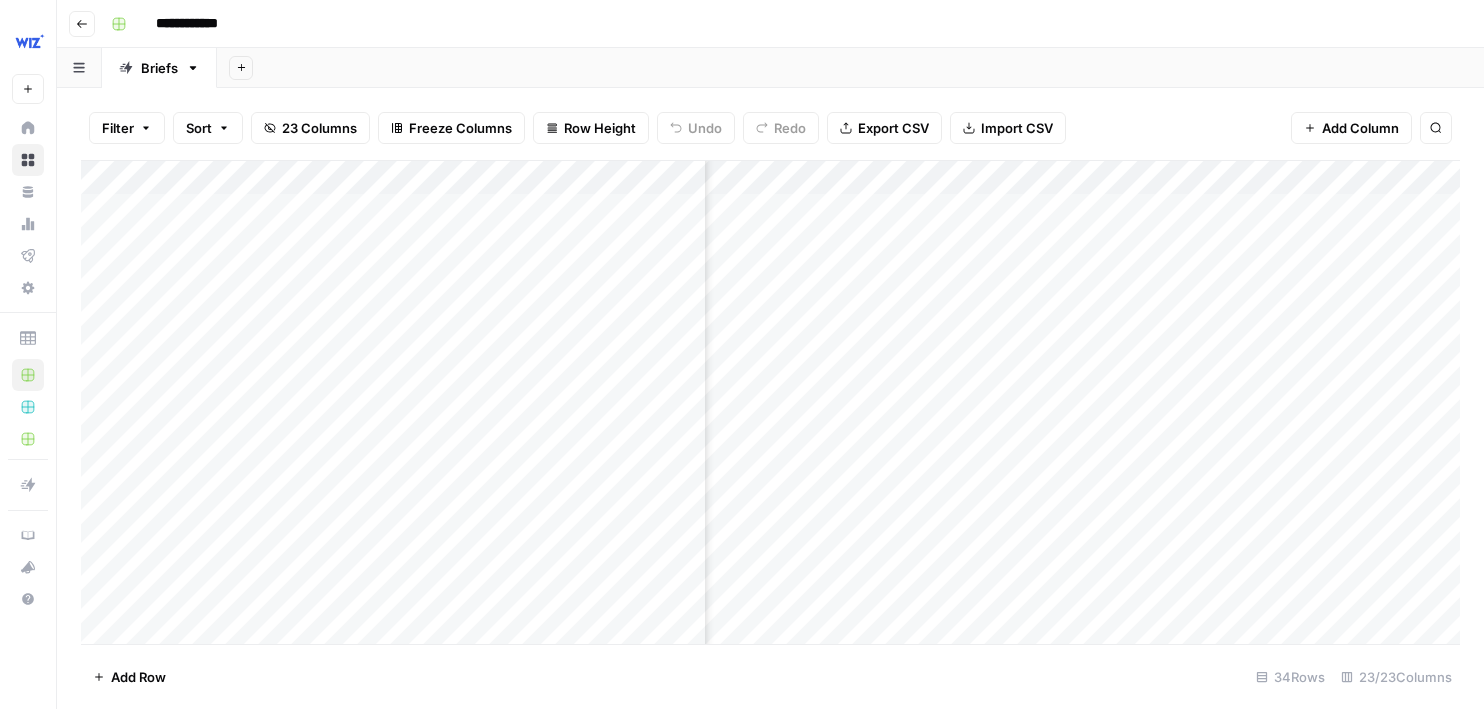 click on "Add Column" at bounding box center (770, 402) 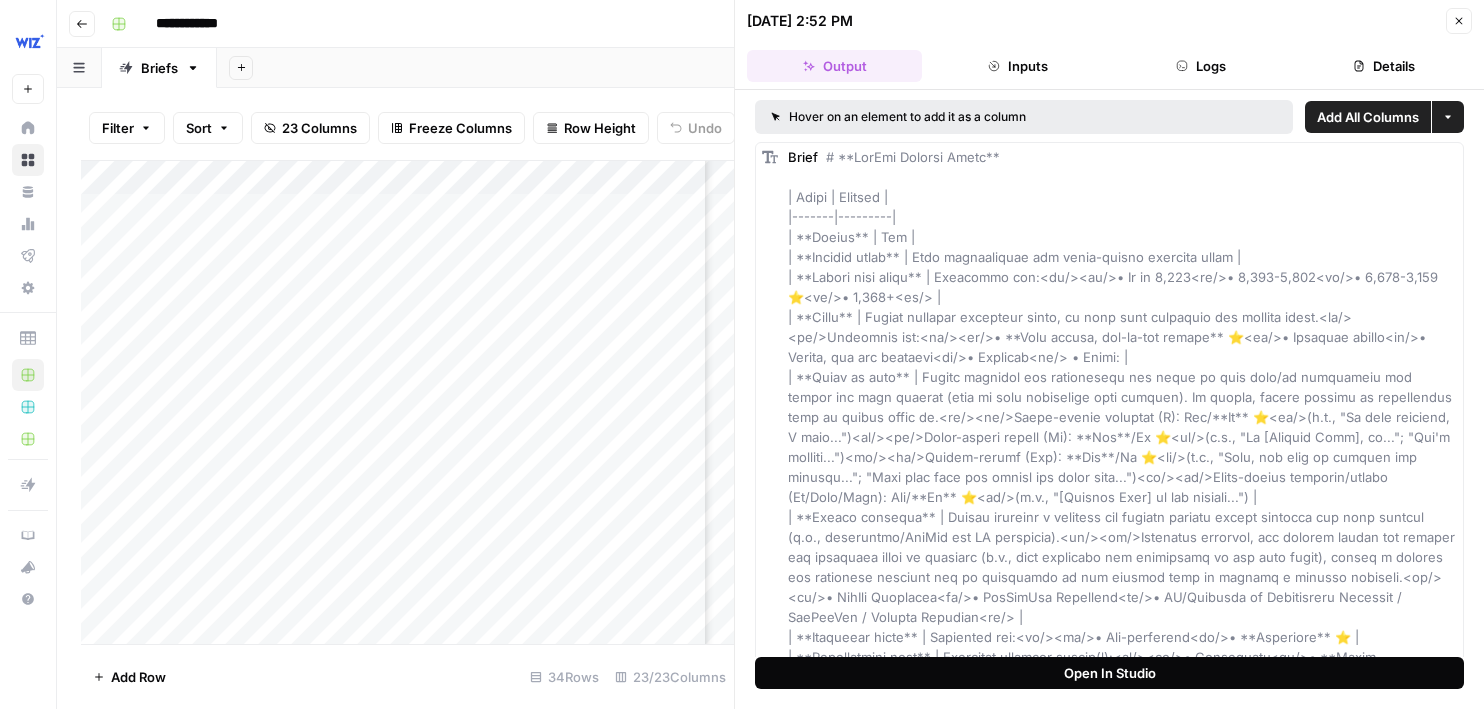 click on "Open In Studio" at bounding box center [1109, 673] 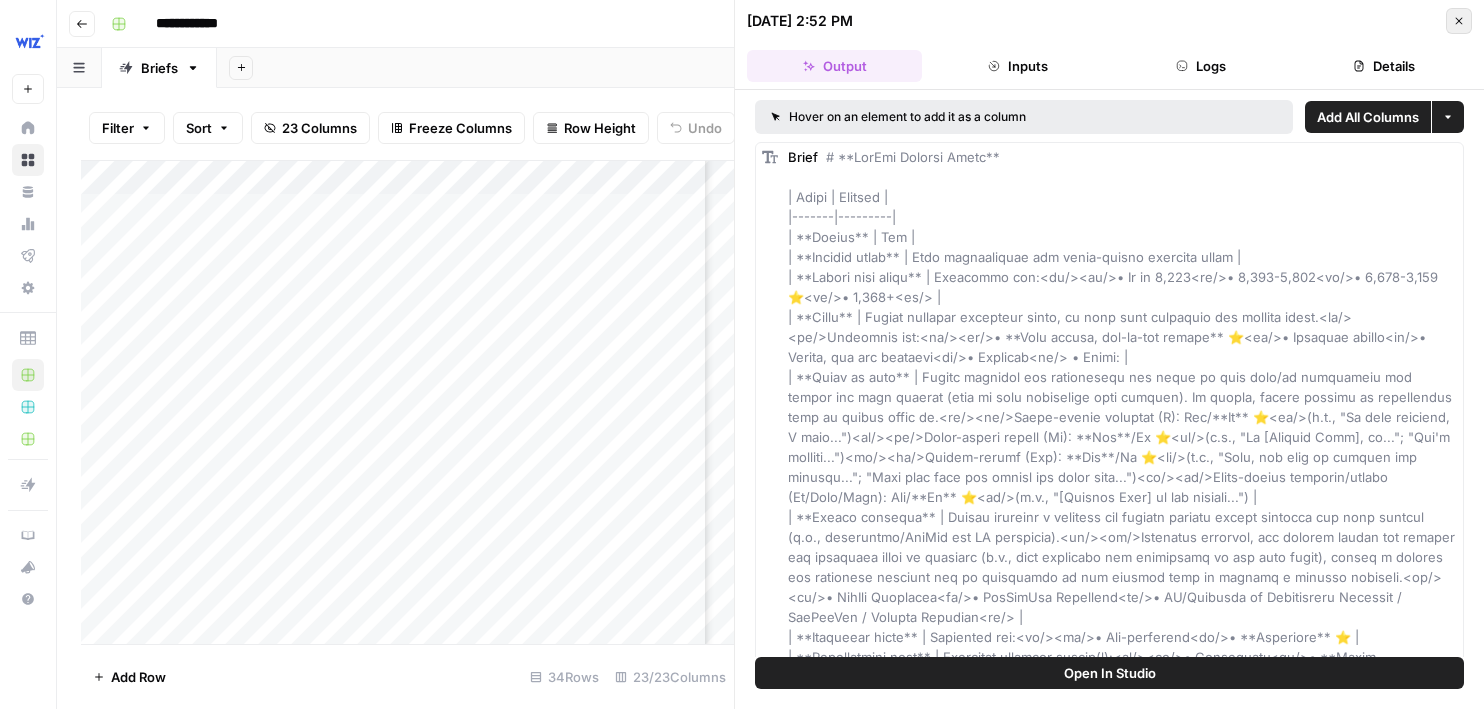 click on "Close" at bounding box center (1459, 21) 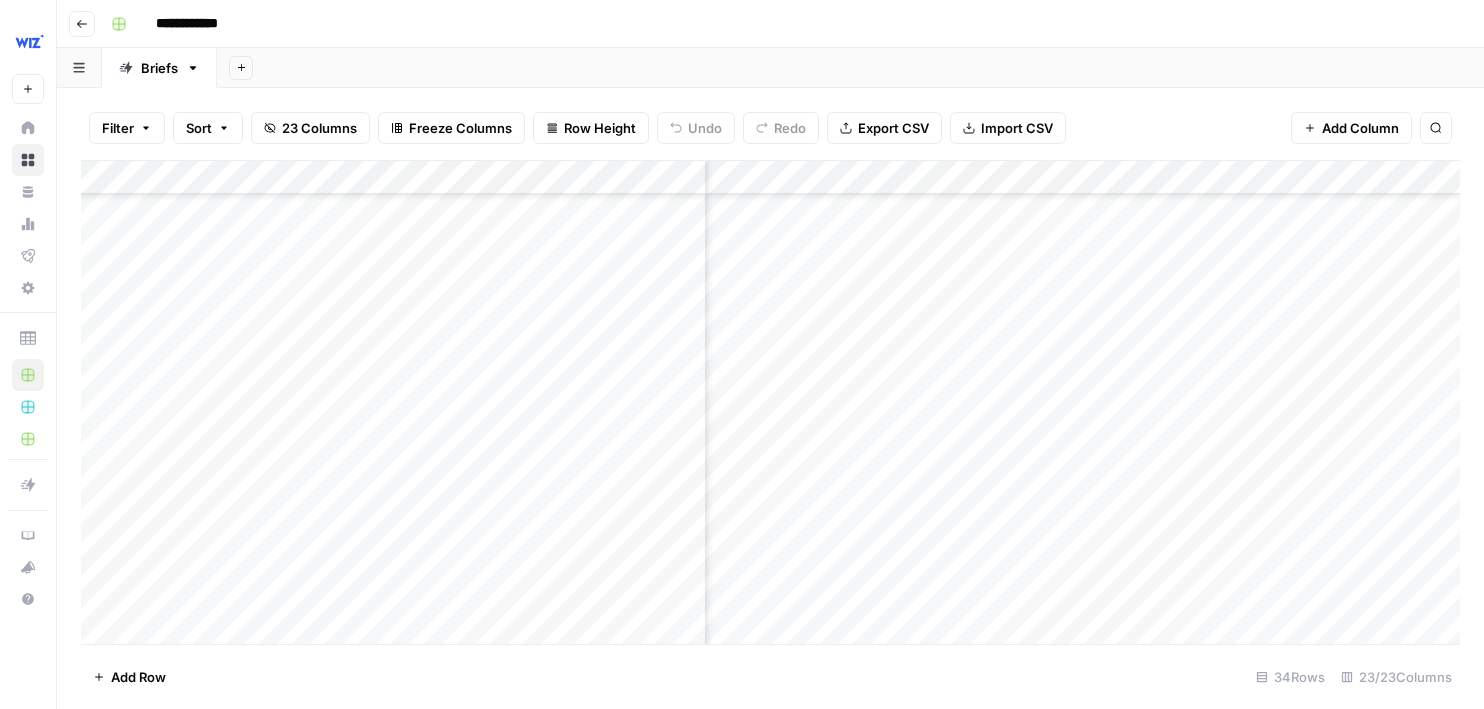scroll, scrollTop: 0, scrollLeft: 1340, axis: horizontal 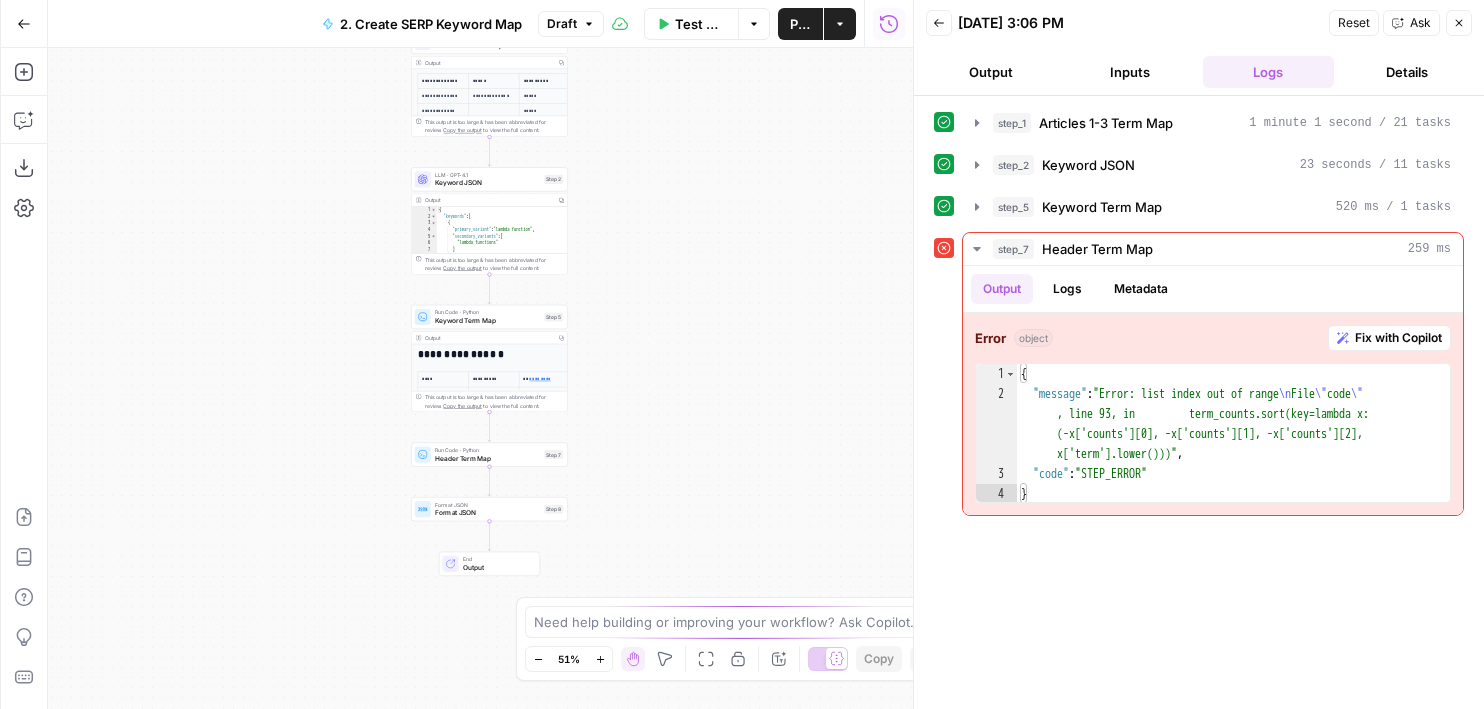 drag, startPoint x: 618, startPoint y: 412, endPoint x: 631, endPoint y: 354, distance: 59.439045 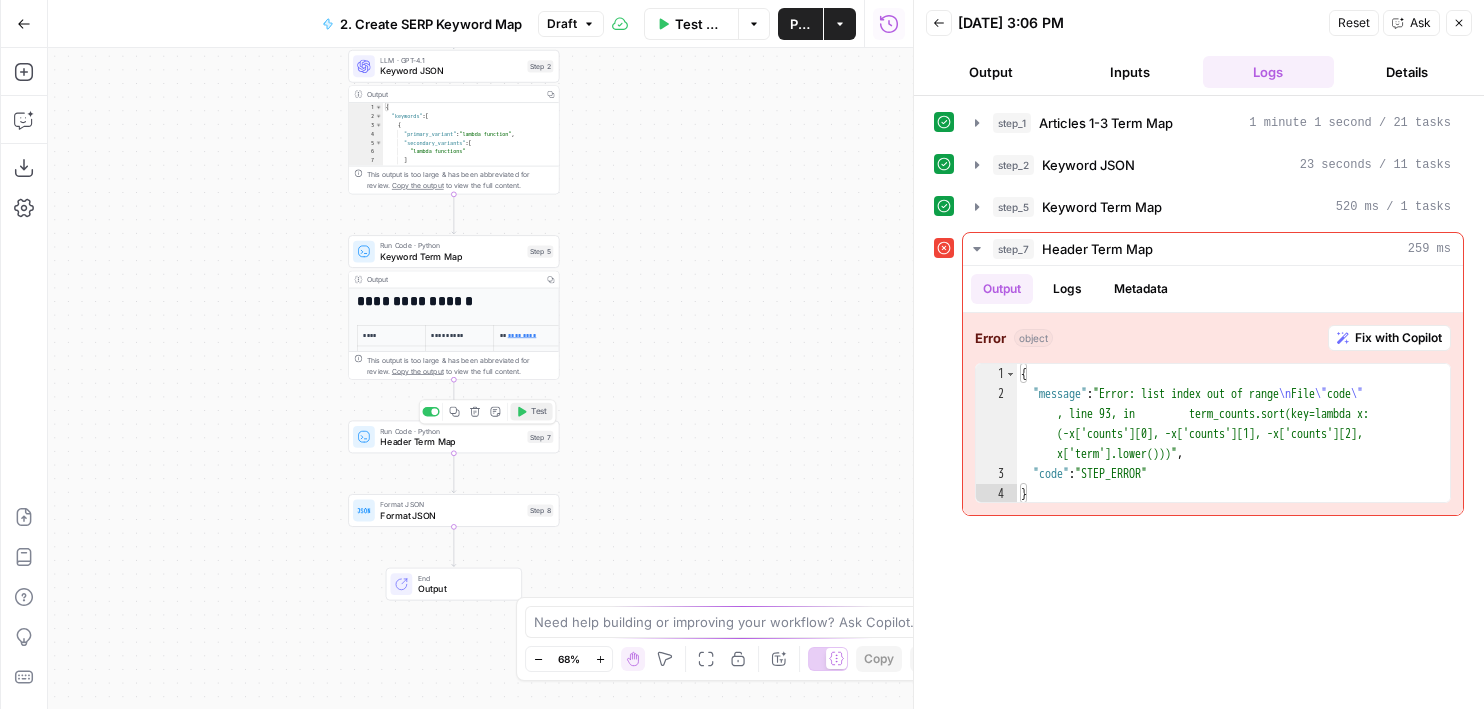 click on "Test" at bounding box center (539, 412) 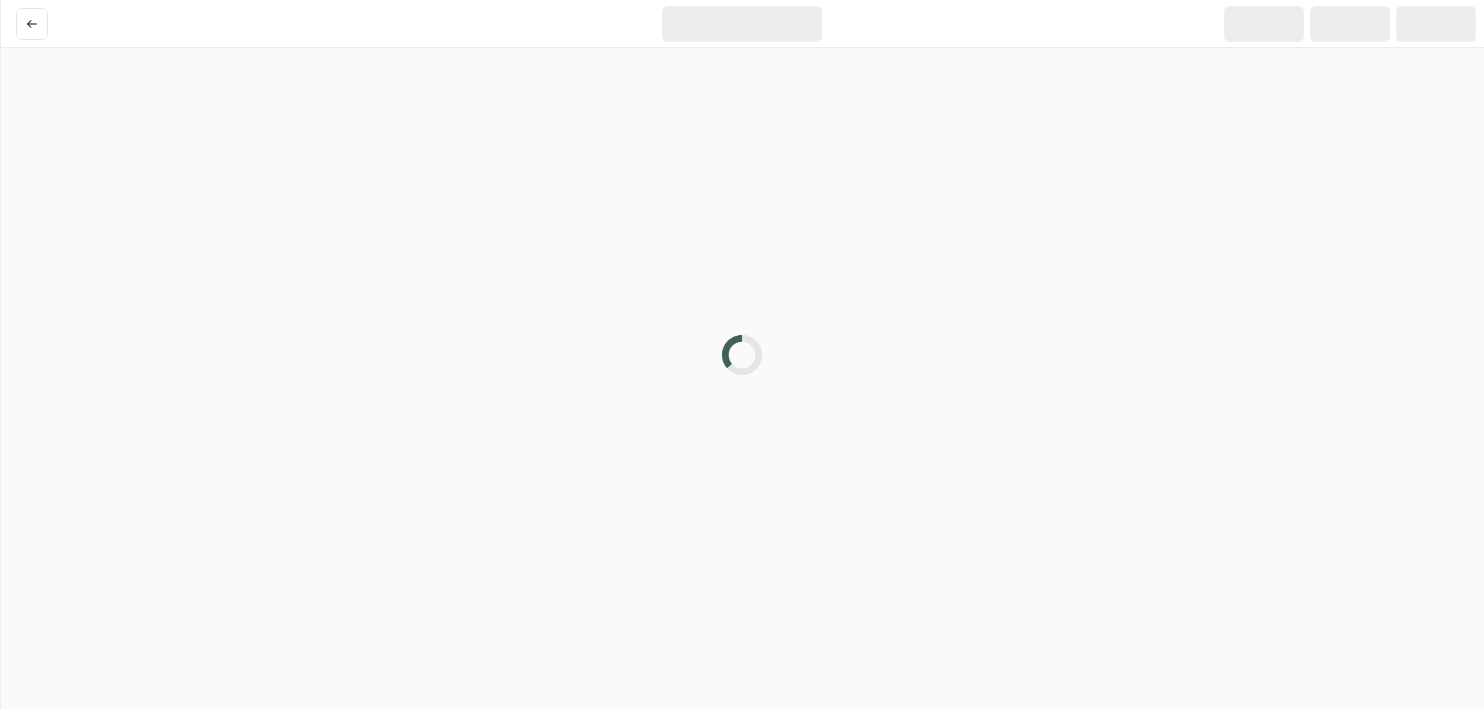 scroll, scrollTop: 0, scrollLeft: 0, axis: both 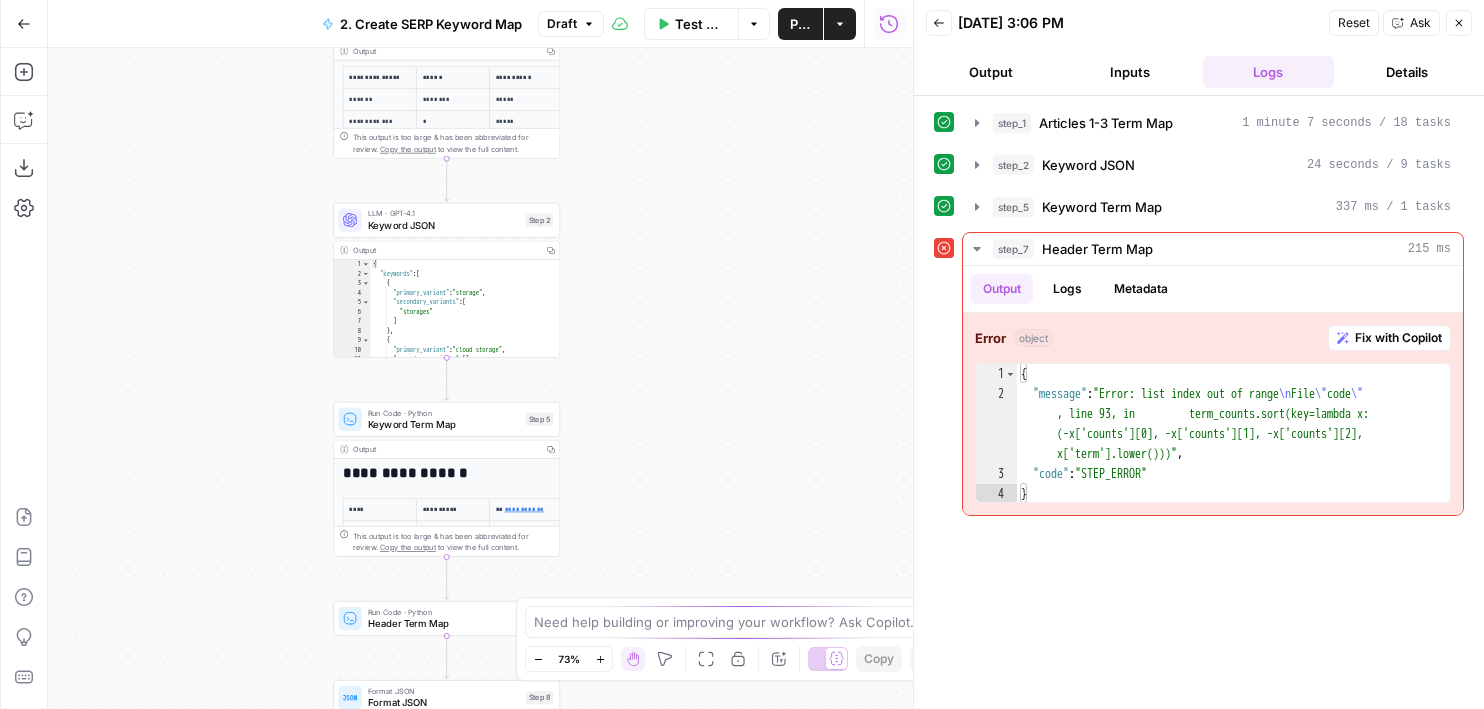 drag, startPoint x: 640, startPoint y: 515, endPoint x: 645, endPoint y: 399, distance: 116.10771 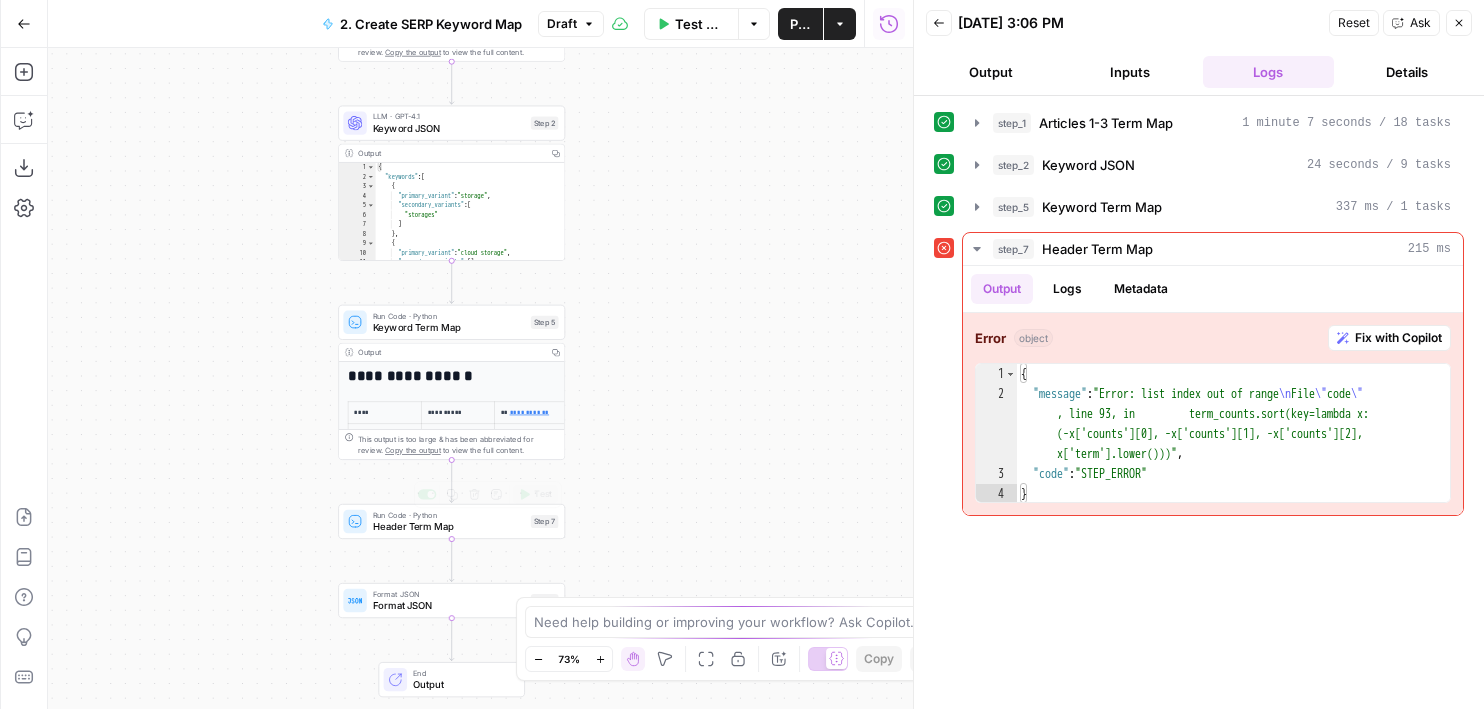 click on "Test" at bounding box center (543, 494) 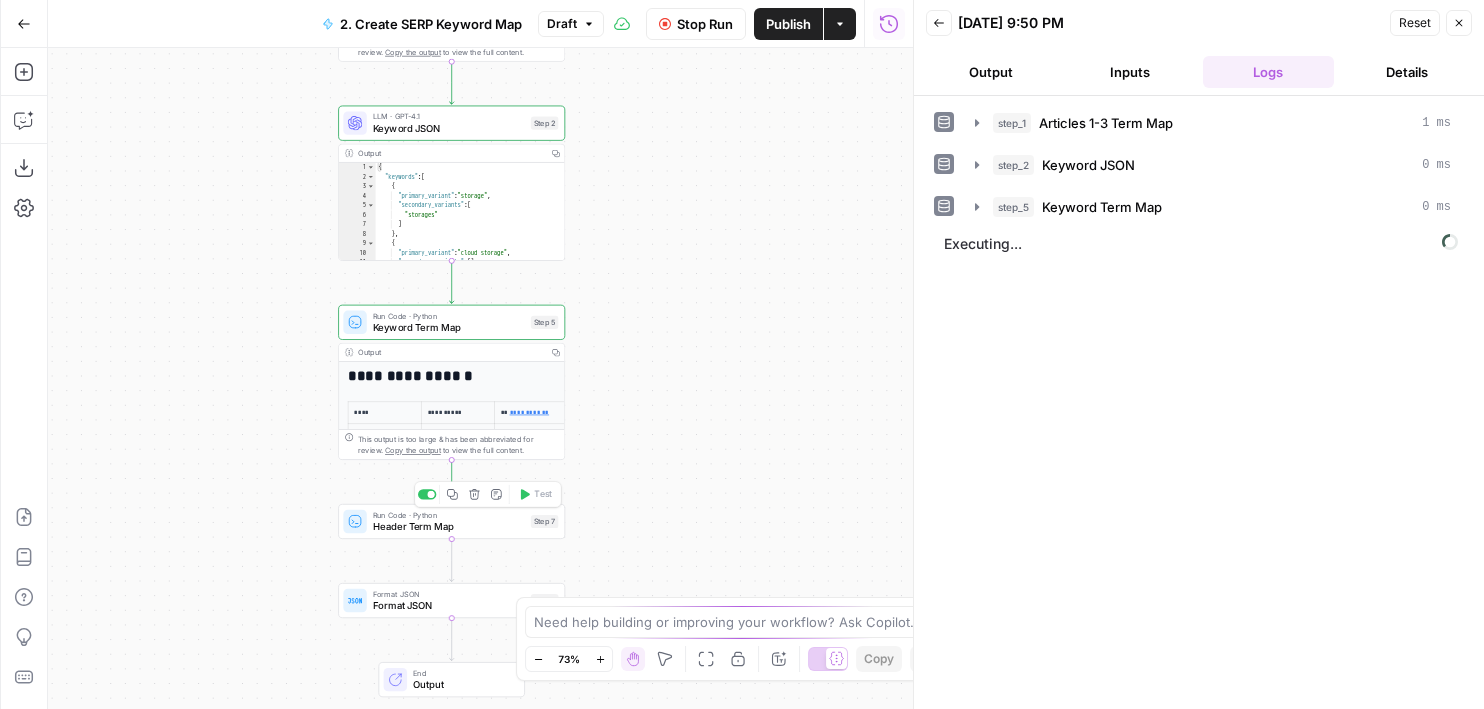 drag, startPoint x: 651, startPoint y: 464, endPoint x: 655, endPoint y: 337, distance: 127.06297 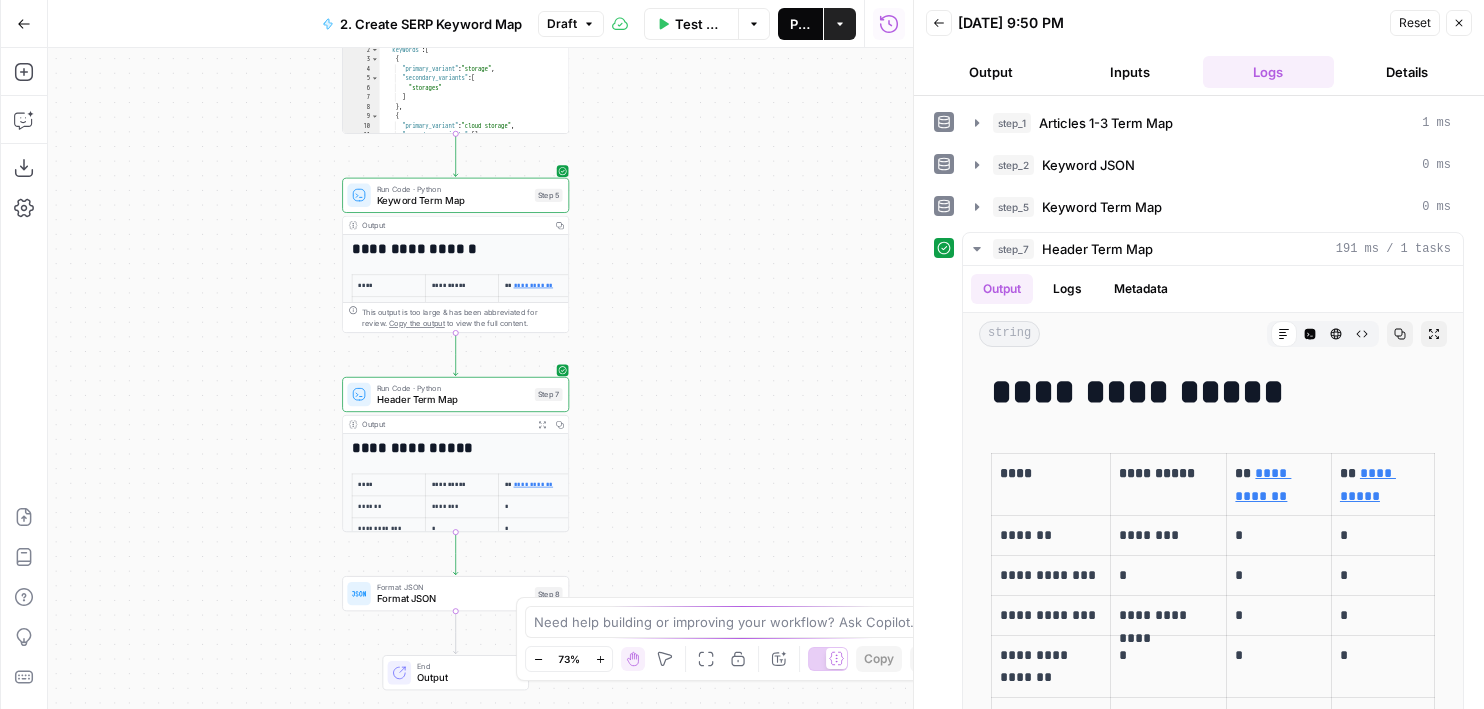 click on "Publish" at bounding box center (800, 24) 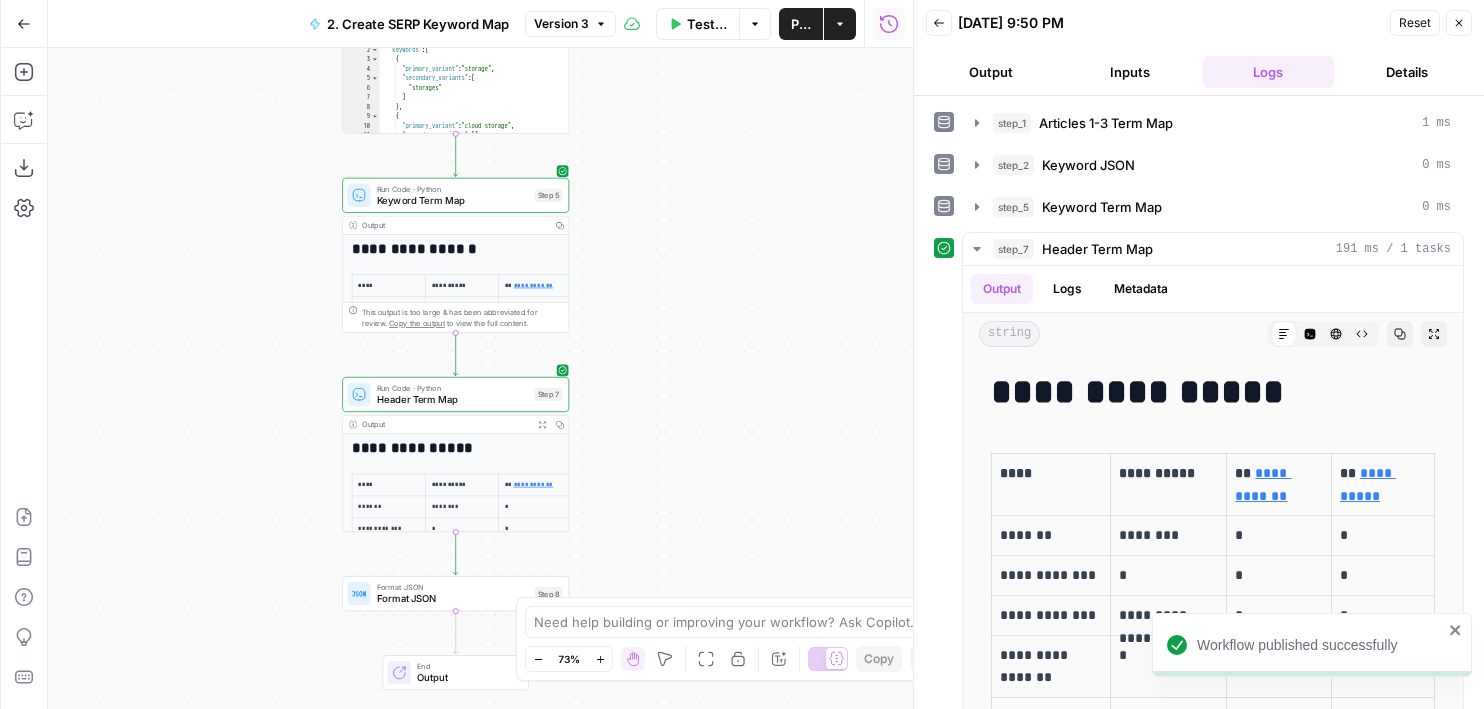 click on "**********" at bounding box center [480, 378] 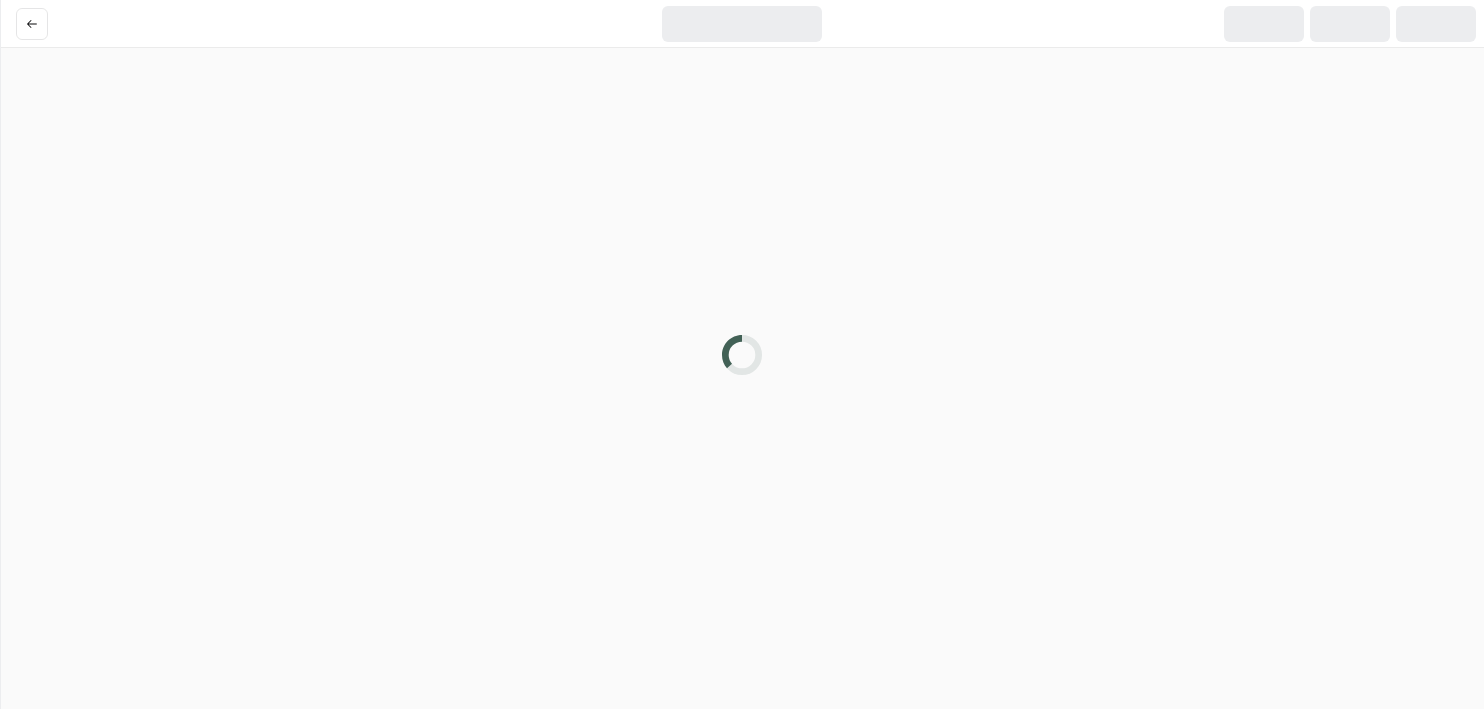 scroll, scrollTop: 0, scrollLeft: 0, axis: both 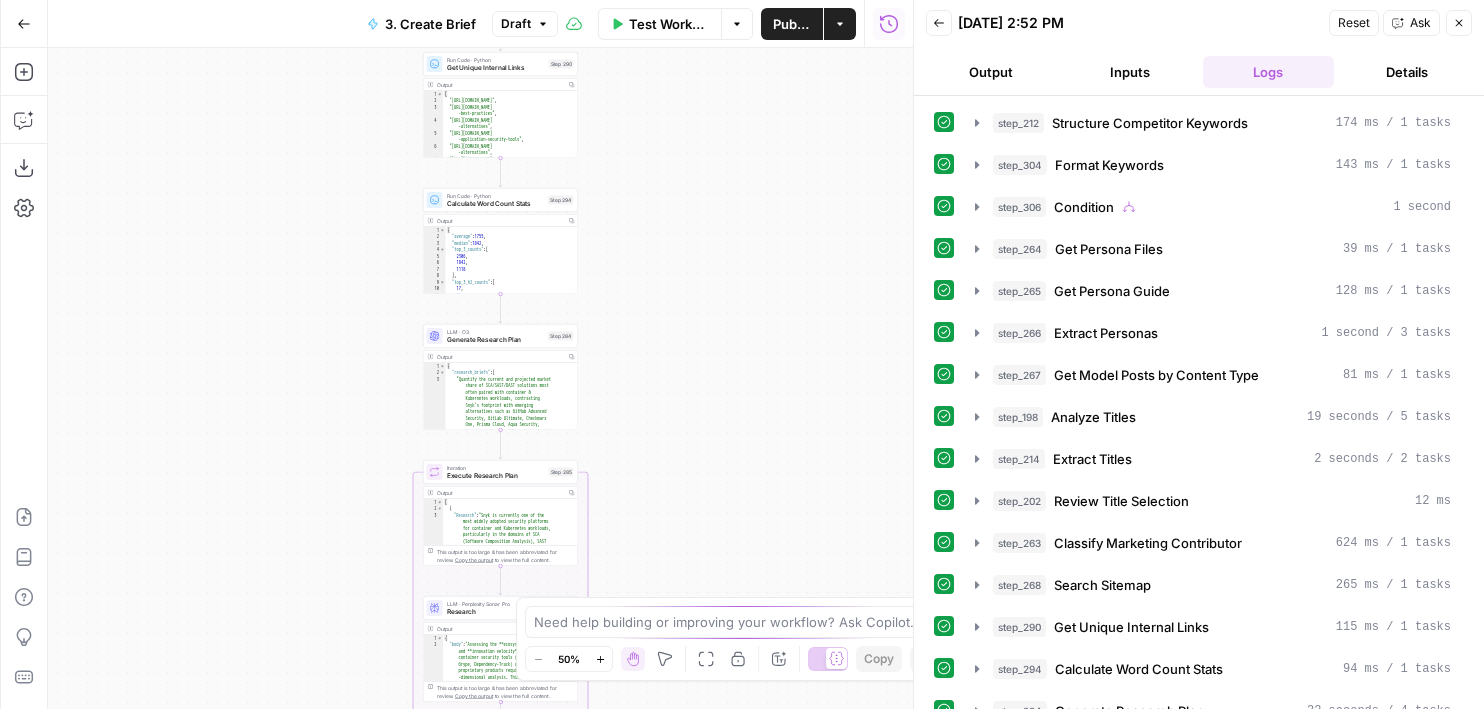 drag, startPoint x: 702, startPoint y: 327, endPoint x: 752, endPoint y: 131, distance: 202.27704 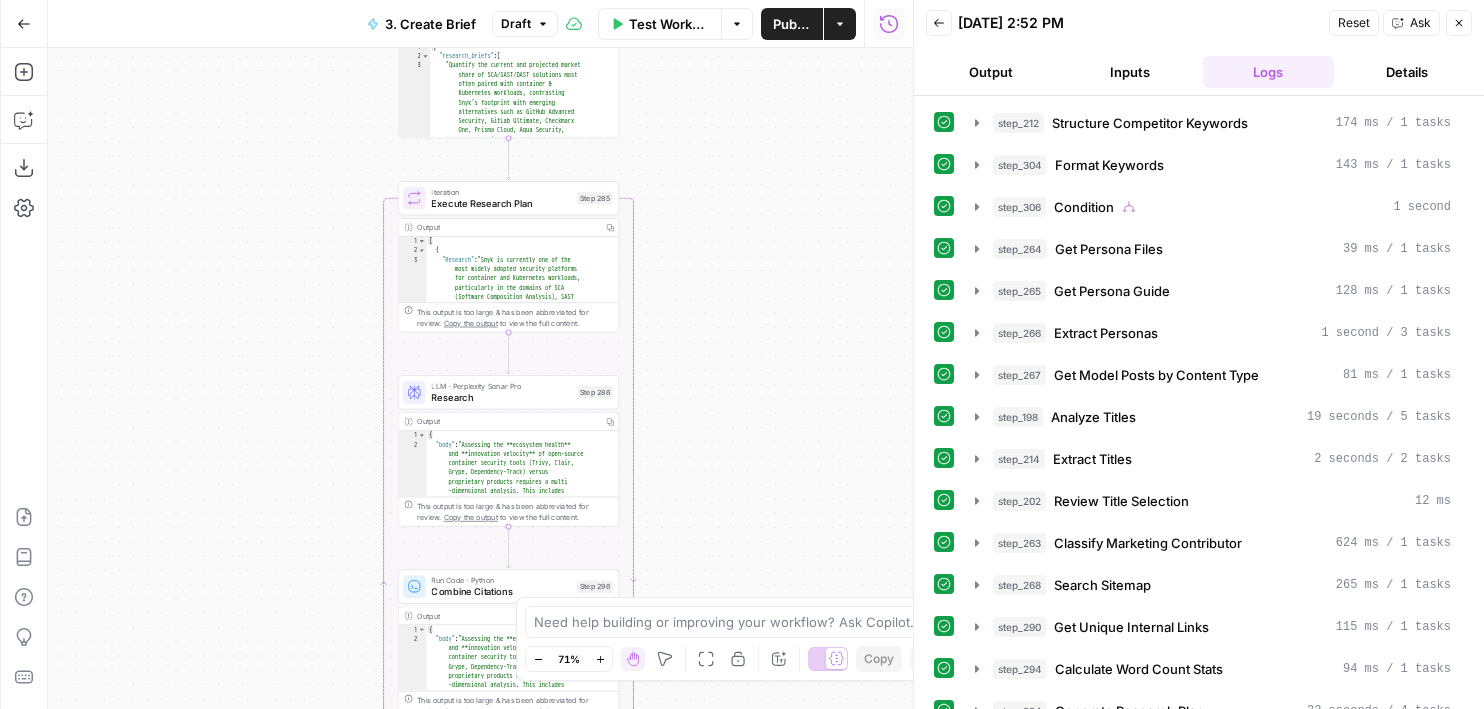 drag, startPoint x: 756, startPoint y: 368, endPoint x: 841, endPoint y: 123, distance: 259.32605 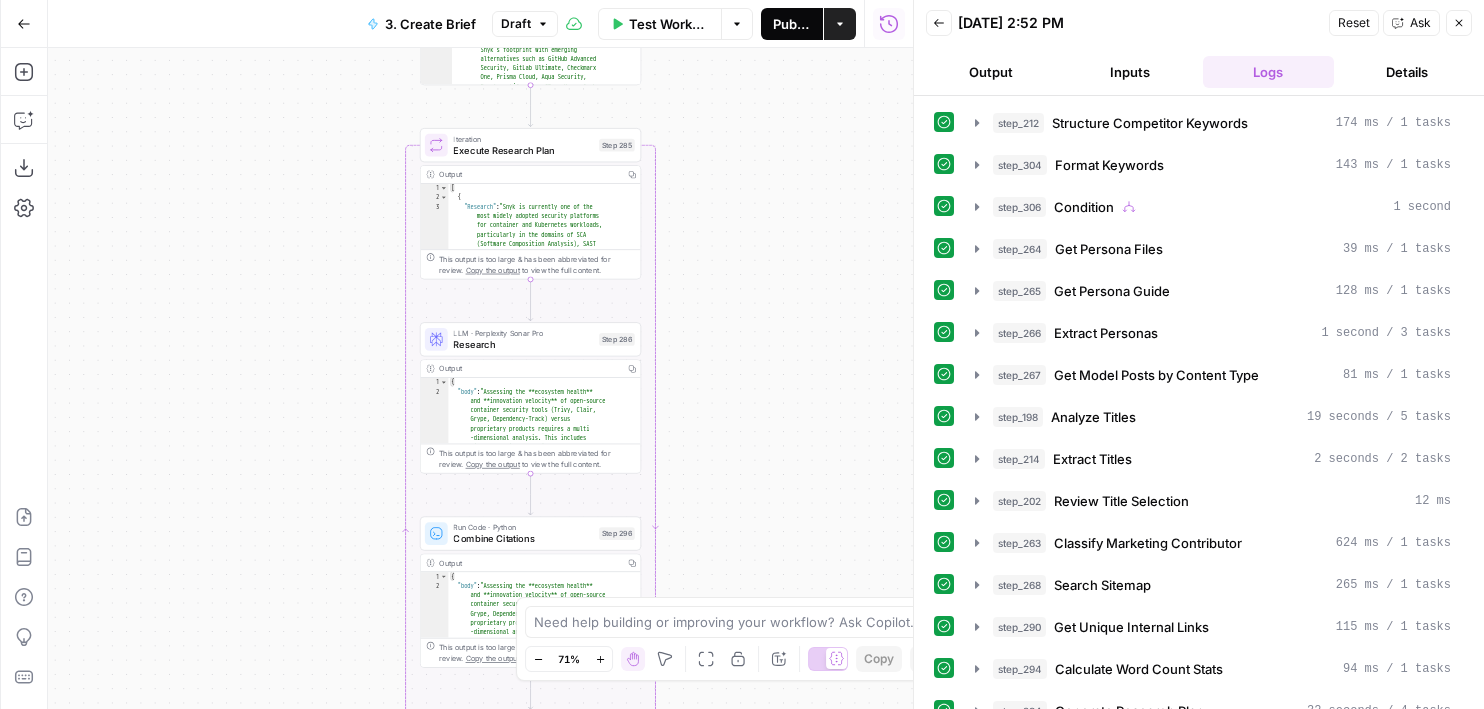 drag, startPoint x: 774, startPoint y: 489, endPoint x: 806, endPoint y: 29, distance: 461.1117 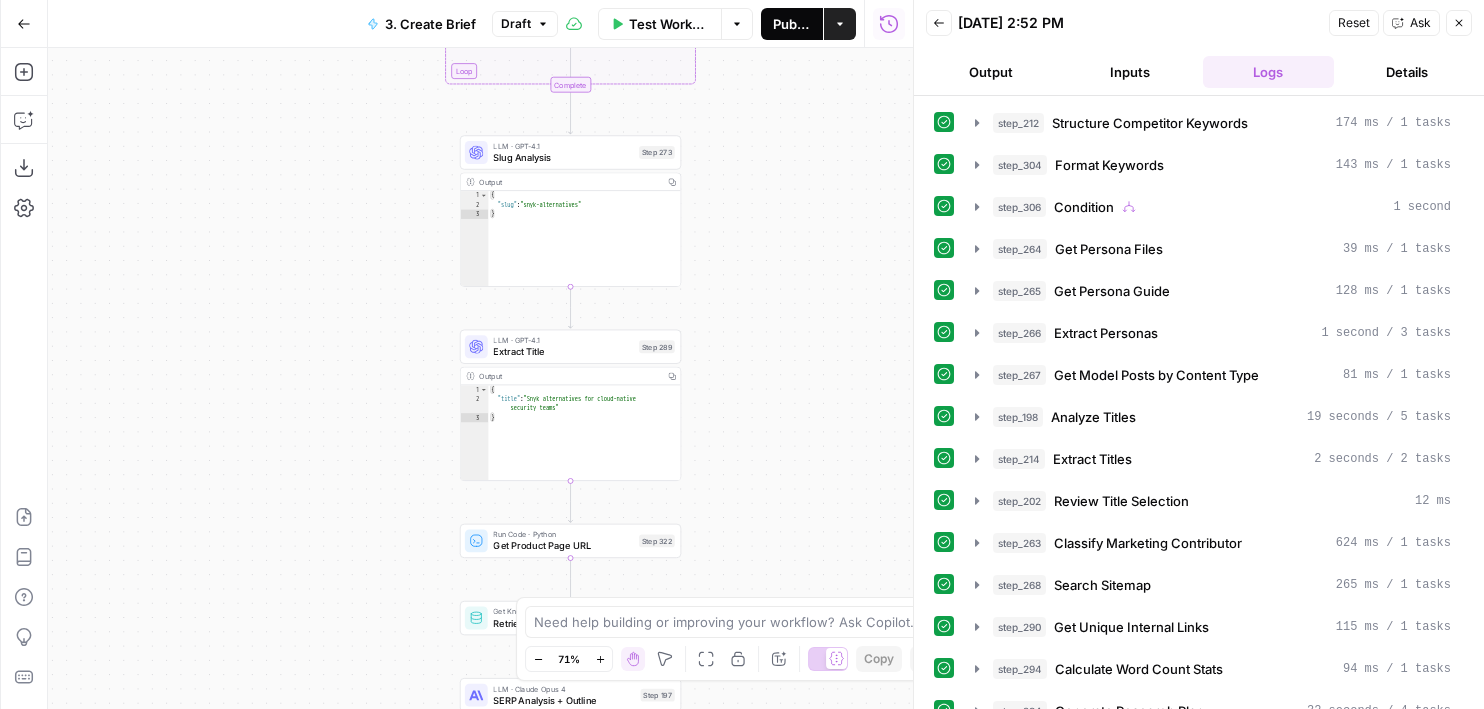 drag, startPoint x: 761, startPoint y: 420, endPoint x: 770, endPoint y: 38, distance: 382.10602 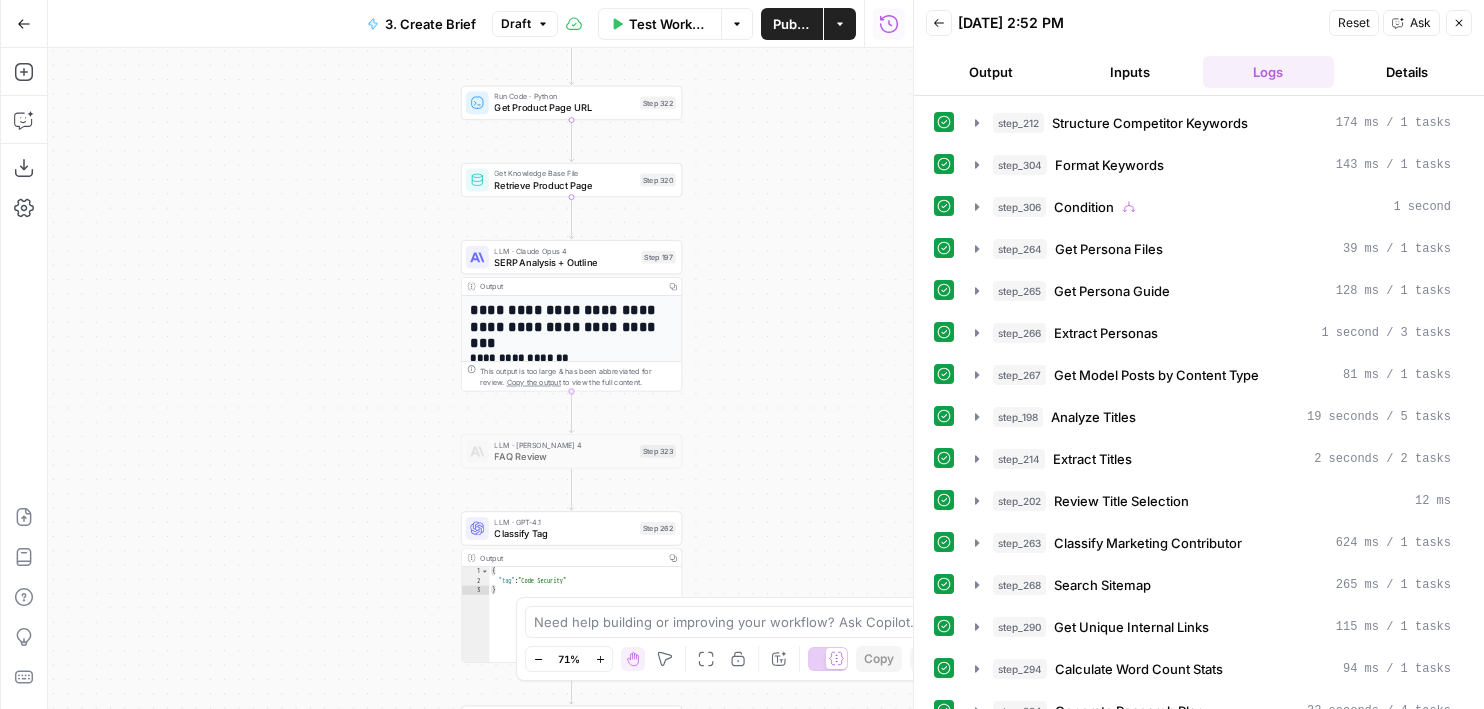 drag, startPoint x: 773, startPoint y: 529, endPoint x: 773, endPoint y: 107, distance: 422 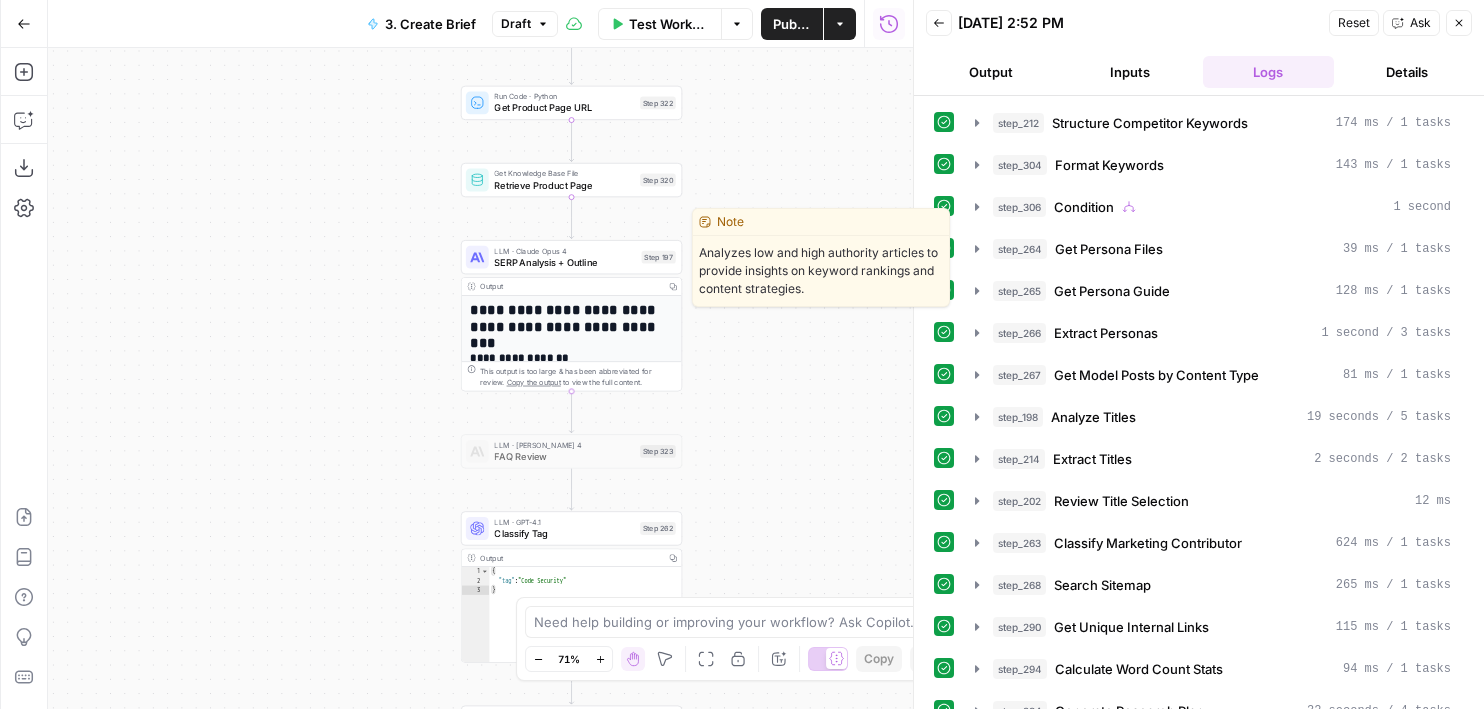 click on "LLM · Claude Opus 4" at bounding box center (564, 250) 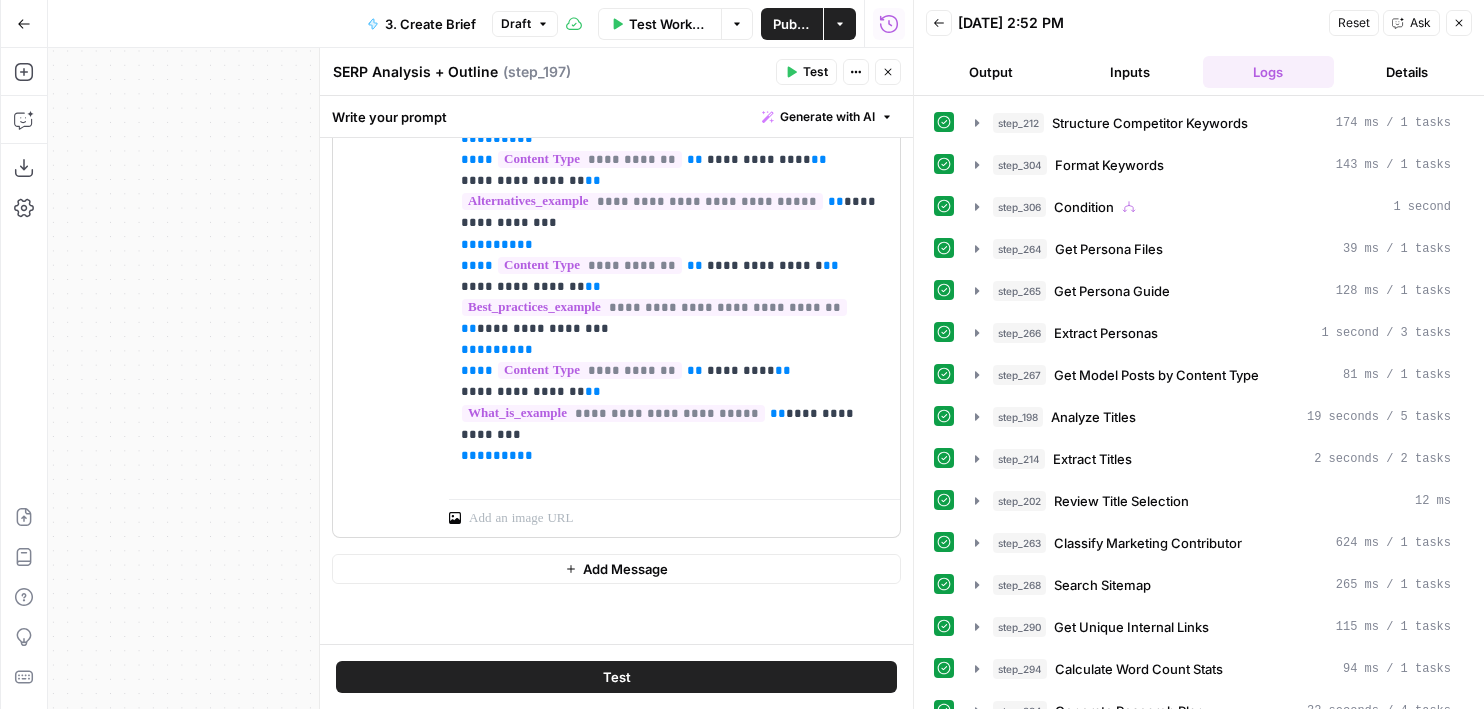 scroll, scrollTop: 370, scrollLeft: 0, axis: vertical 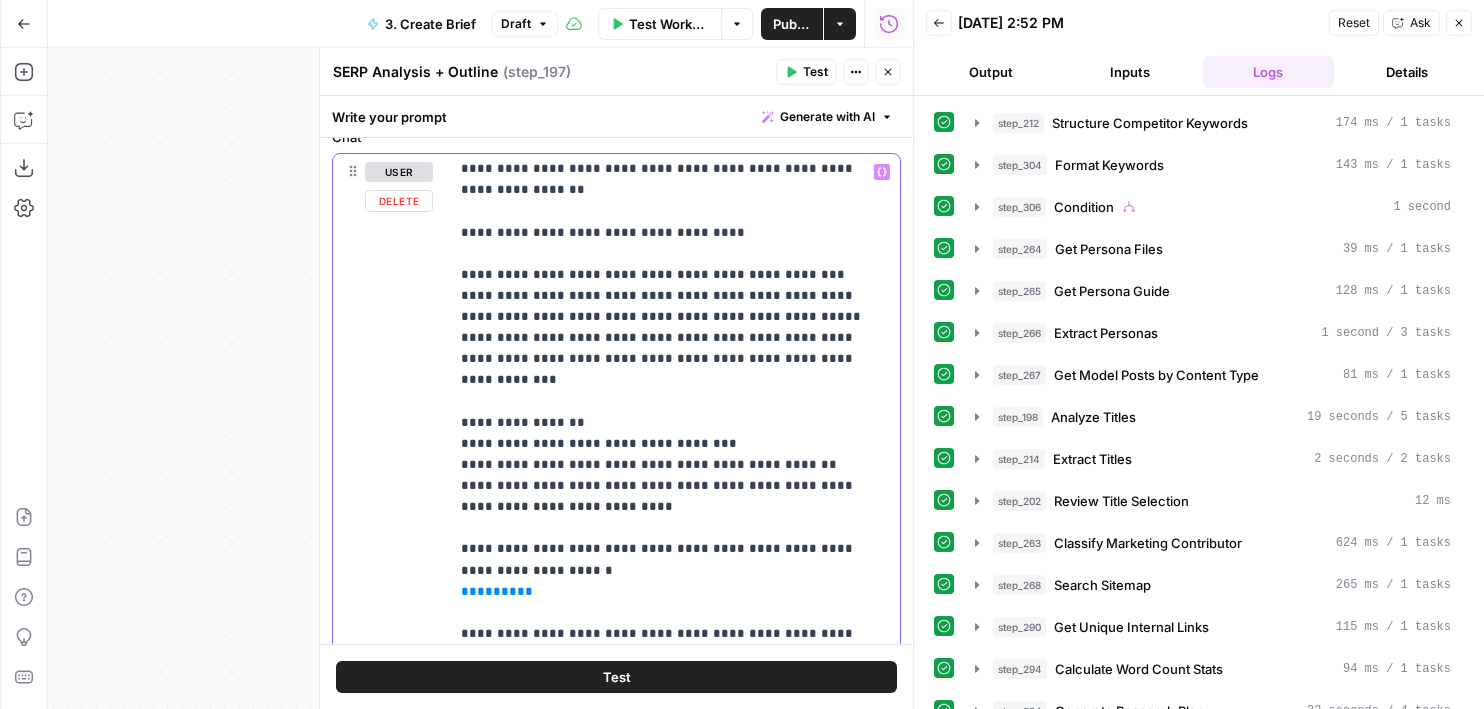 click on "**********" at bounding box center (674, -3317) 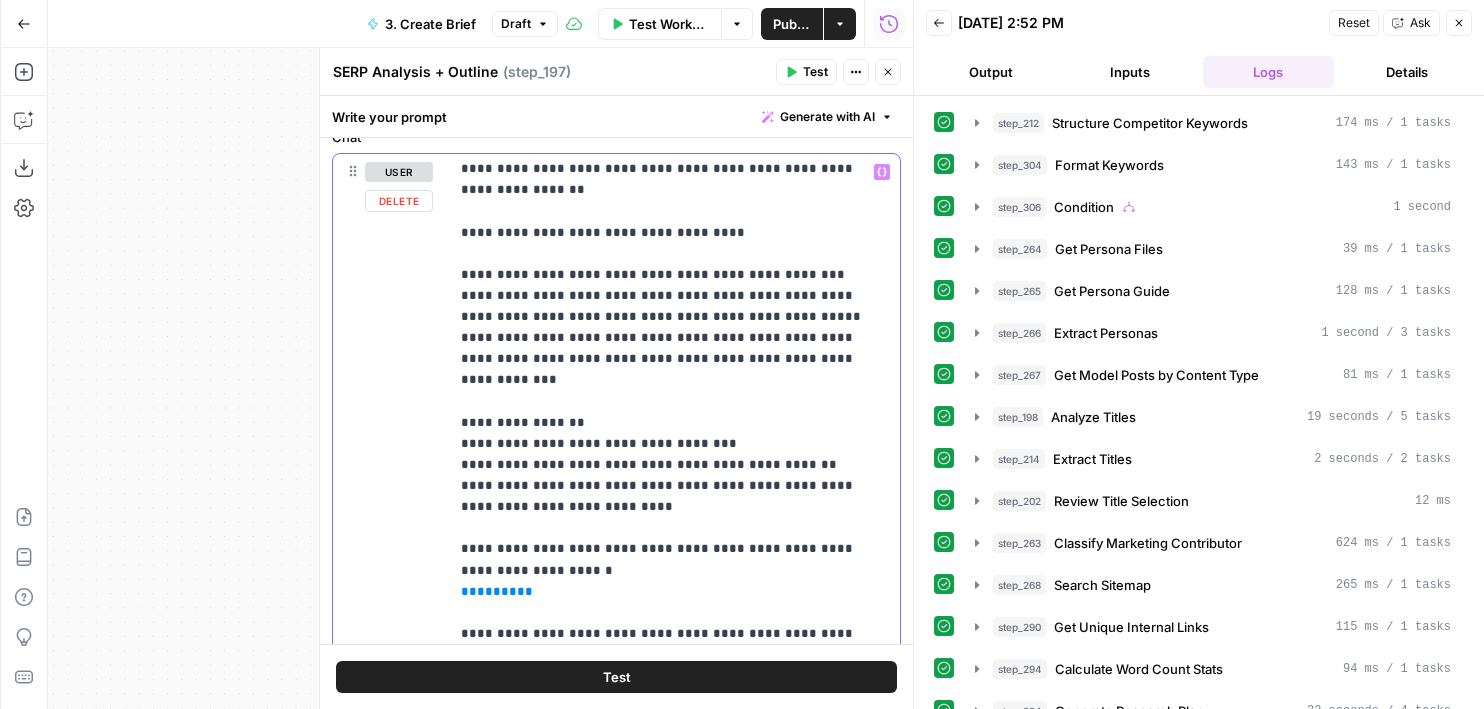 type 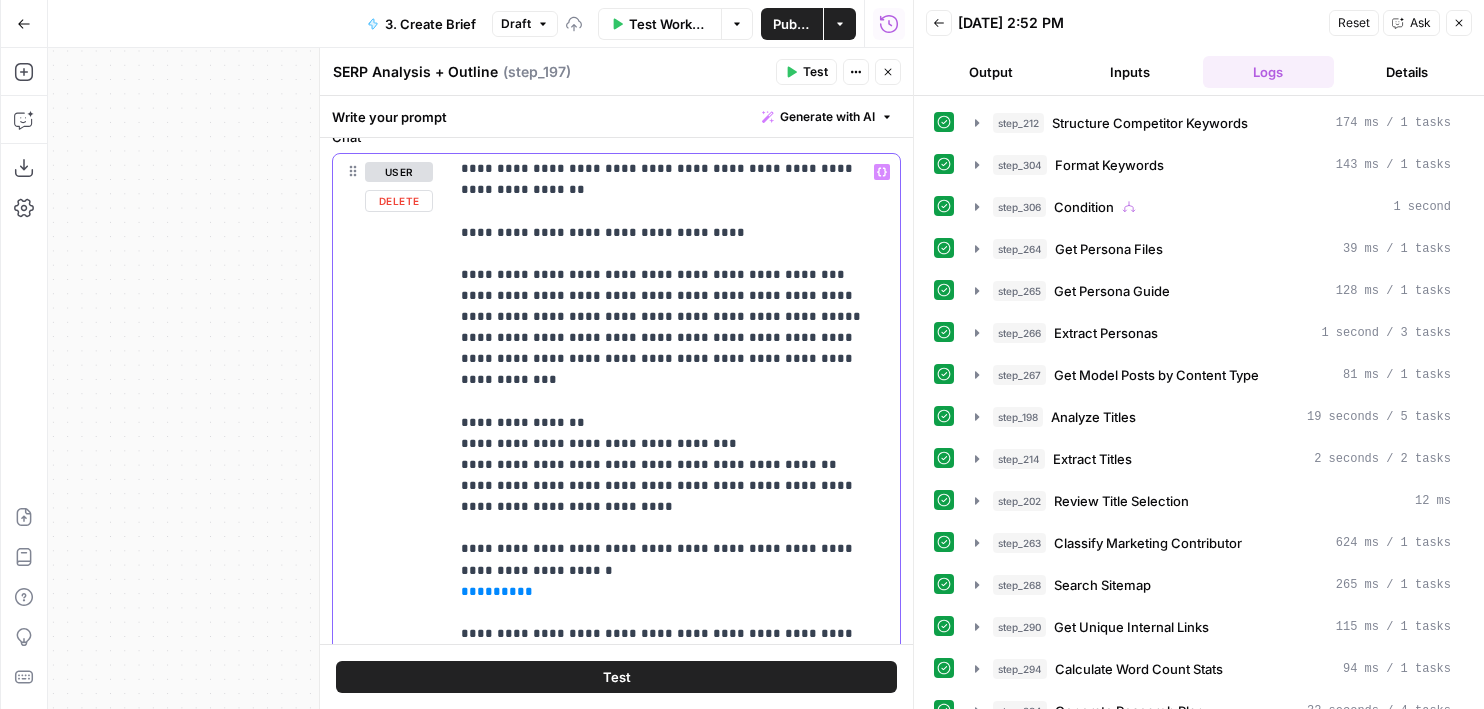 click on "**********" at bounding box center (674, -3307) 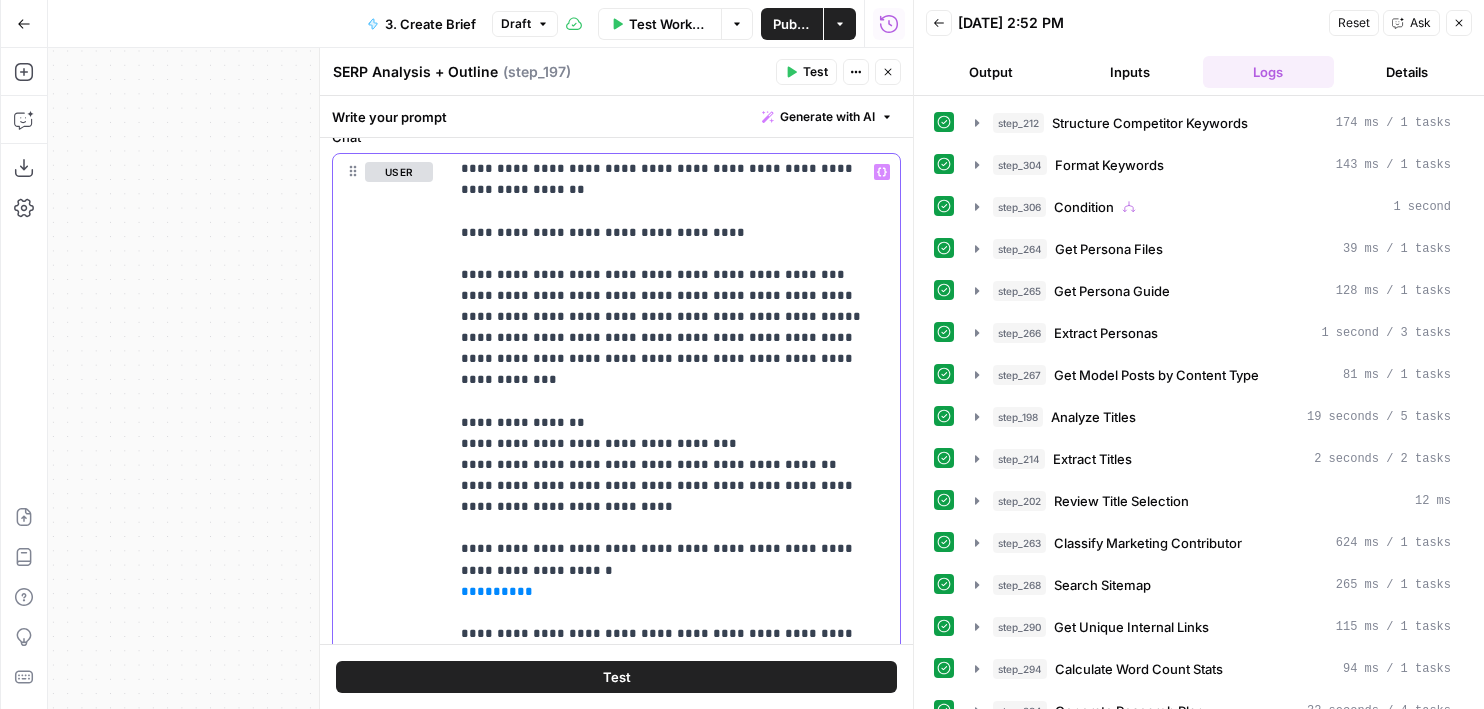 click on "**********" at bounding box center [674, -3307] 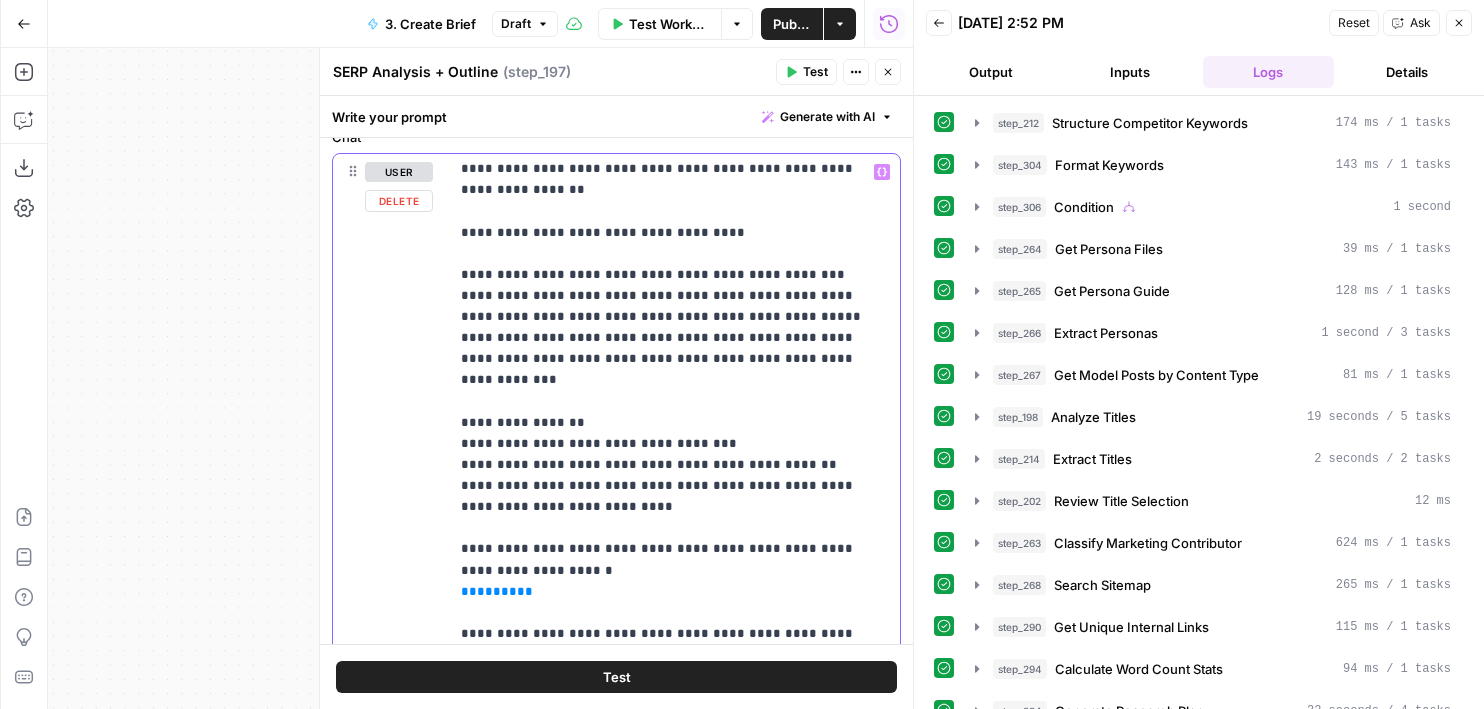 click on "**********" at bounding box center [674, -3296] 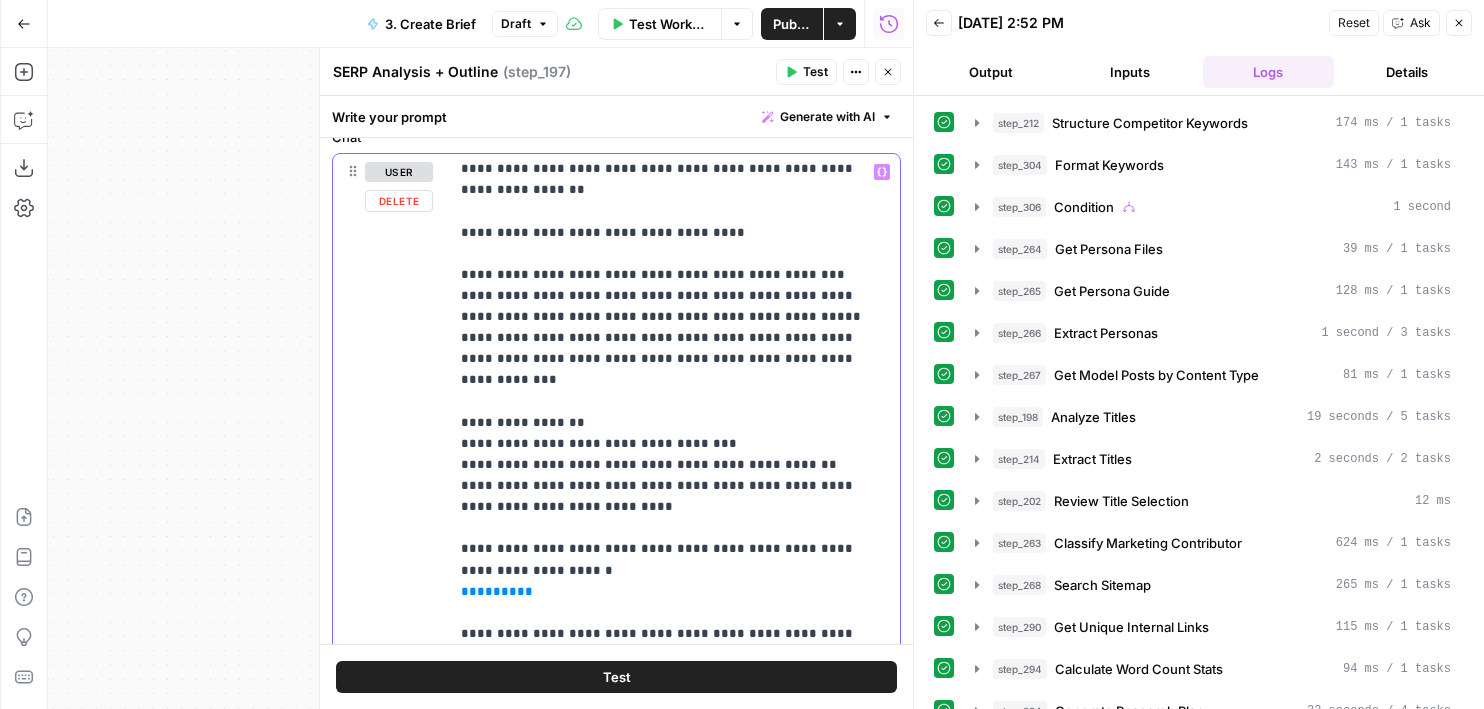 click on "**********" at bounding box center [674, -3296] 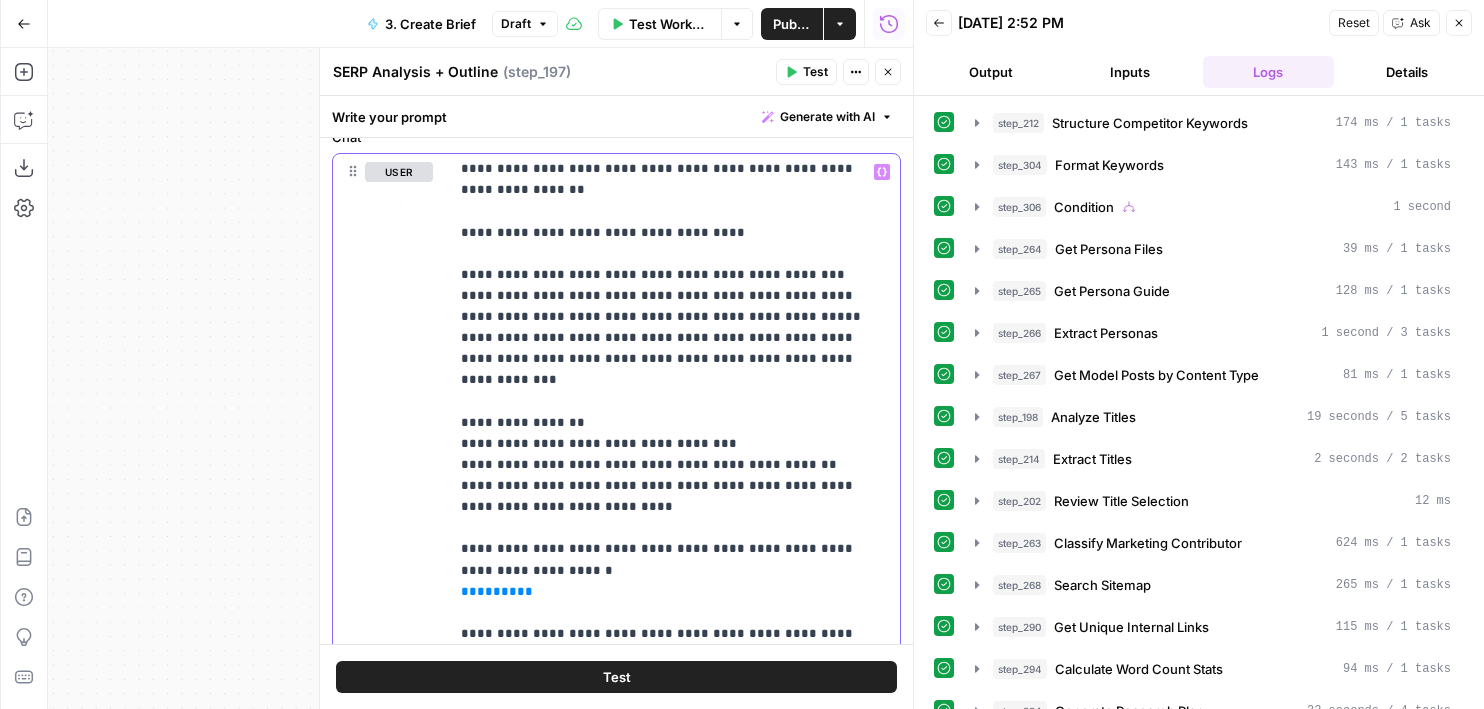 click on "**********" at bounding box center (674, -3286) 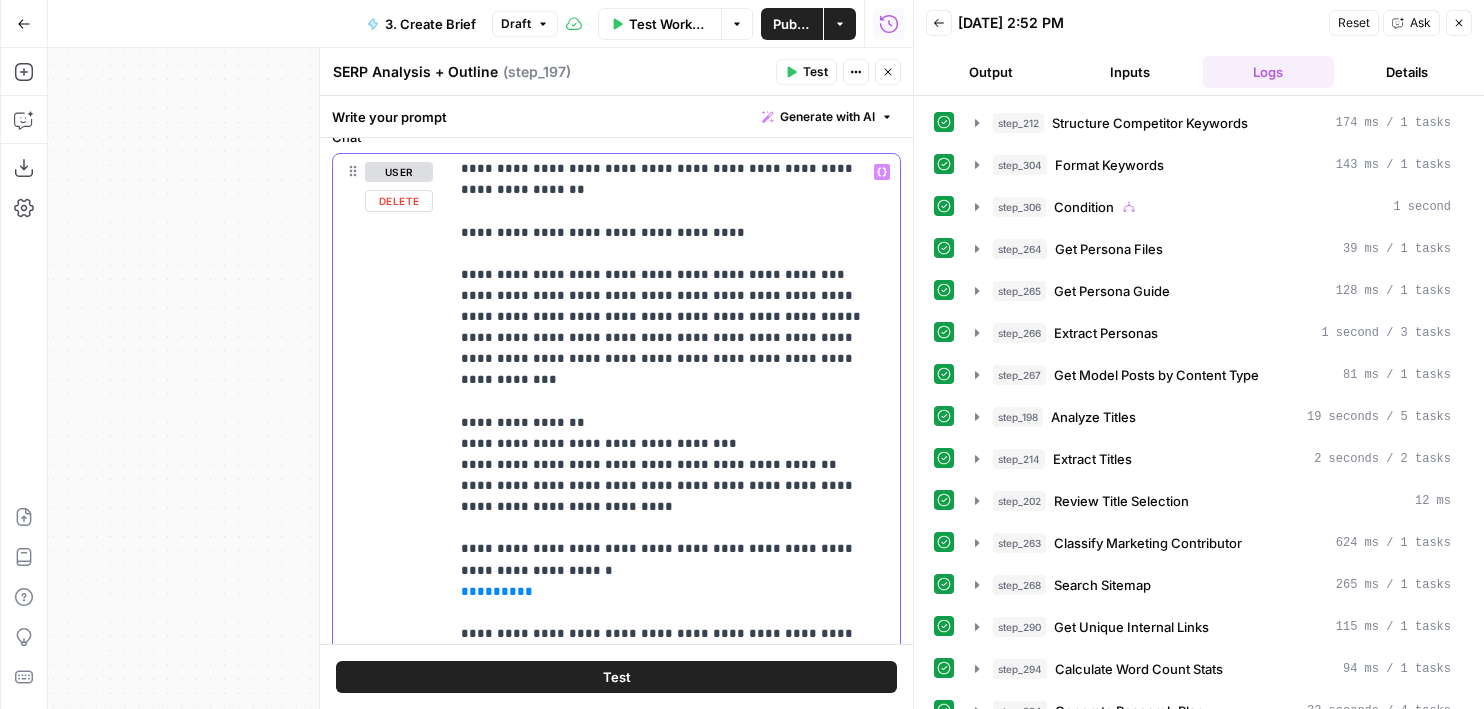 click on "**********" at bounding box center [674, -3286] 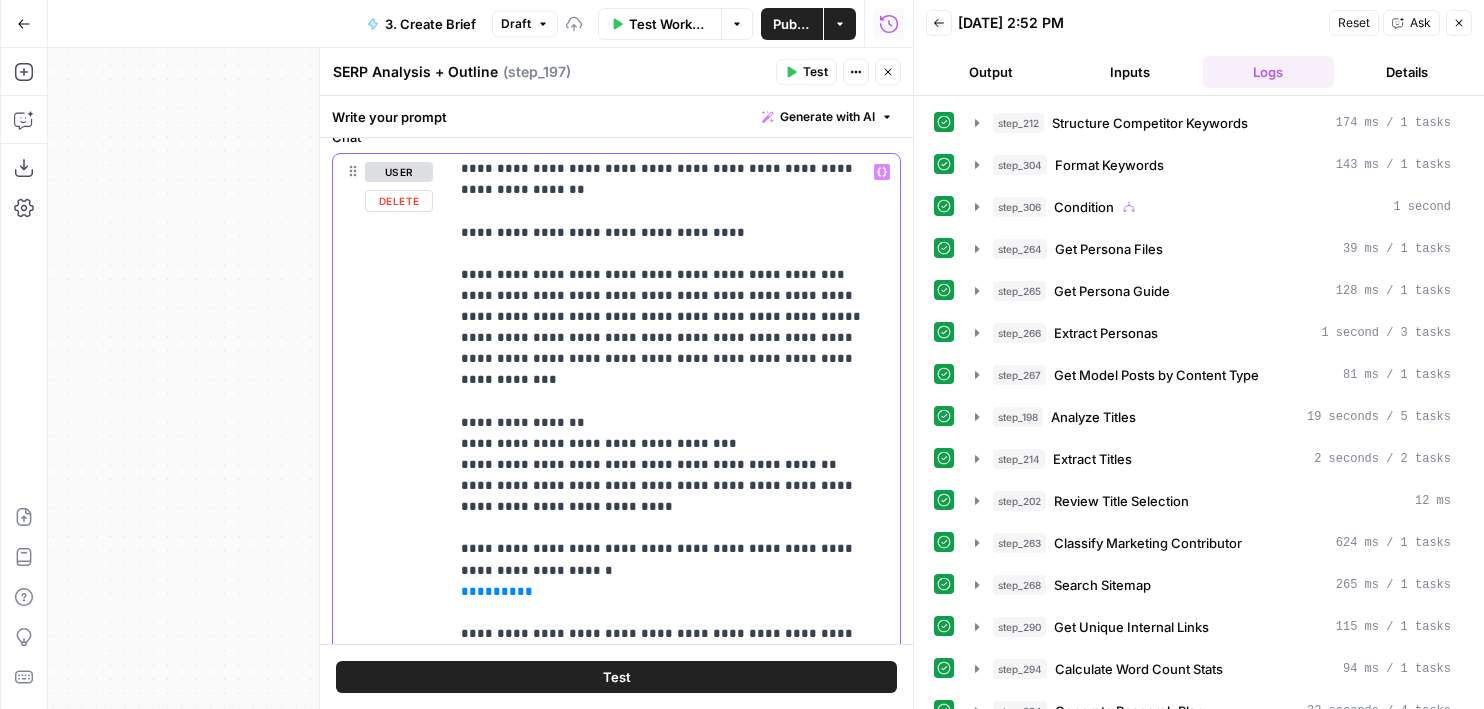 click on "**********" at bounding box center (674, -3286) 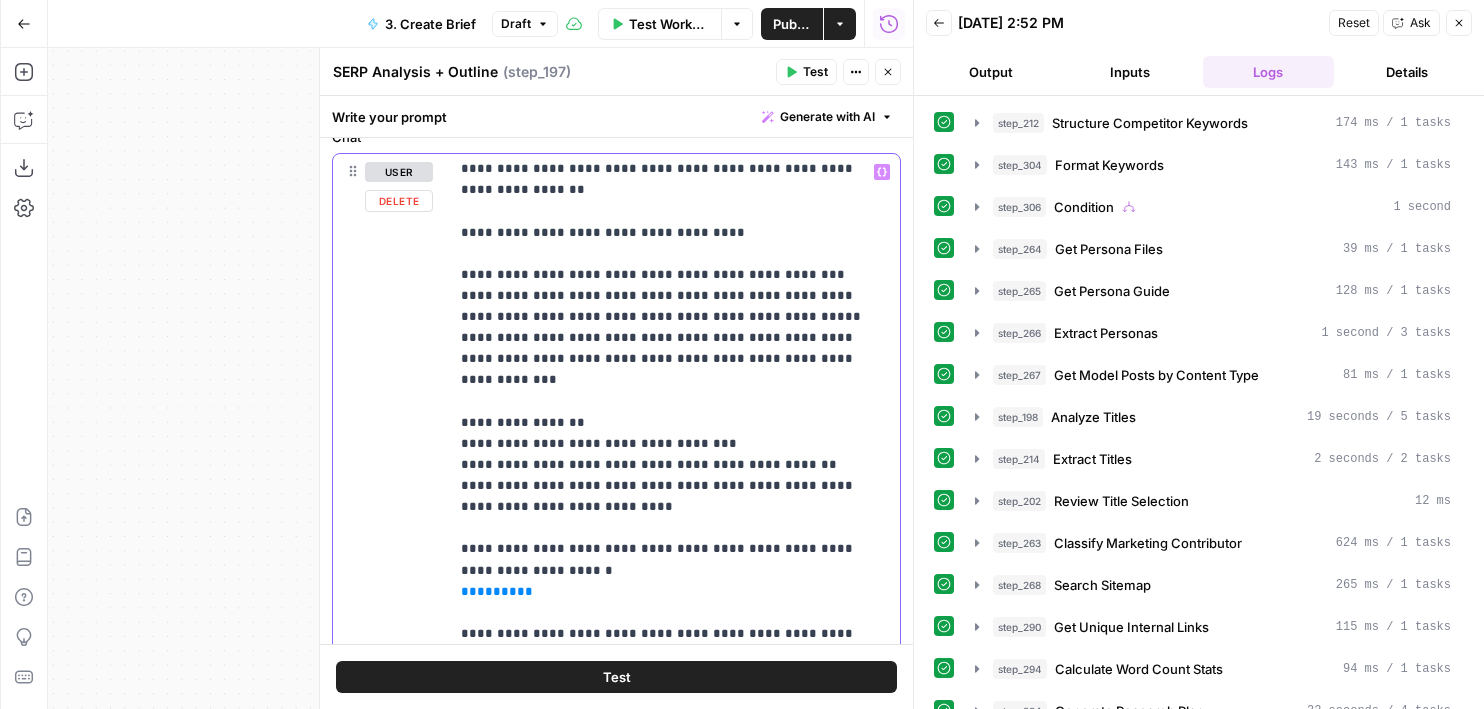 scroll, scrollTop: 7841, scrollLeft: 0, axis: vertical 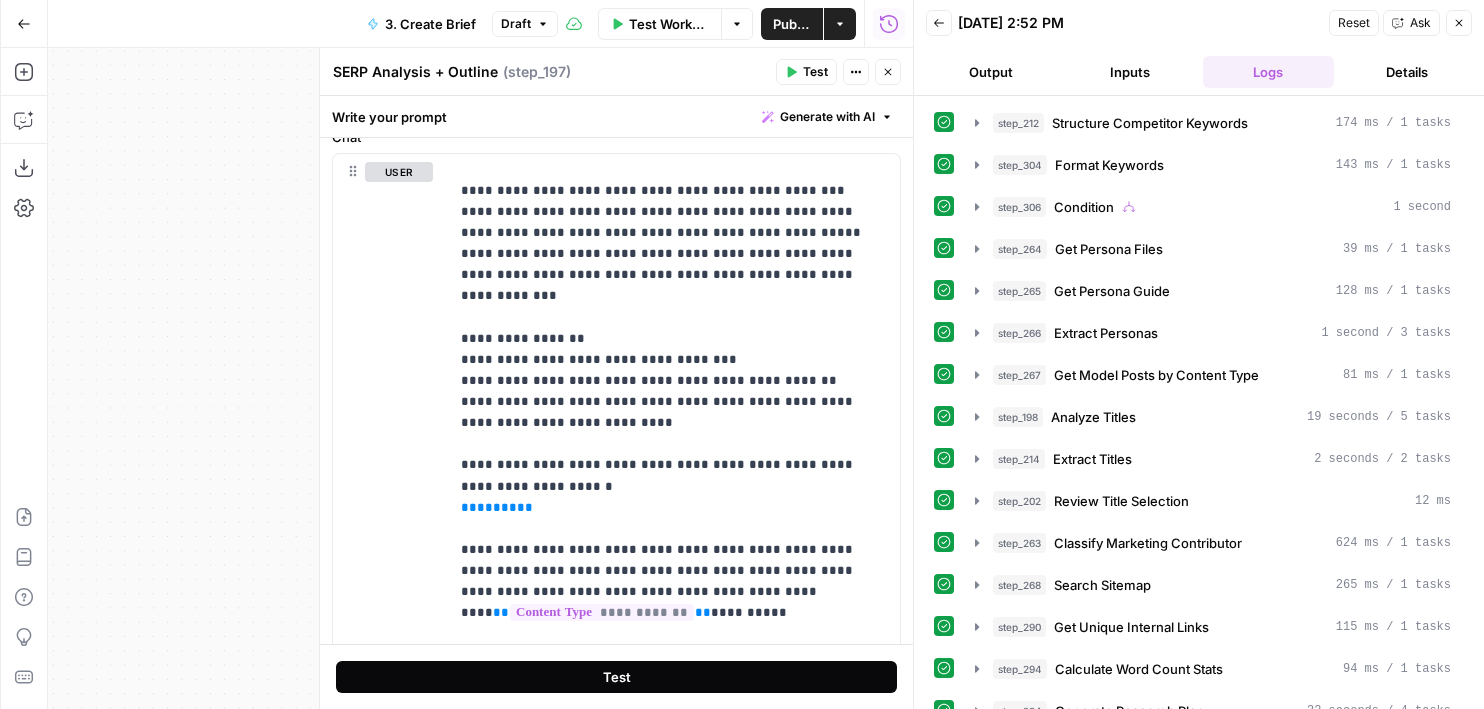click on "Test" at bounding box center (616, 677) 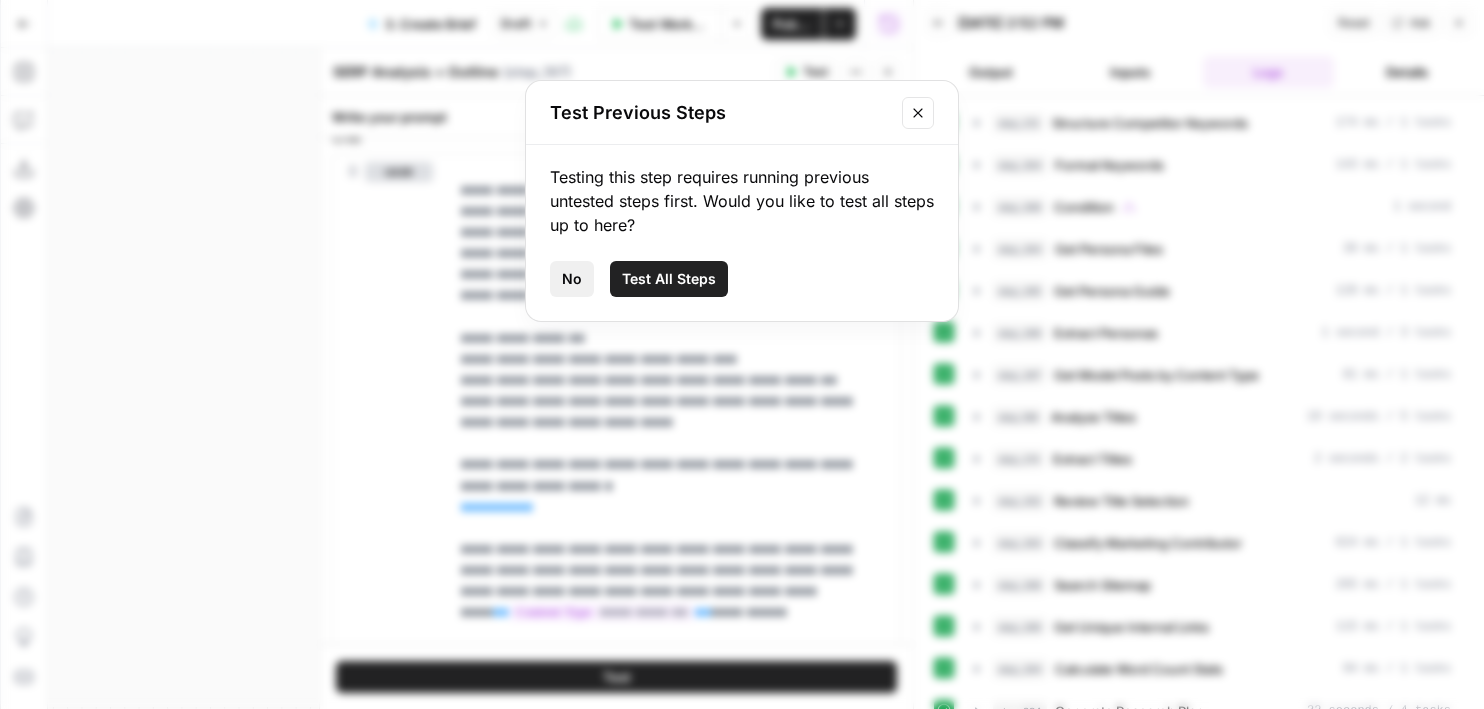 click on "No" at bounding box center [572, 279] 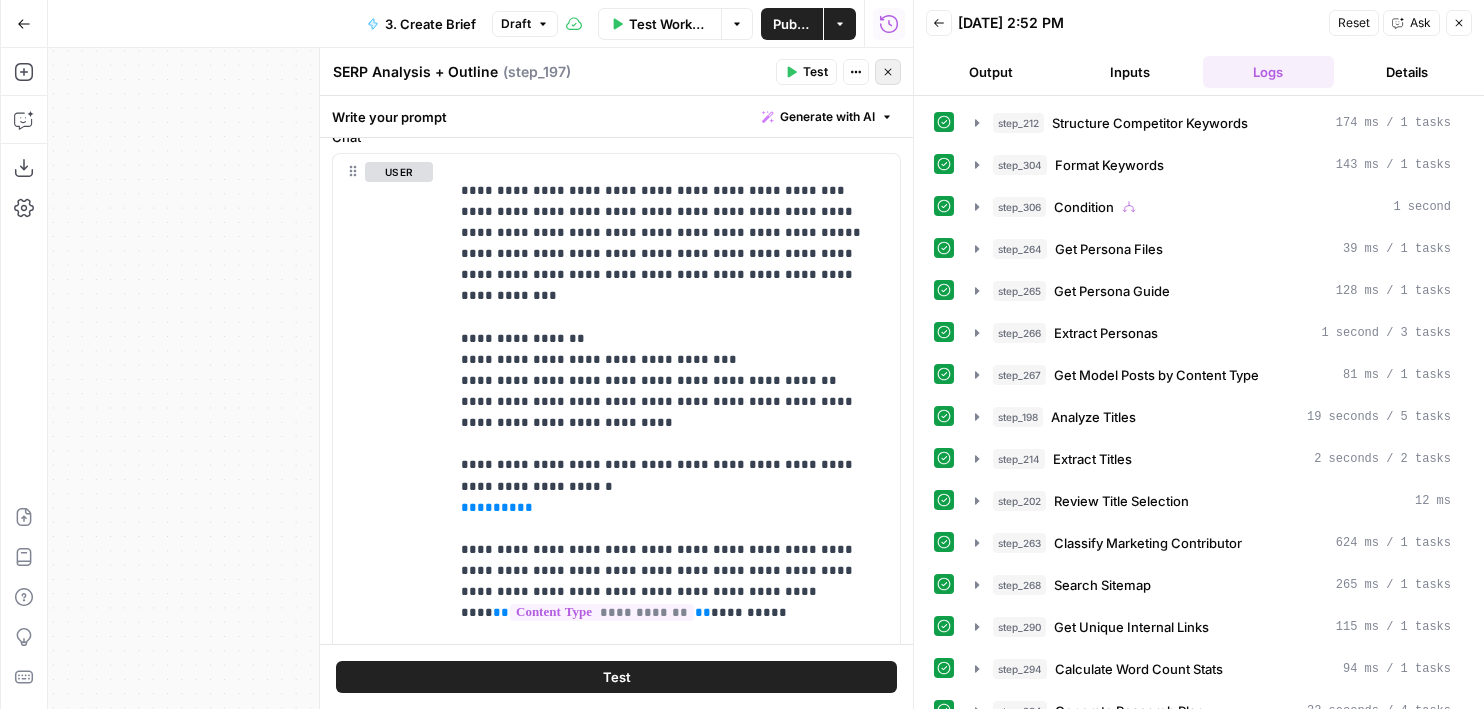 click 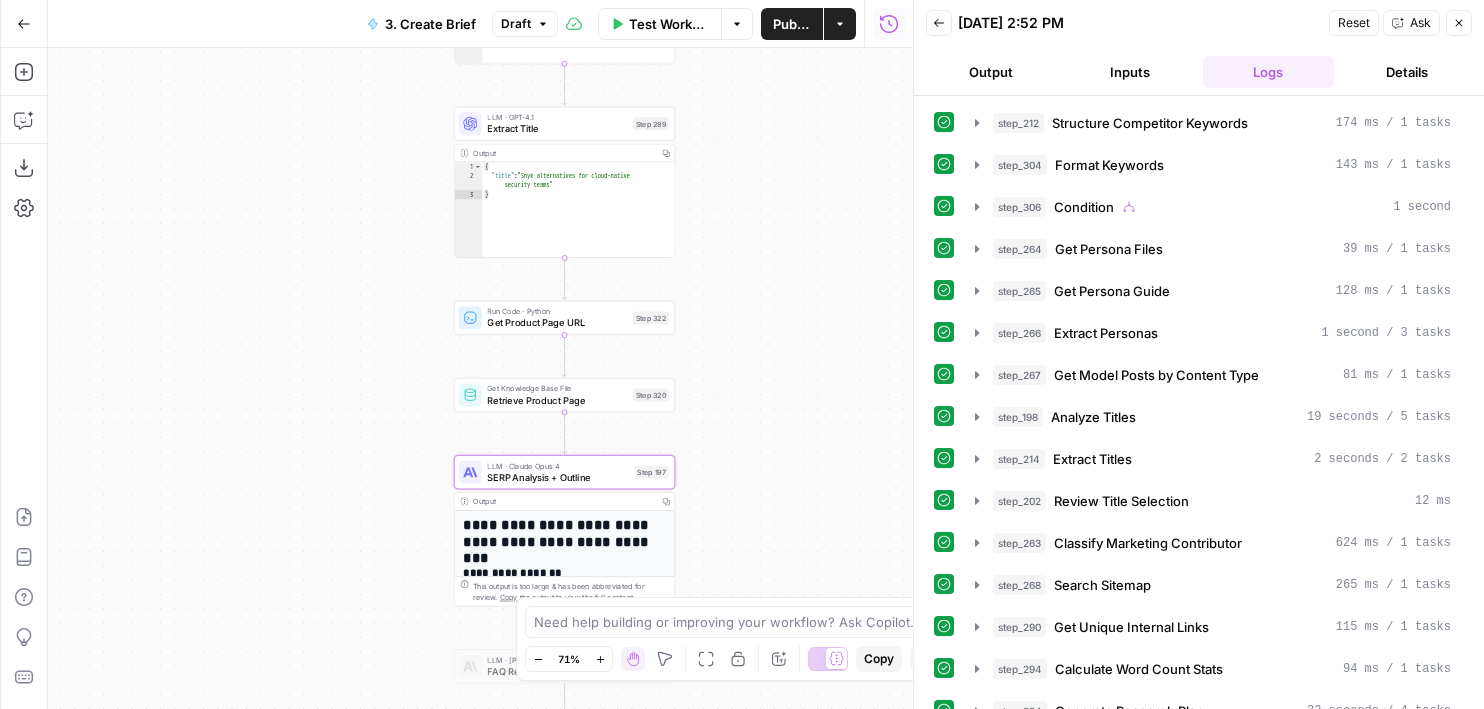 click on "true false Workflow Set Inputs Inputs Run Code · JavaScript Structure Competitor Keywords Step 212 Output Copy 1 2 3 4 5 6 7 8 9 10 11 12 [    {      "Keyword" :  "snyk alternative" ,      "Search Volume" :  90 ,      "Keyword Difficulty" :  11 ,      "Article Count" :  9    } ,    {      "Keyword" :  "snyk vs" ,      "Search Volume" :  30 ,      "Keyword Difficulty" :  9 ,      "Article Count" :  8     XXXXXXXXXXXXXXXXXXXXXXXXXXXXXXXXXXXXXXXXXXXXXXXXXXXXXXXXXXXXXXXXXXXXXXXXXXXXXXXXXXXXXXXXXXXXXXXXXXXXXXXXXXXXXXXXXXXXXXXXXXXXXXXXXXXXXXXXXXXXXXXXXXXXXXXXXXXXXXXXXXXXXXXXXXXXXXXXXXXXXXXXXXXXXXXXXXXXXXXXXXXXXXXXXXXXXXXXXXXXXXXXXXXXXXXXXXXXXXXXXXXXXXXXXXXXXXXXXXXXXXXXXXXXXXXXXXXXXXXXXXXXXXXXXXXXXXXXXXXXXXXXXXXXXXXXXXXXXXXXXXXXXXXXXXXXXXXXXXXXXXXXXXXXXXXXXXXXXXXXXXXXXXXXXXXXXXXXXXXXXXXXXXXXXXXXXXXXXXXXXXXXXXXXXXXXXXXXXXXXXXXXXXXXXXXXXXXXXXXXXXXXXXXXXXXXXXXXXXXXXXXXXXXXXXXXXXXXXXXXXXXXXXXXXXXXXXXXXXXXXXXXXXXXXXXX Run Code · Python Format Keywords Step 304 Output Copy 1 2 3 4 5 6 7 8 9 10 11 12 [    ,    ,    , ," at bounding box center (480, 378) 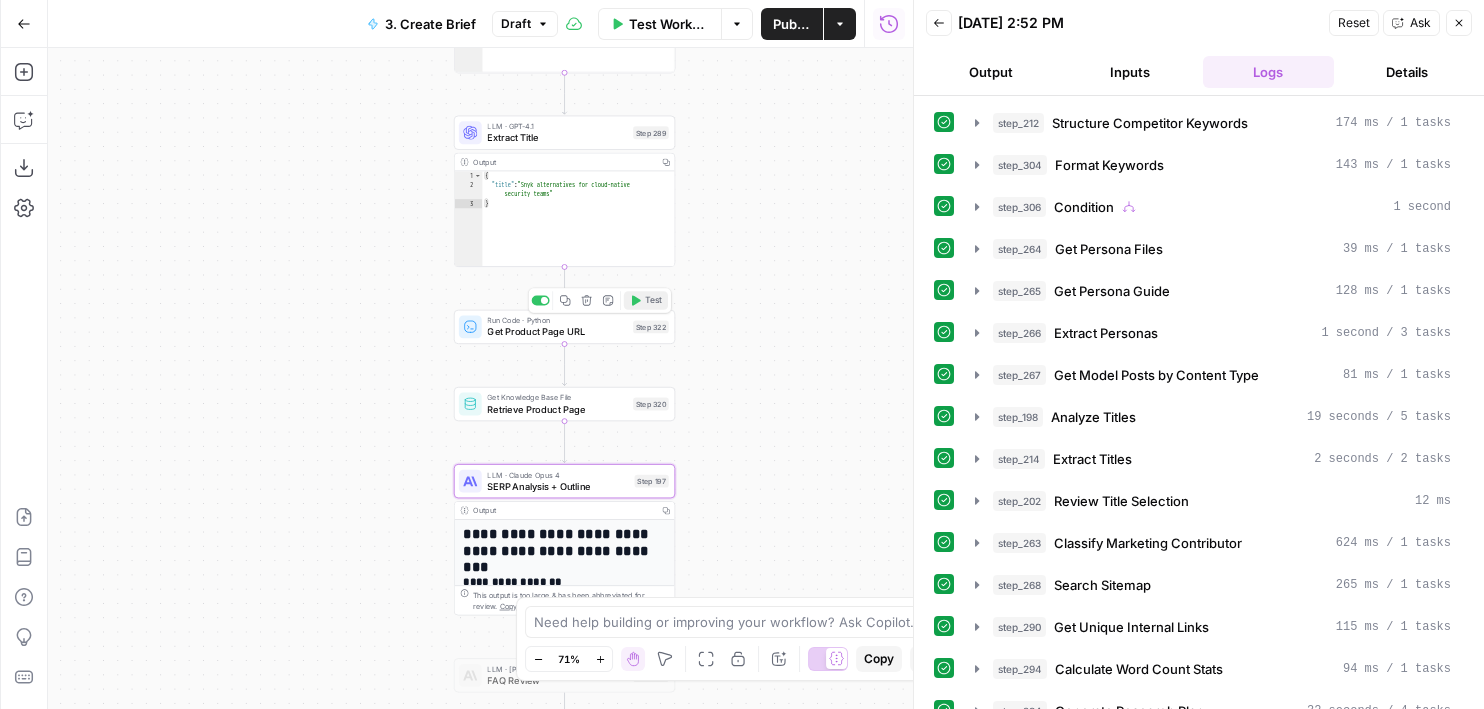 click 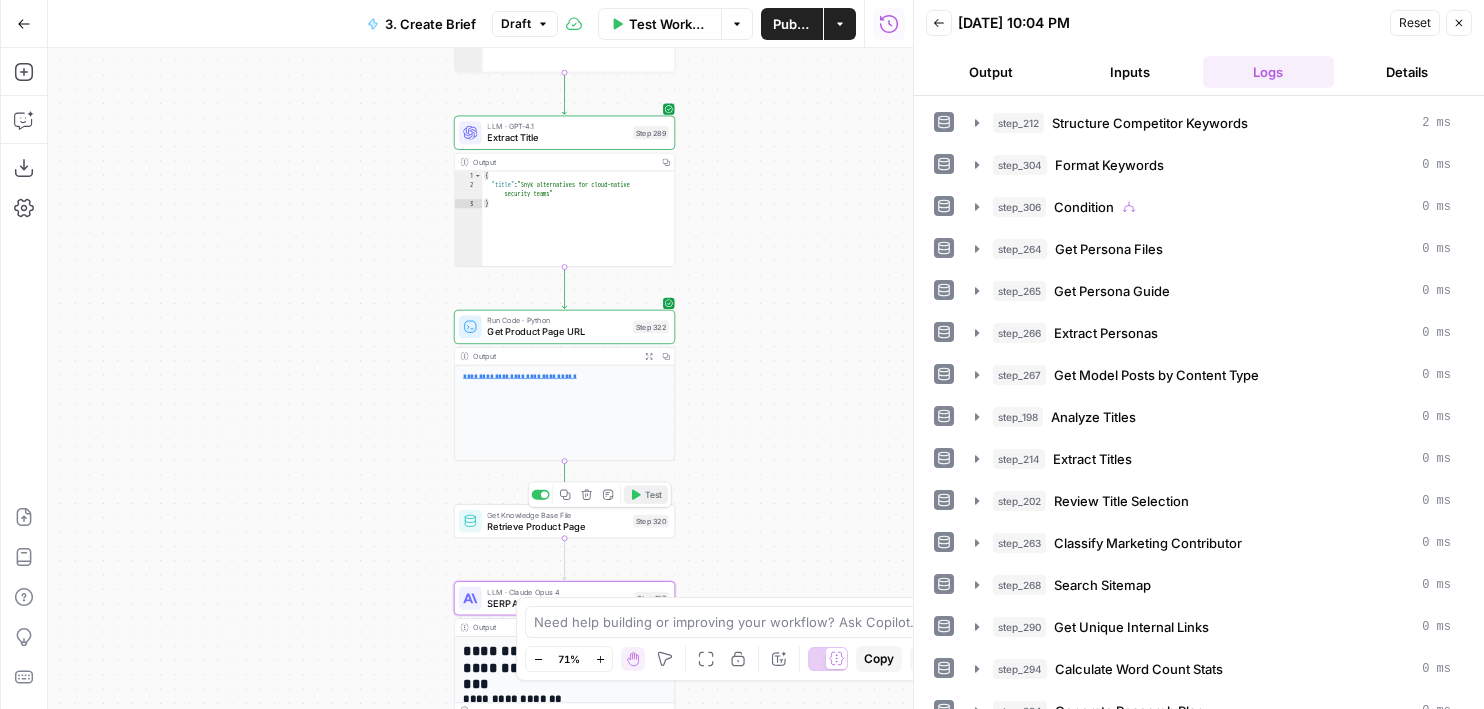 click 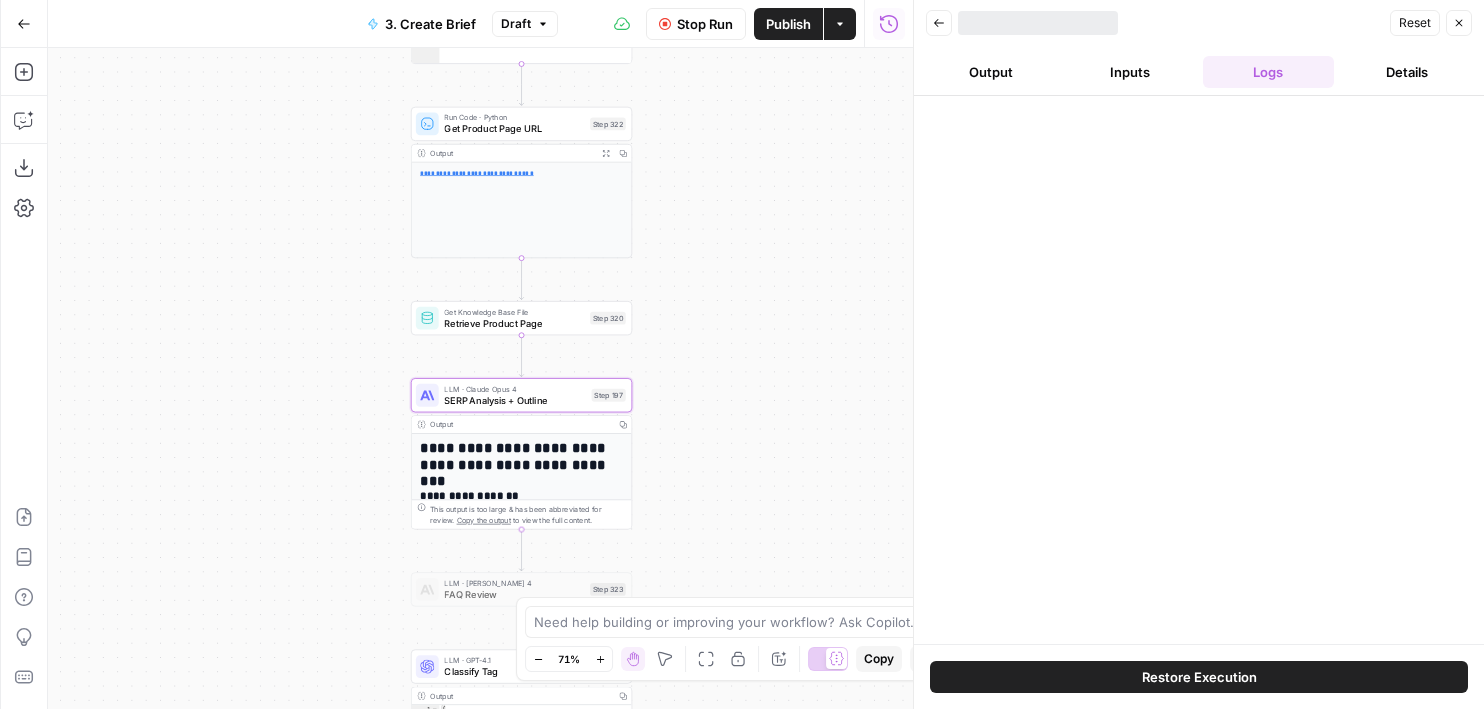 drag, startPoint x: 787, startPoint y: 478, endPoint x: 744, endPoint y: 275, distance: 207.50421 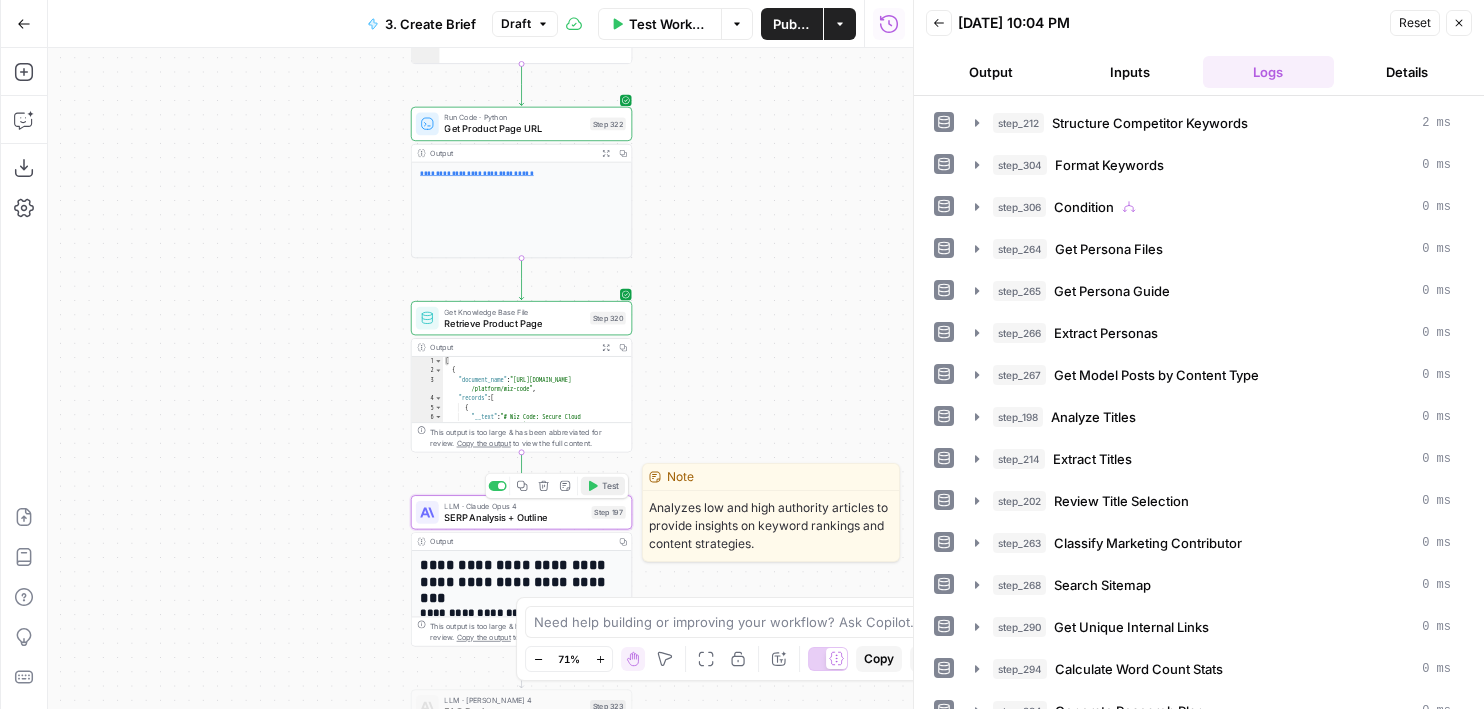 click on "Test" at bounding box center (610, 485) 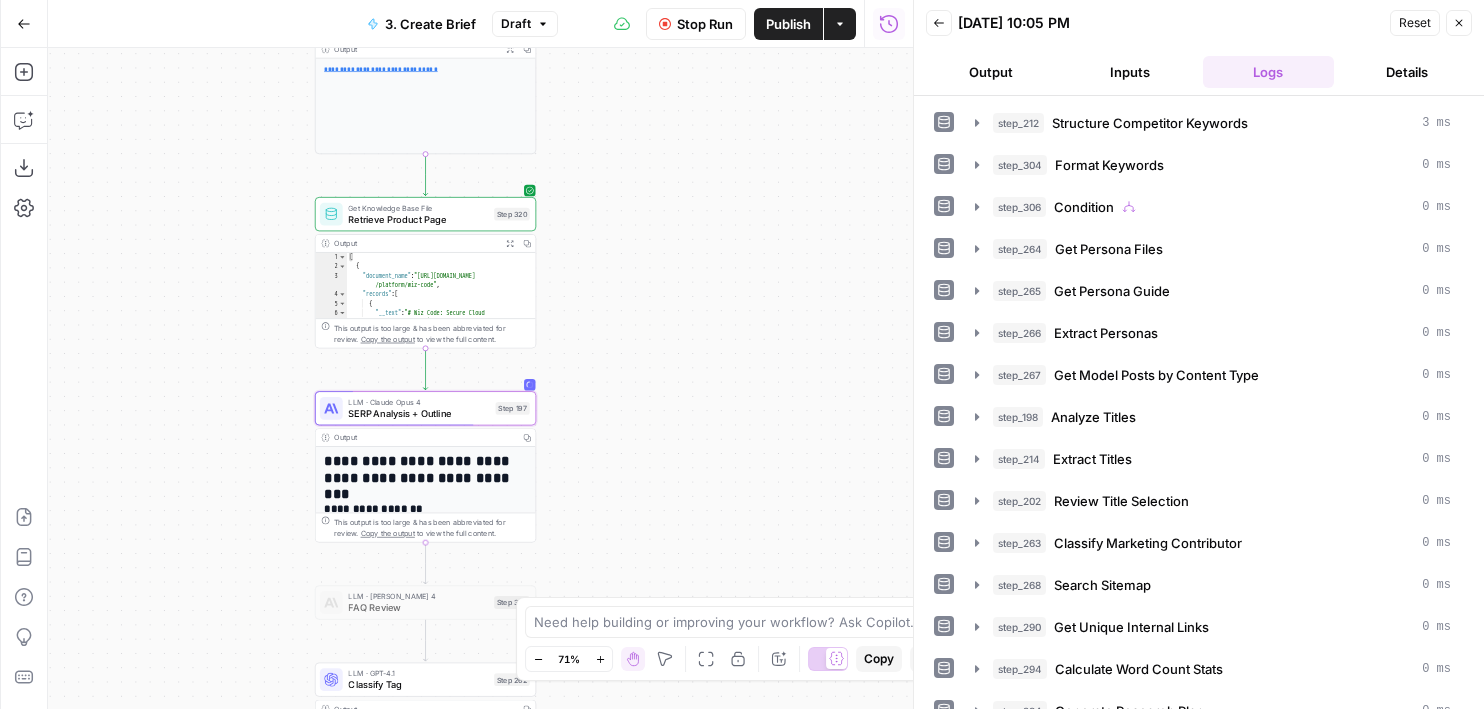 drag, startPoint x: 793, startPoint y: 477, endPoint x: 692, endPoint y: 365, distance: 150.81445 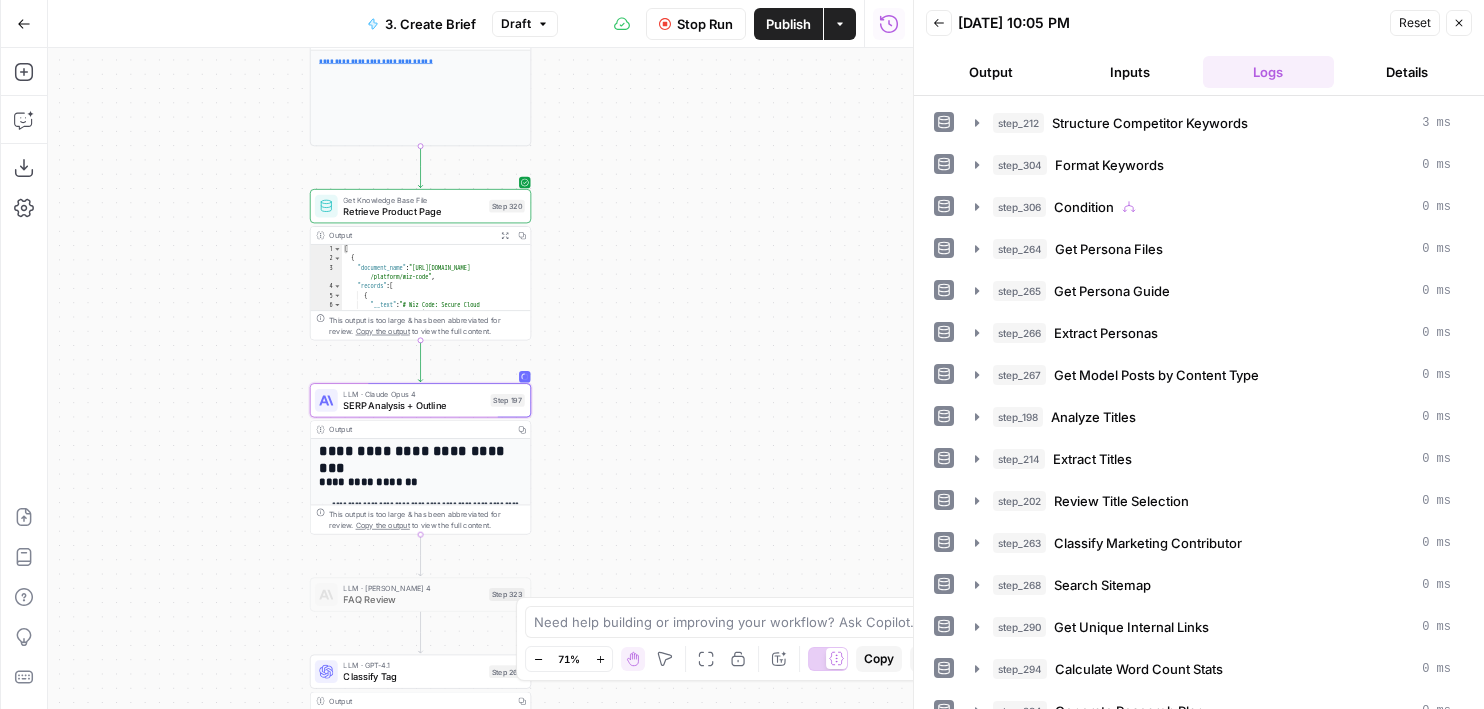 scroll, scrollTop: 35, scrollLeft: 0, axis: vertical 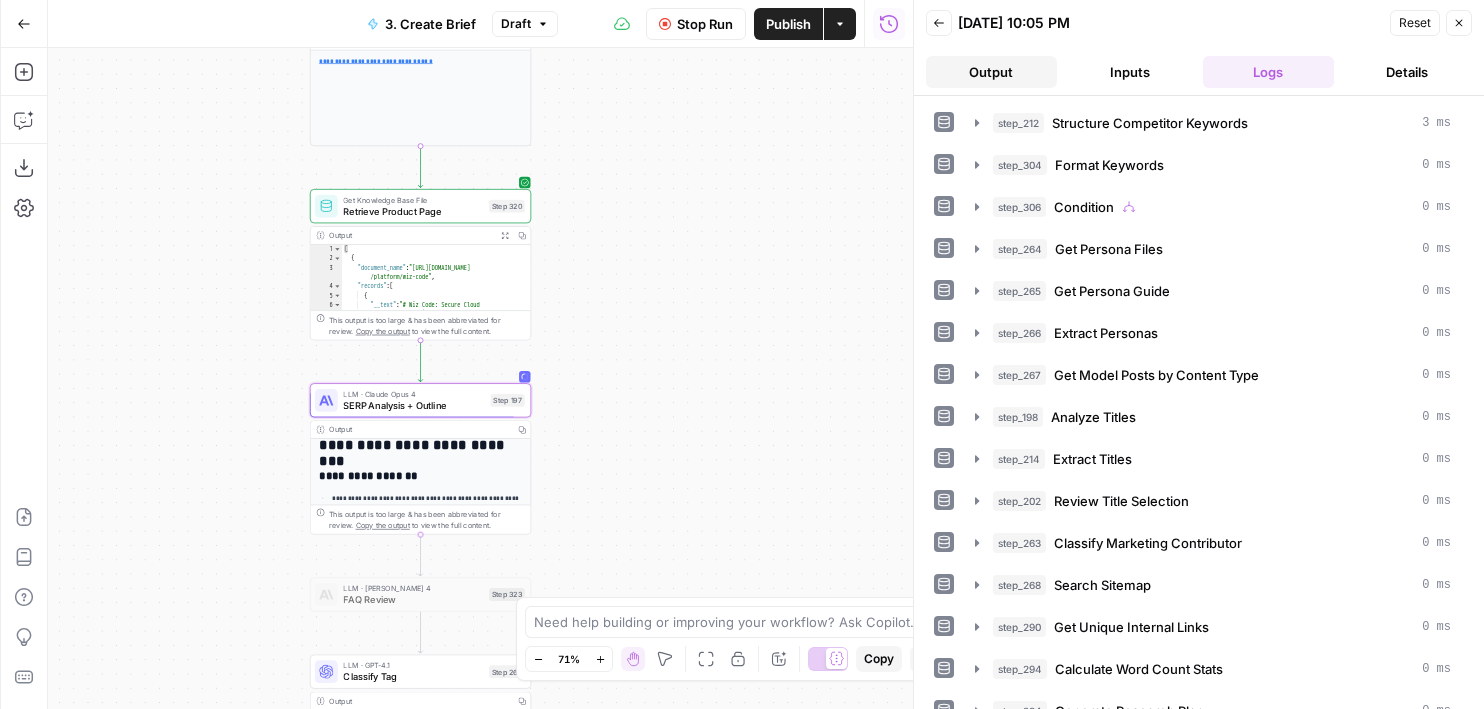 click on "Output" at bounding box center [991, 72] 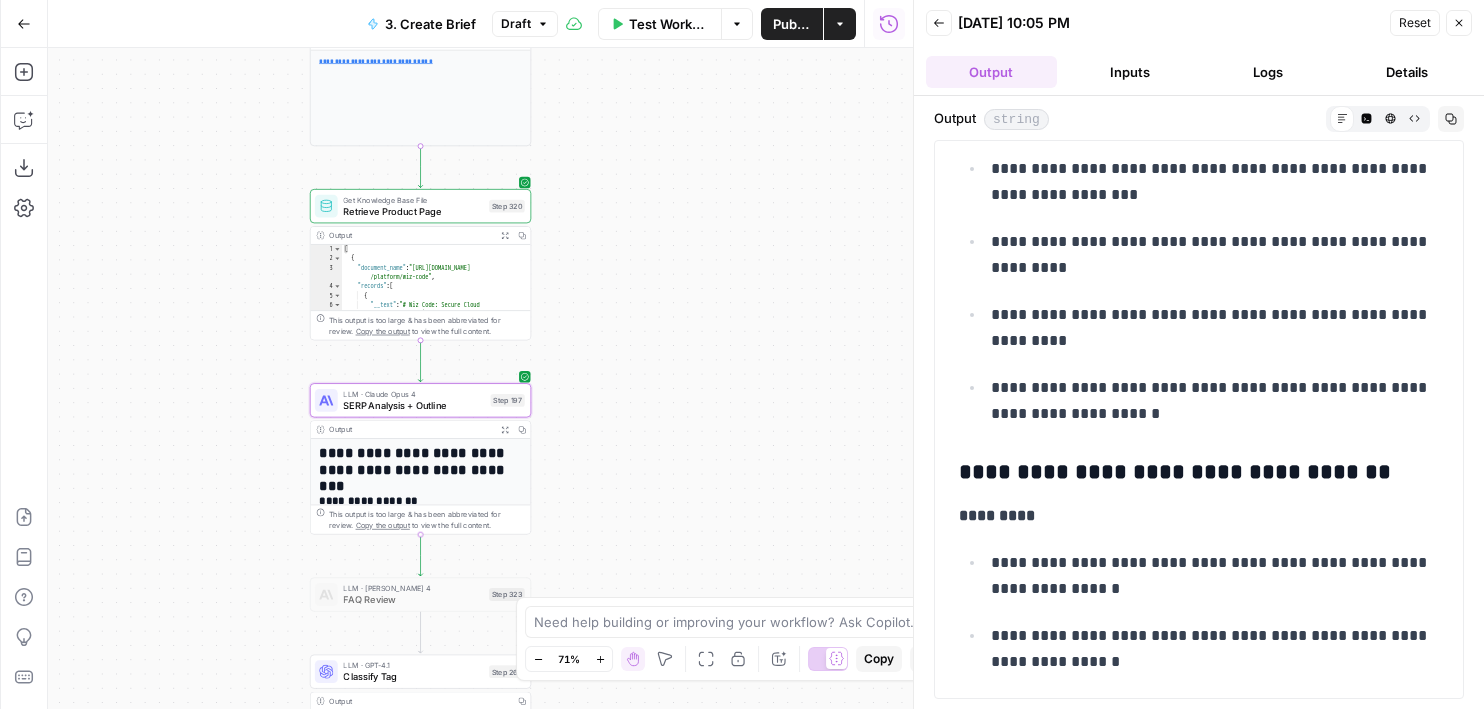 scroll, scrollTop: 2870, scrollLeft: 0, axis: vertical 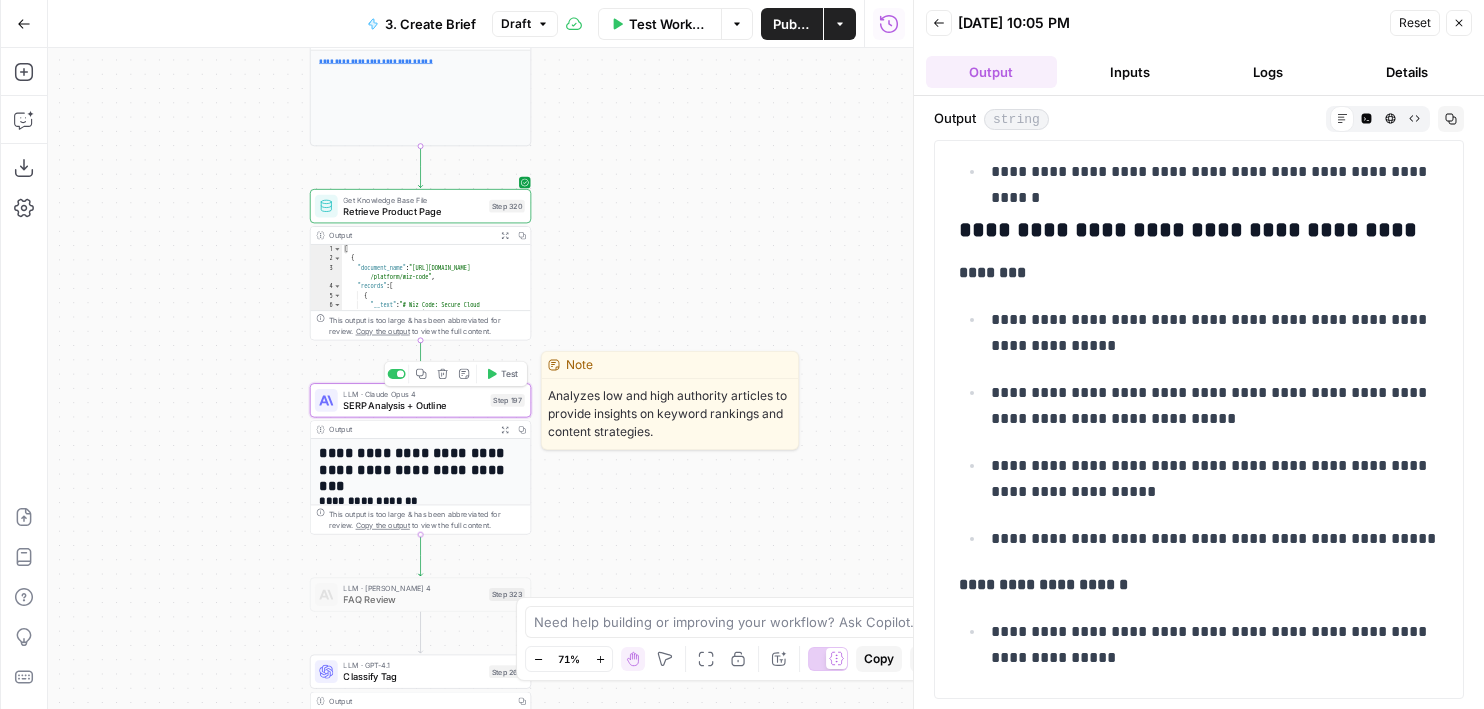 click on "SERP Analysis + Outline" at bounding box center [413, 405] 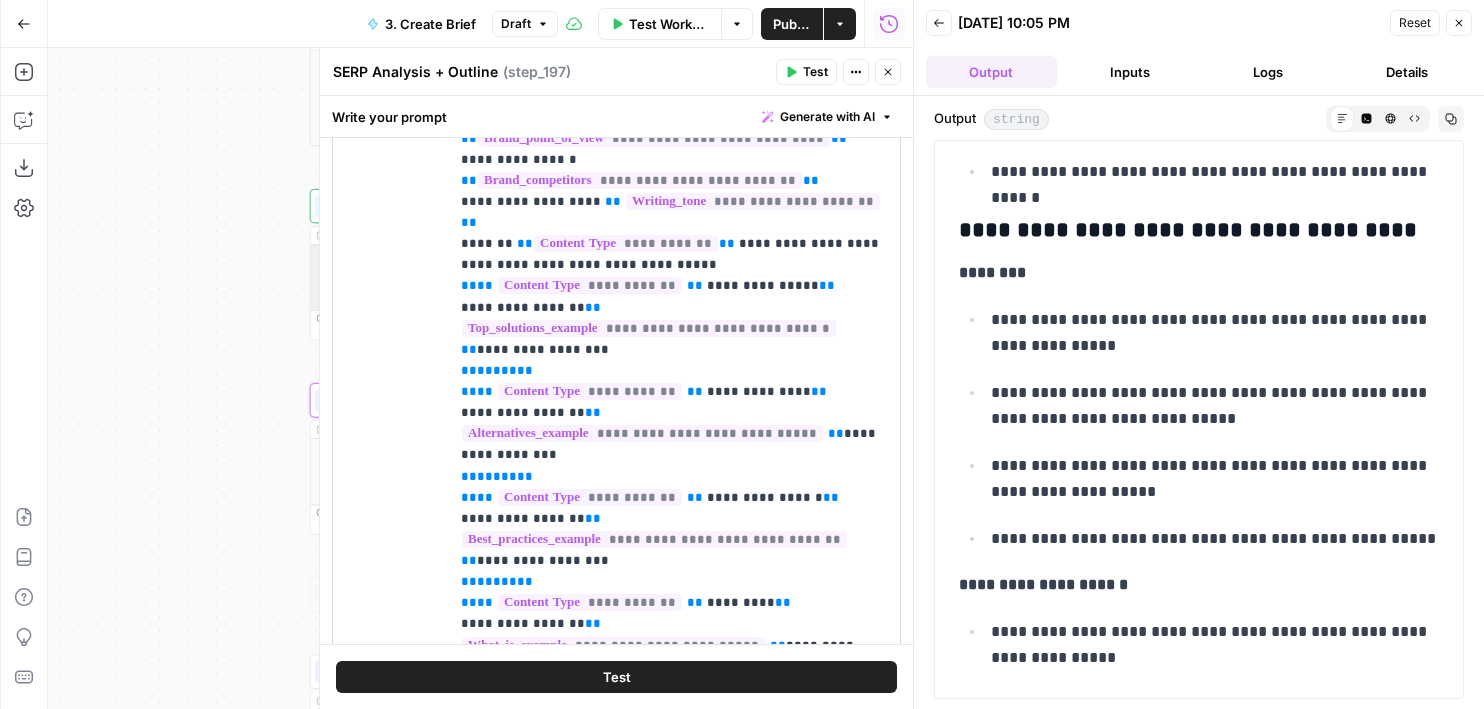 scroll, scrollTop: 765, scrollLeft: 0, axis: vertical 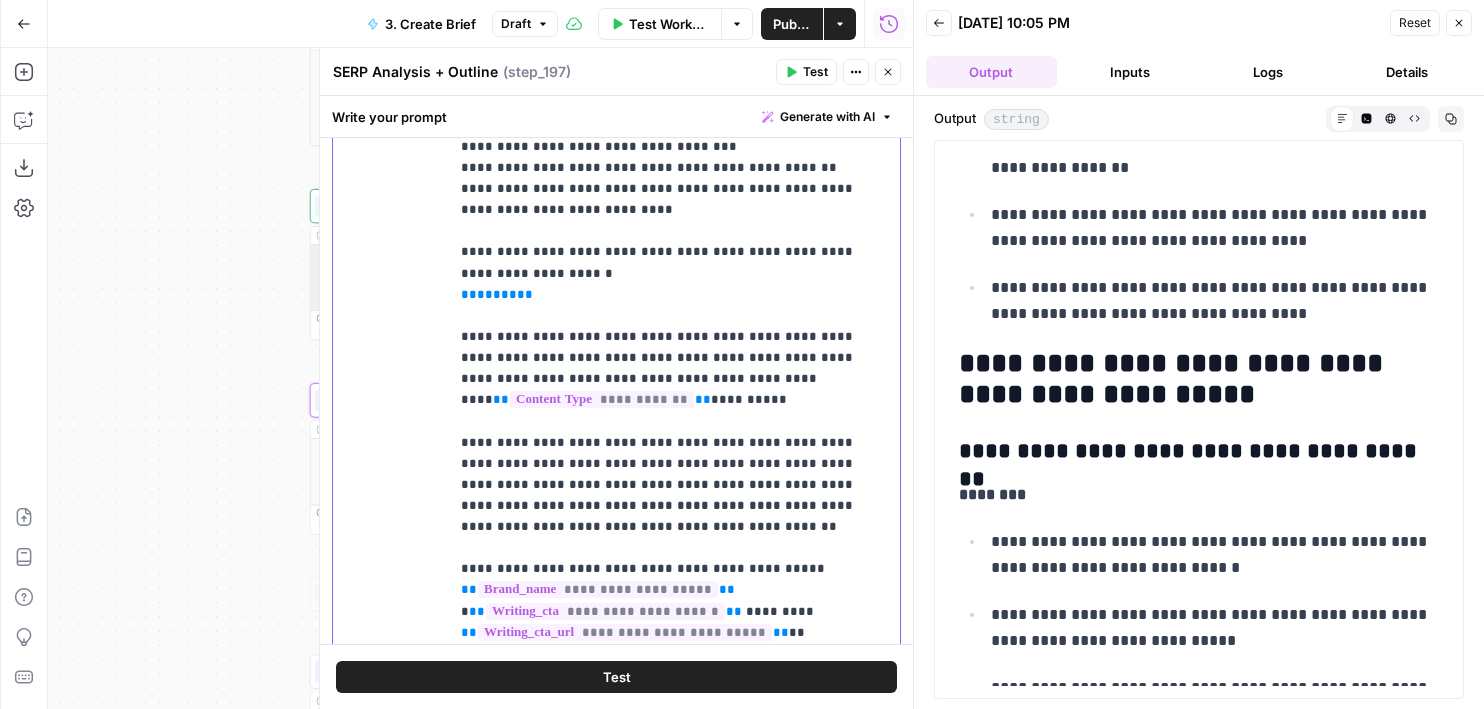 click on "**********" at bounding box center (674, -3572) 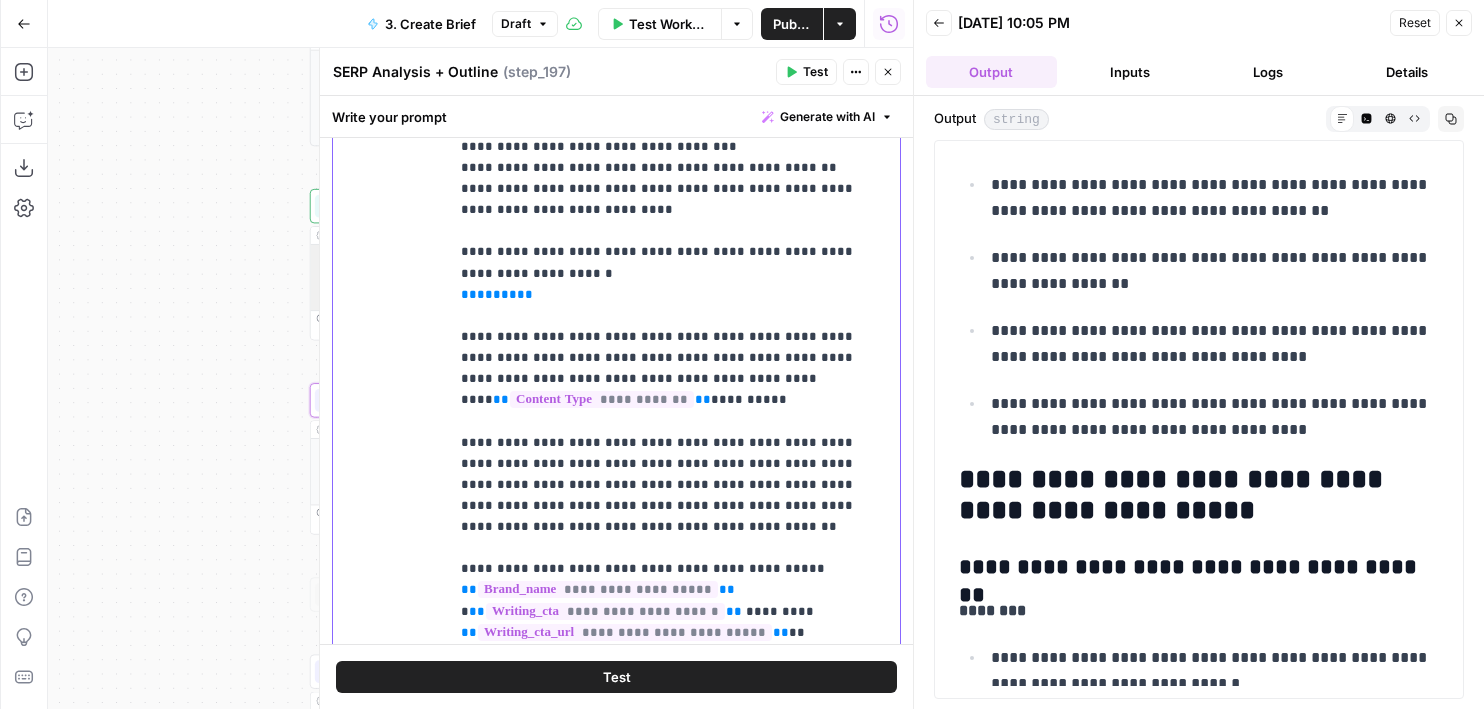 scroll, scrollTop: 1568, scrollLeft: 0, axis: vertical 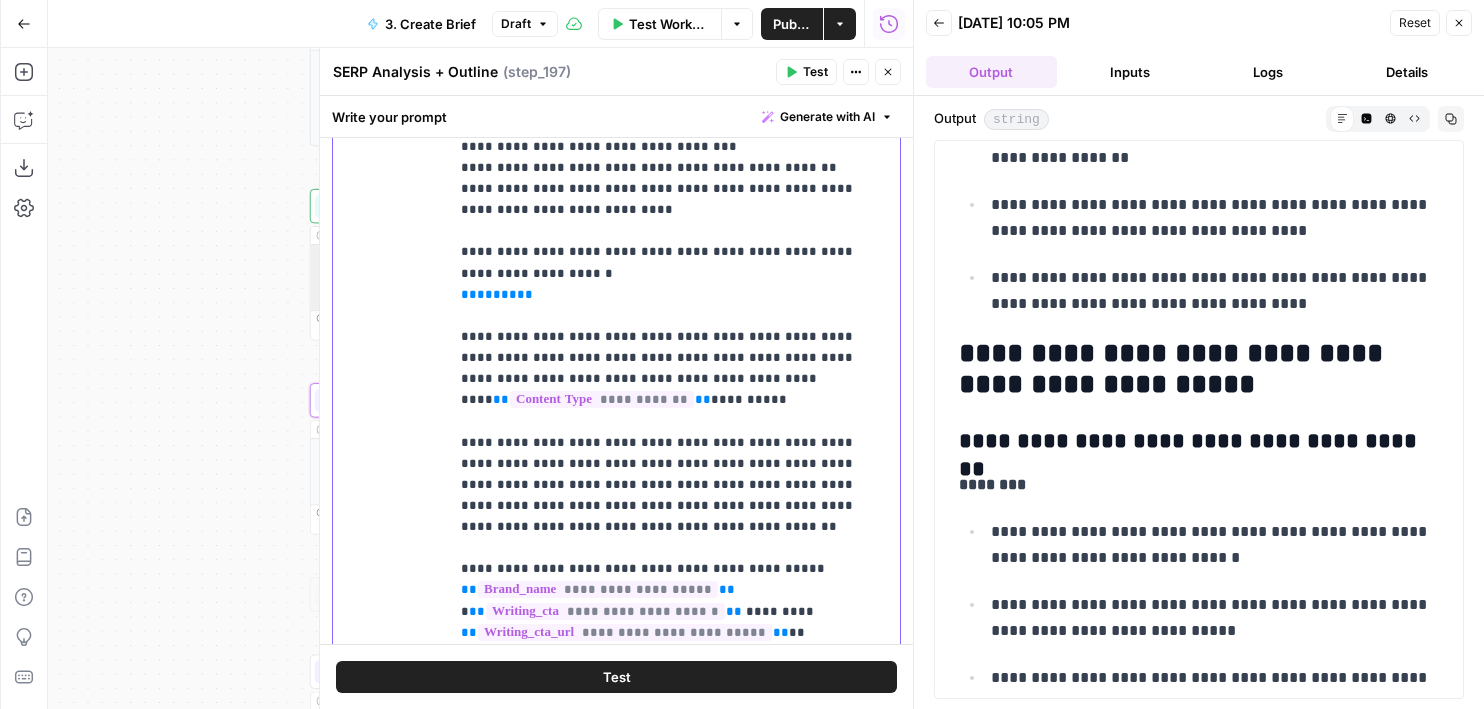 drag, startPoint x: 525, startPoint y: 295, endPoint x: 593, endPoint y: 284, distance: 68.88396 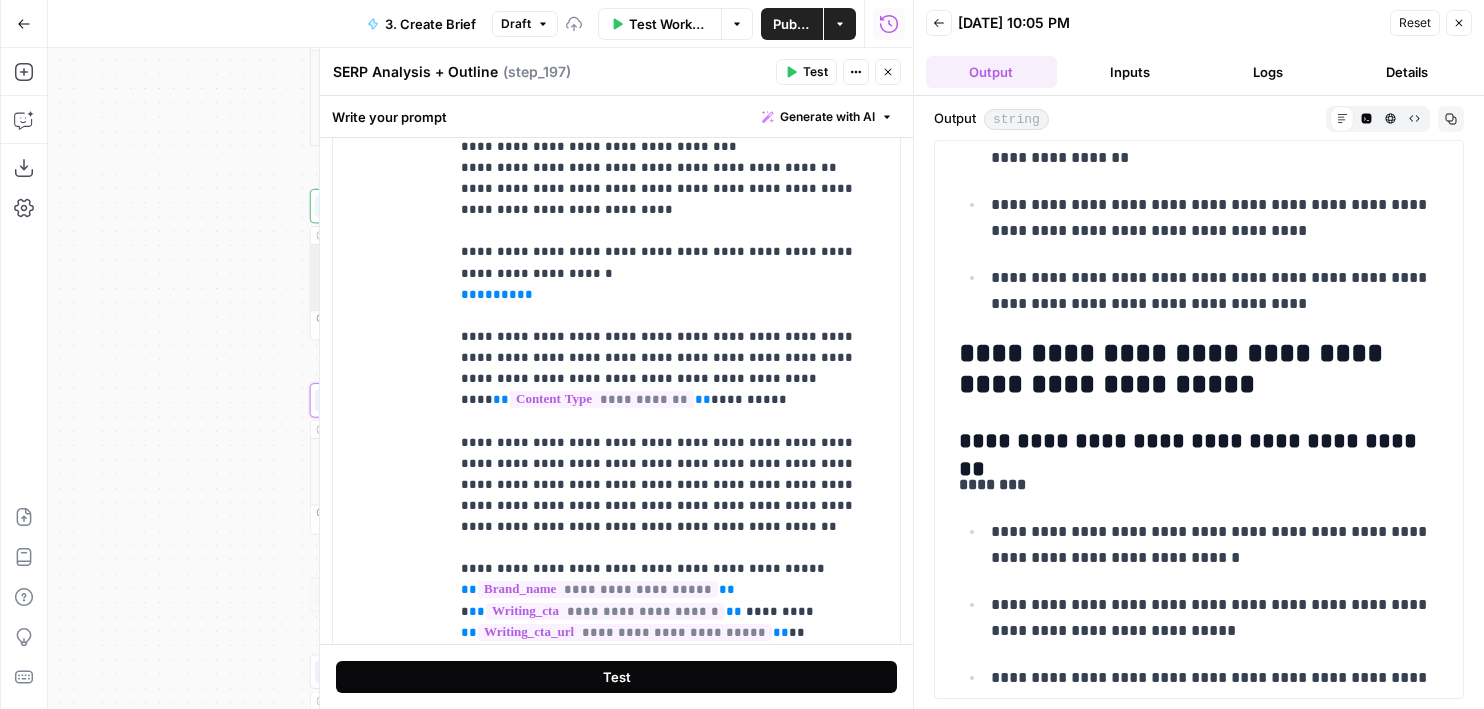 click on "Test" at bounding box center [616, 677] 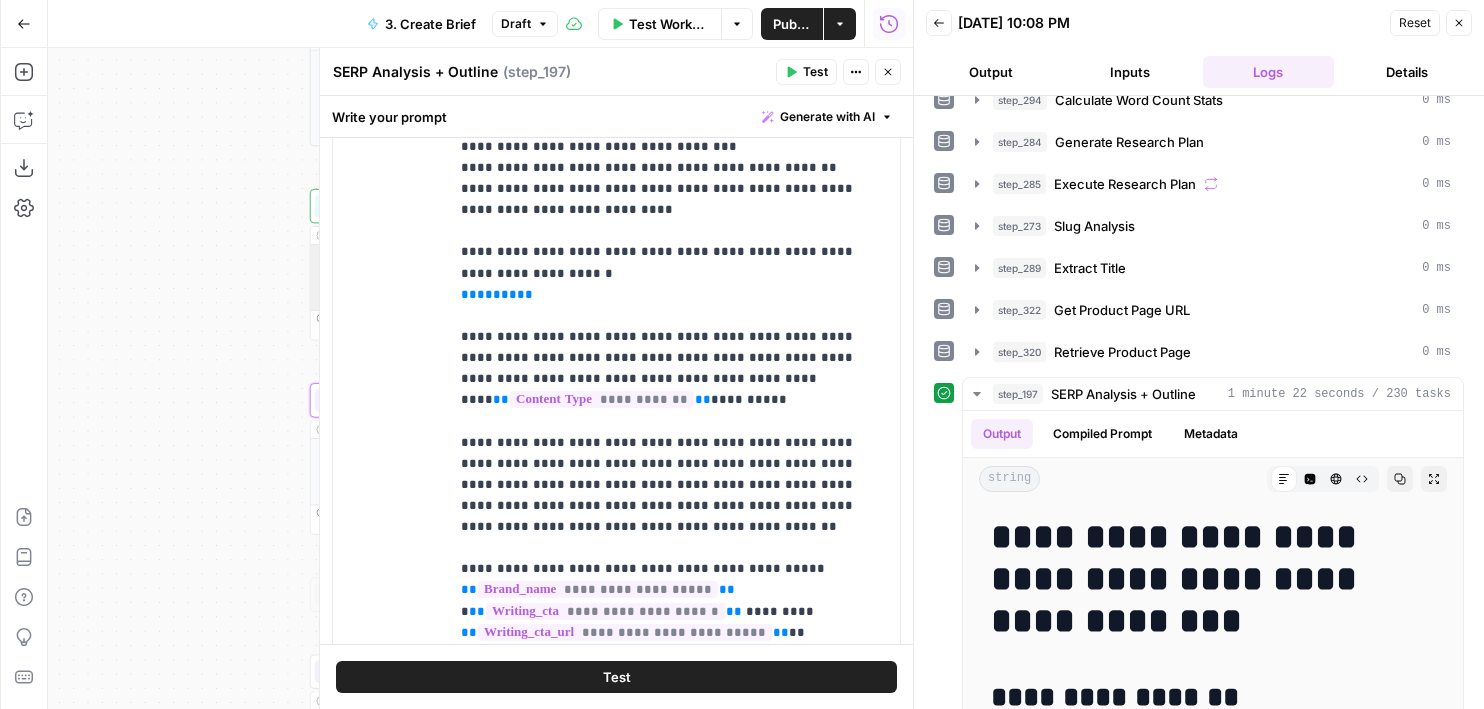 scroll, scrollTop: 782, scrollLeft: 0, axis: vertical 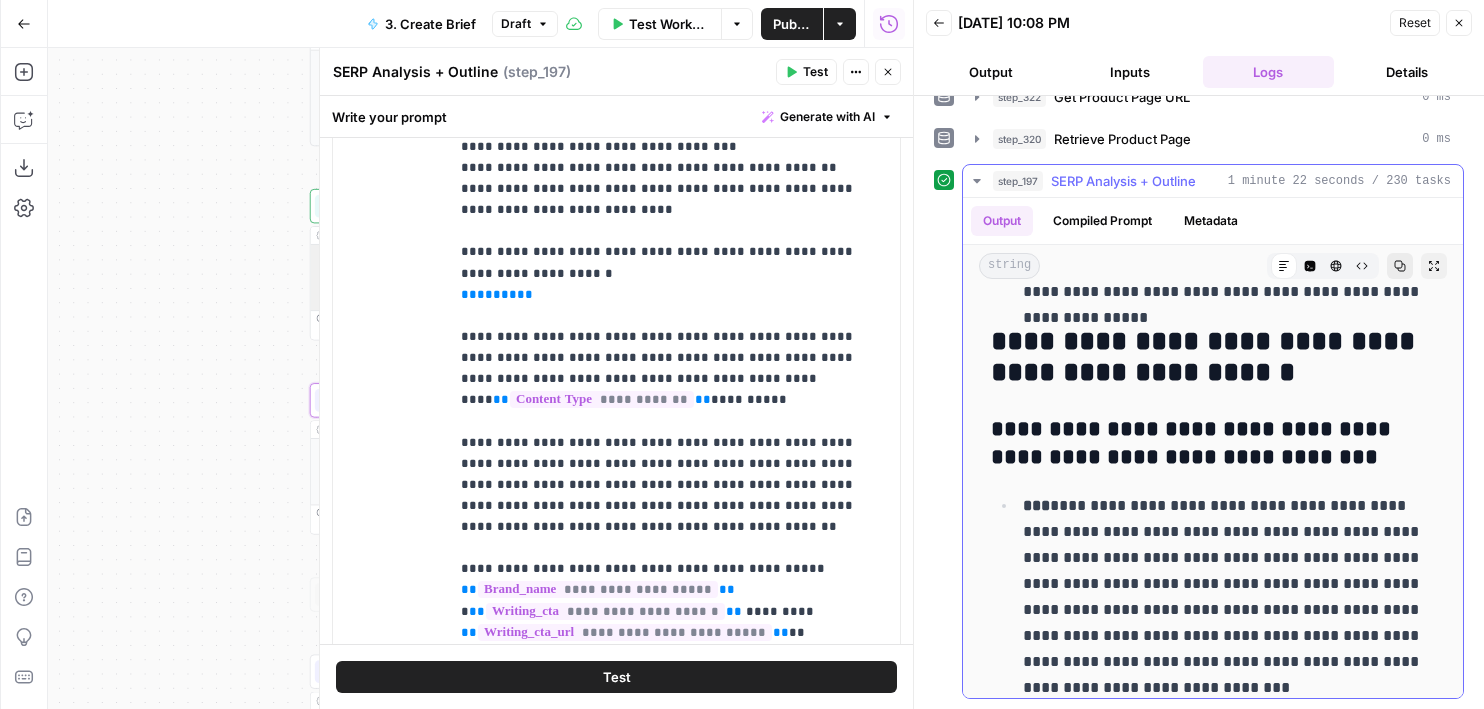 click 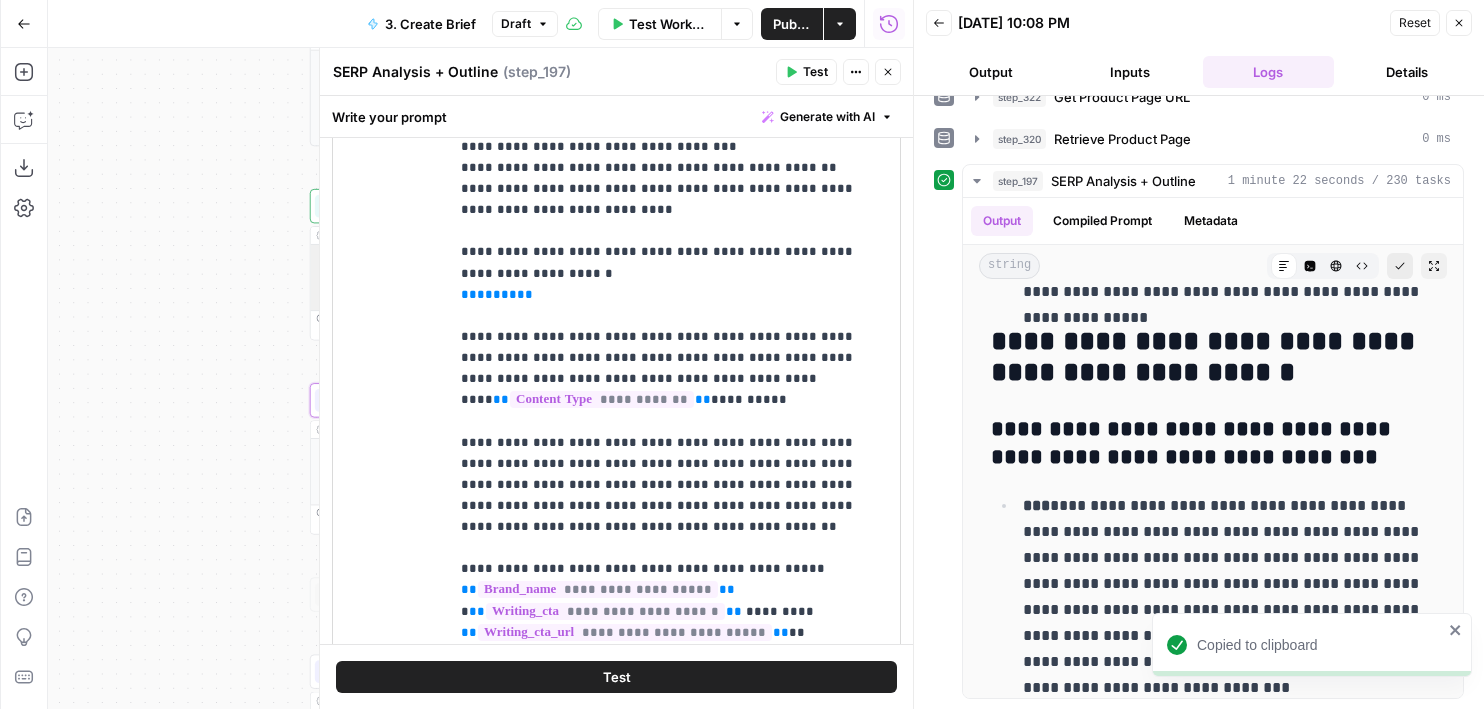 scroll, scrollTop: 0, scrollLeft: 0, axis: both 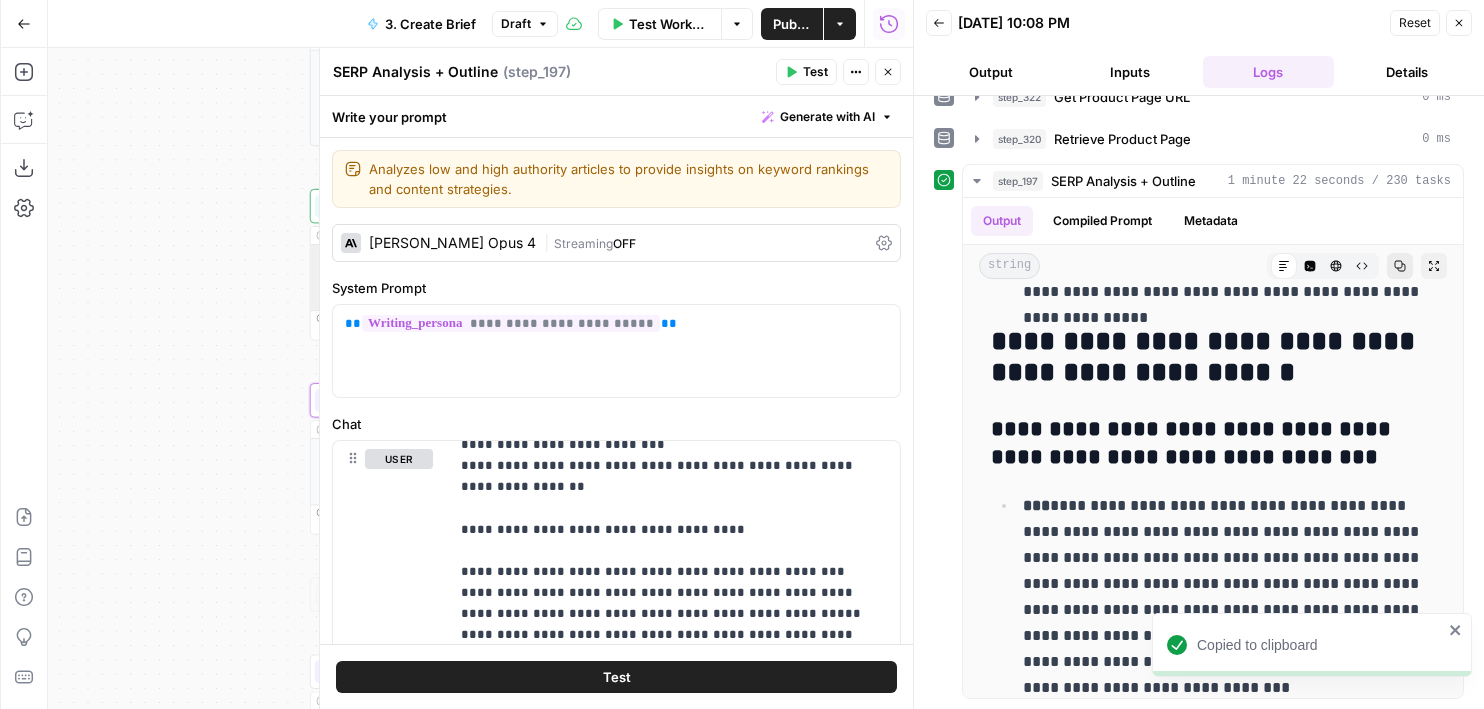 click on "[PERSON_NAME] Opus 4" at bounding box center [452, 243] 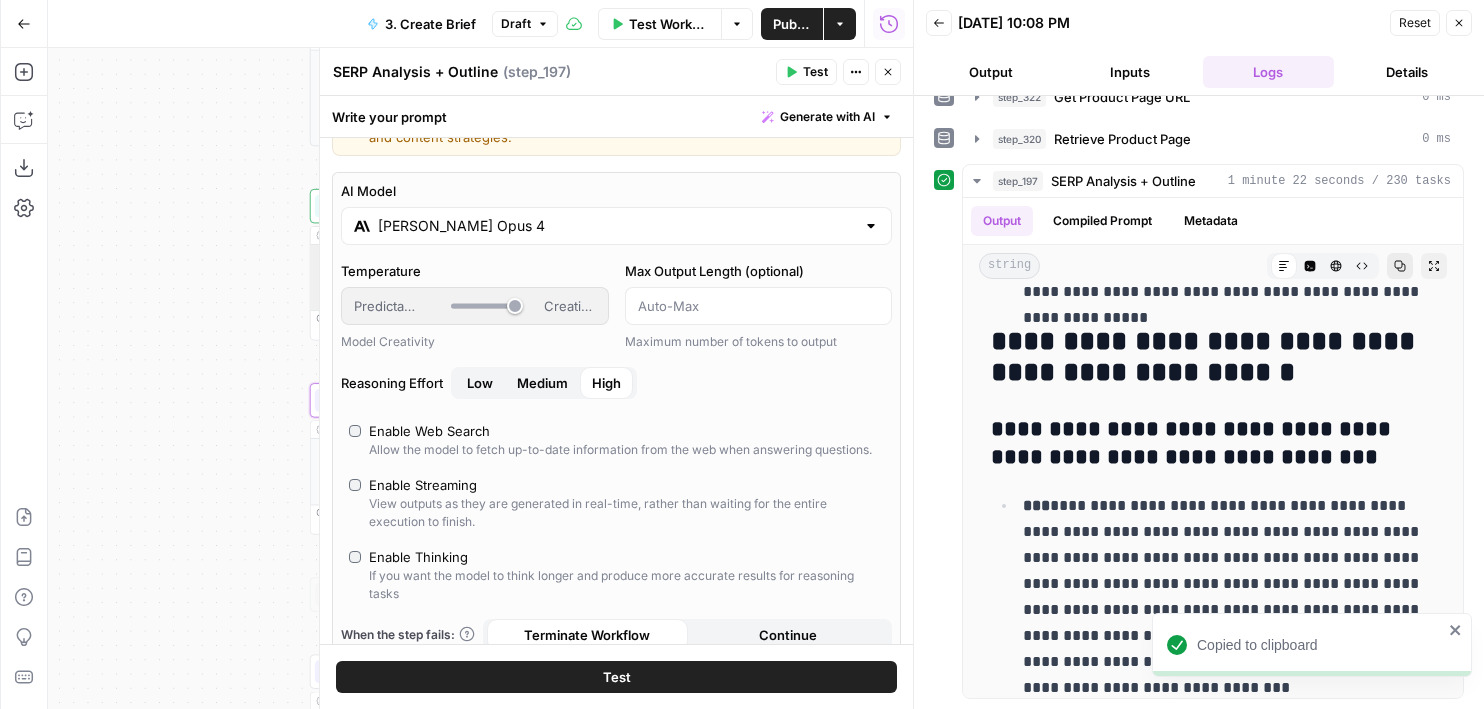 scroll, scrollTop: 64, scrollLeft: 0, axis: vertical 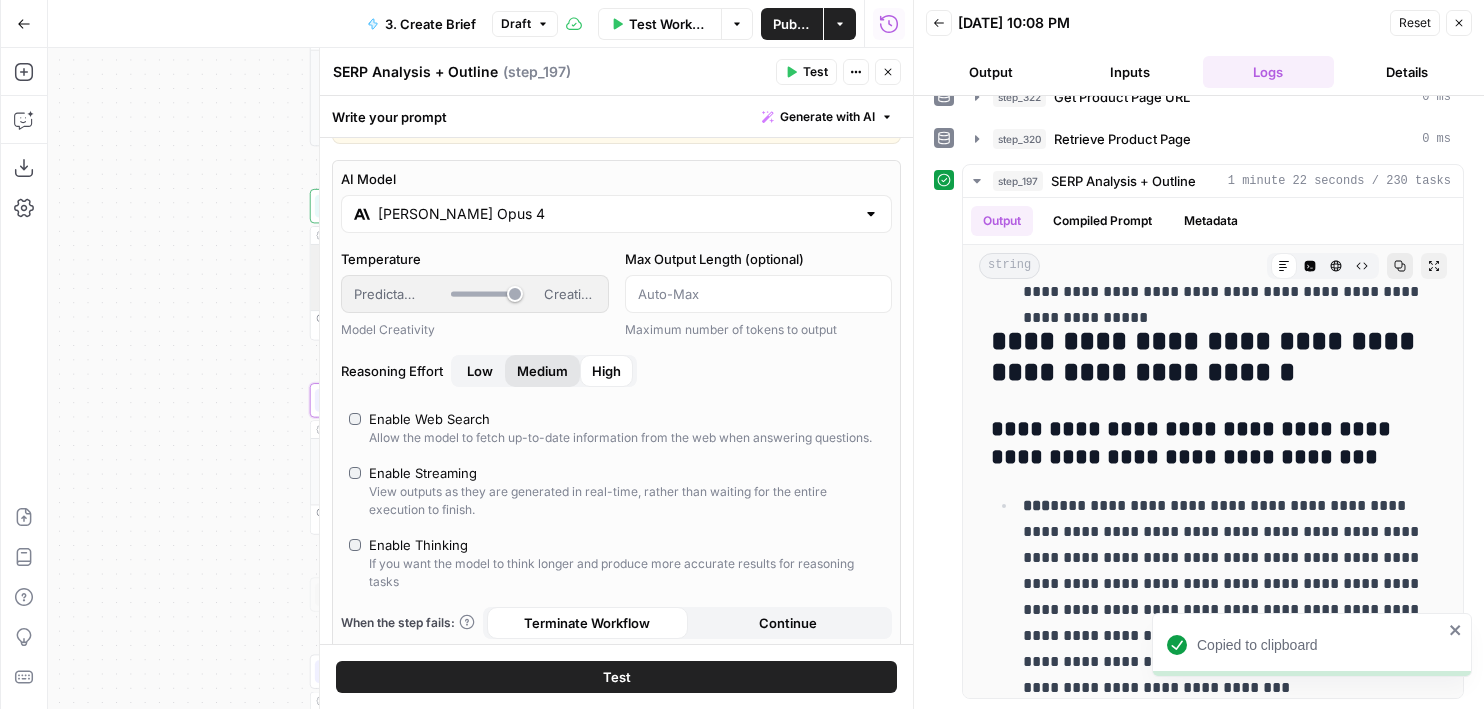 click on "Medium" at bounding box center (542, 371) 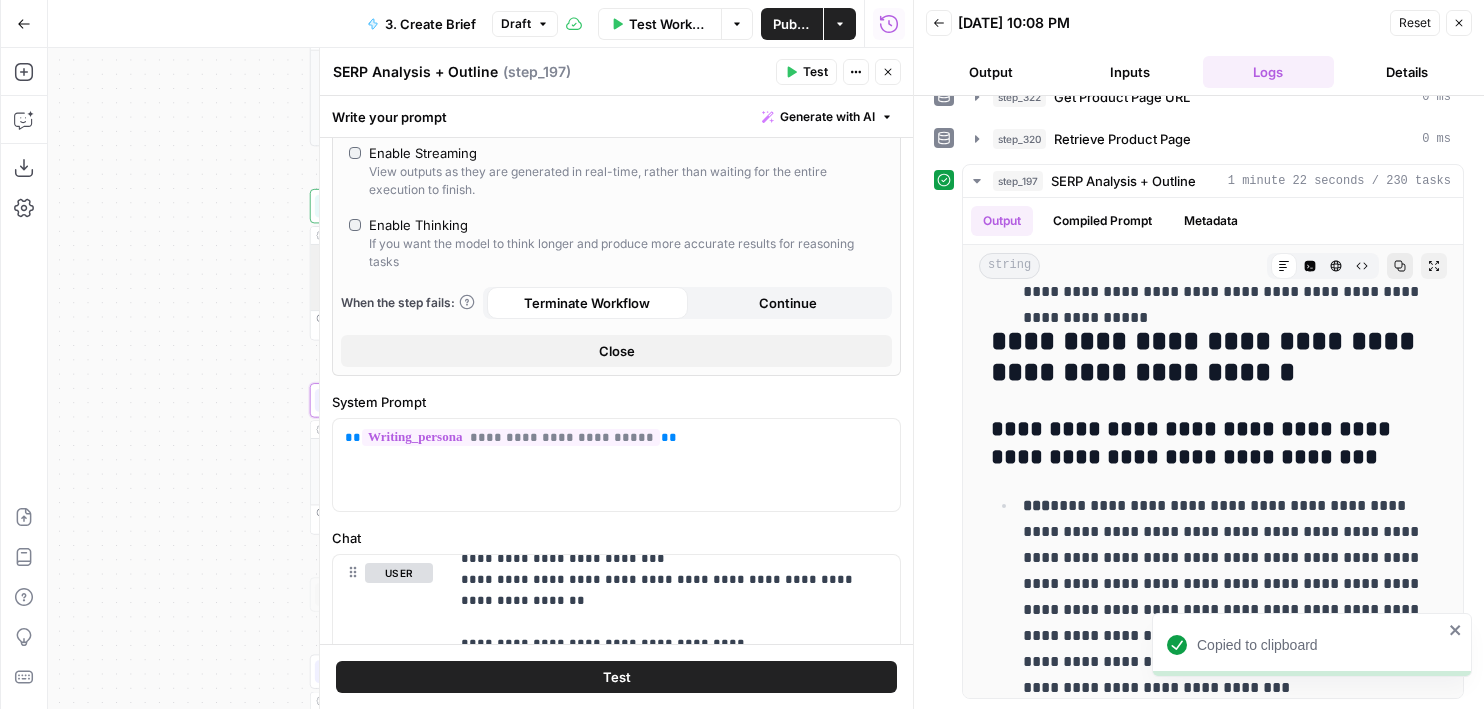 scroll, scrollTop: 1263, scrollLeft: 0, axis: vertical 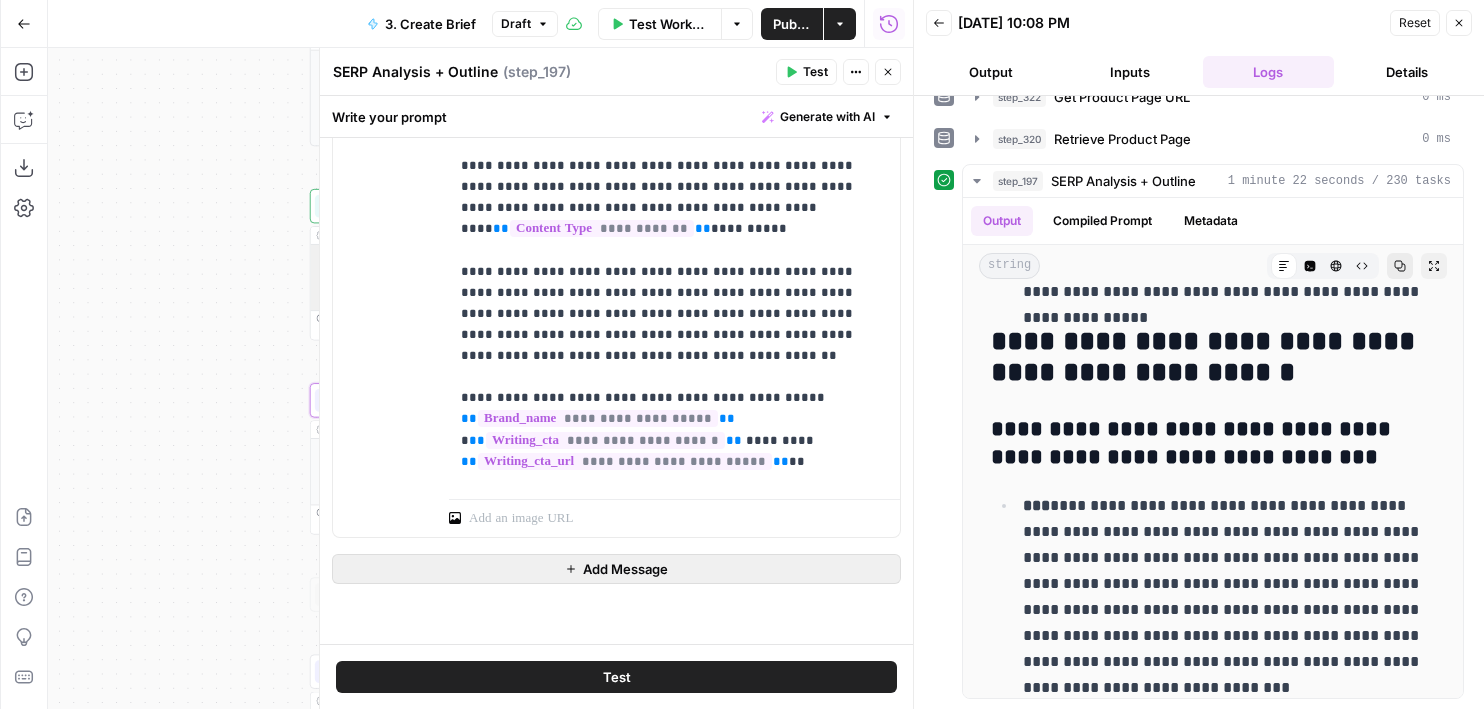 click on "Add Message" at bounding box center (616, 569) 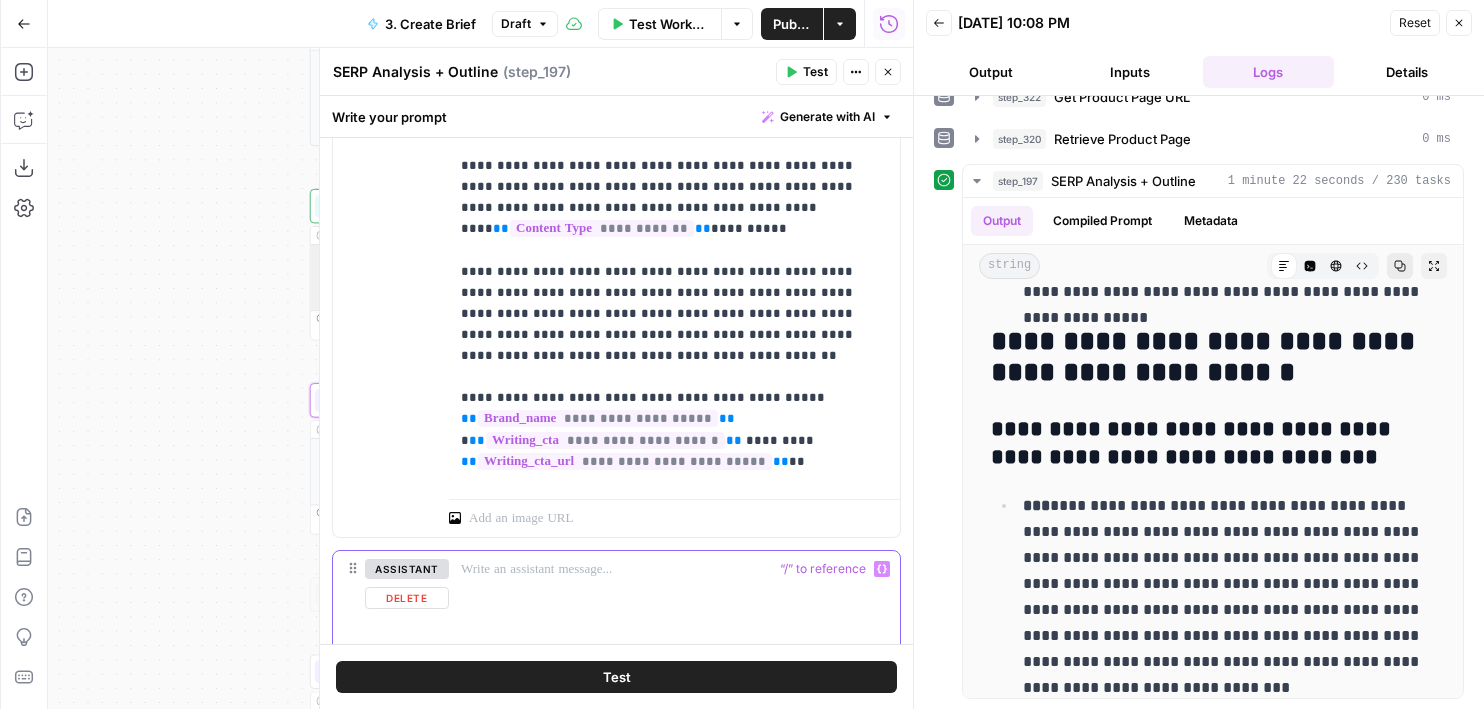 click at bounding box center [674, 569] 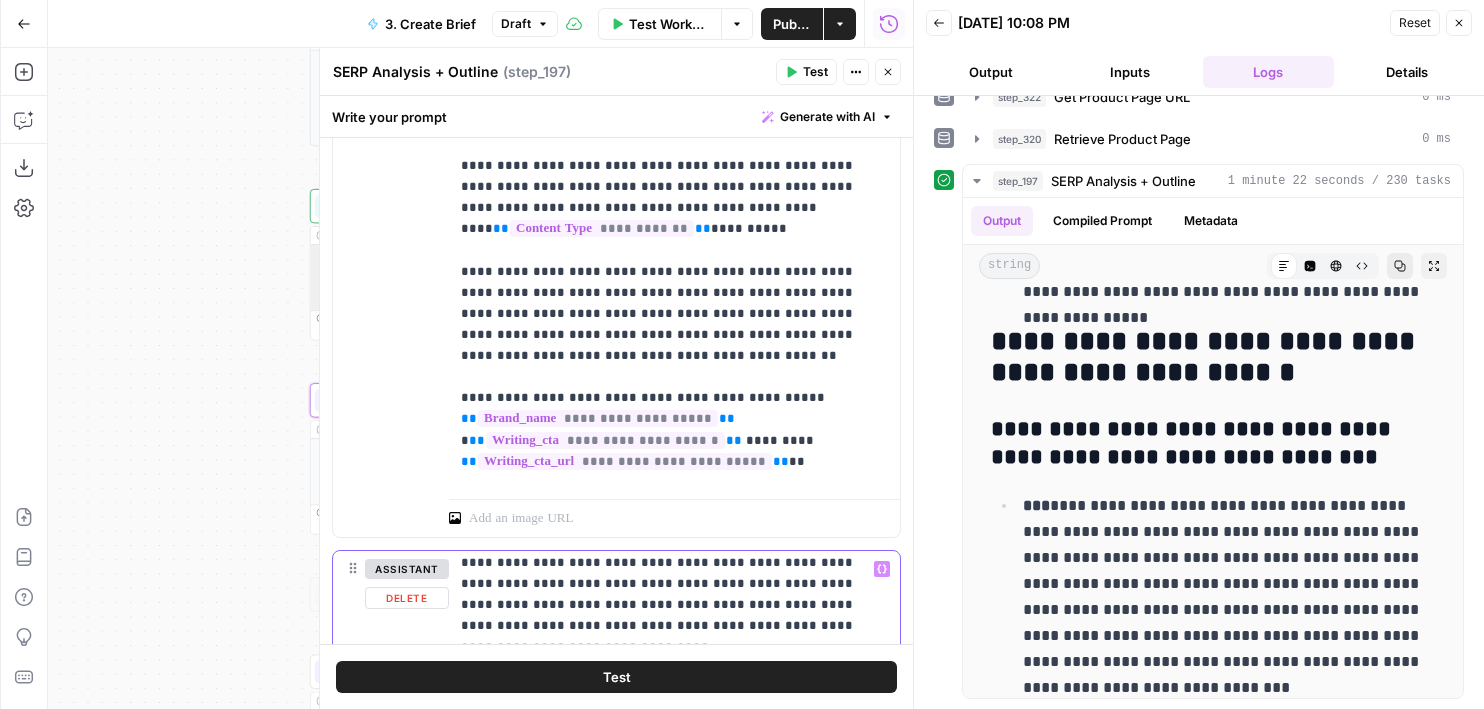 scroll, scrollTop: 297, scrollLeft: 0, axis: vertical 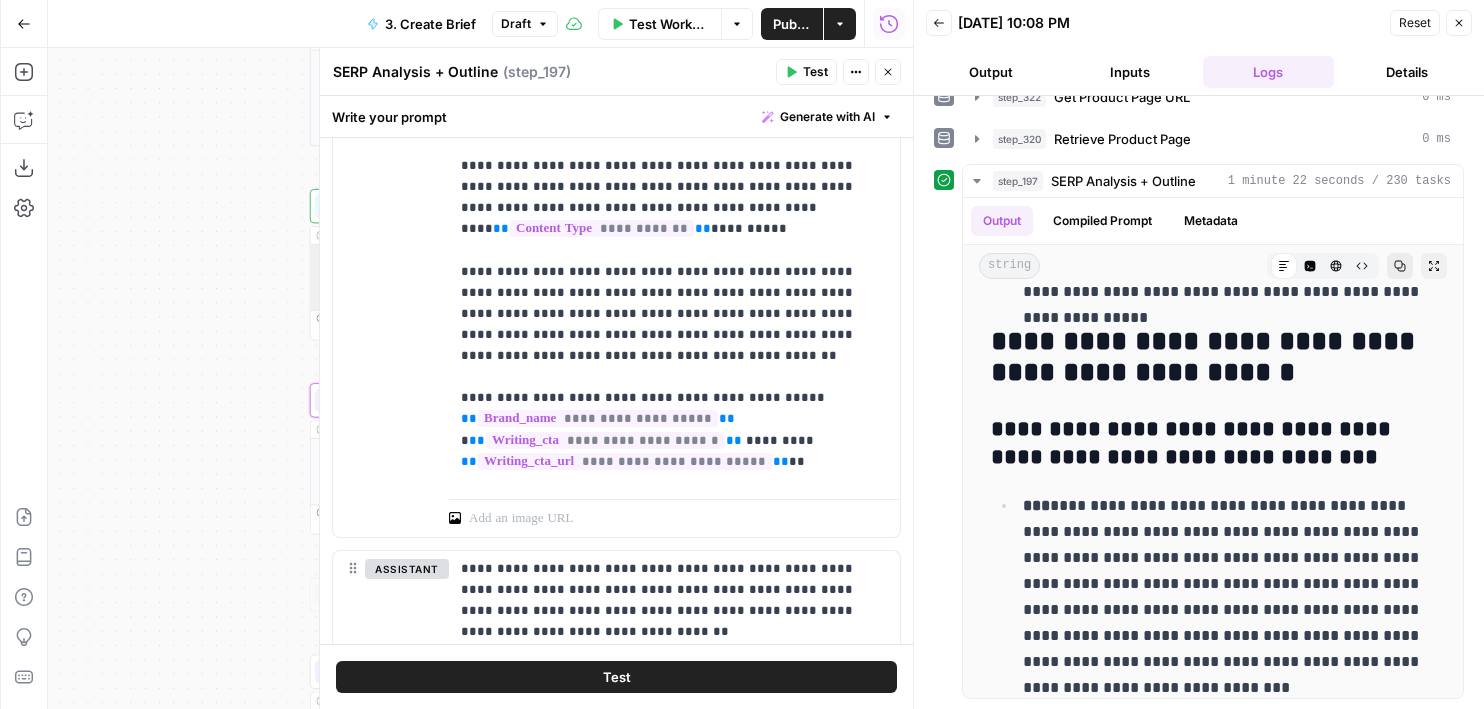 drag, startPoint x: 1322, startPoint y: 457, endPoint x: 963, endPoint y: 417, distance: 361.22153 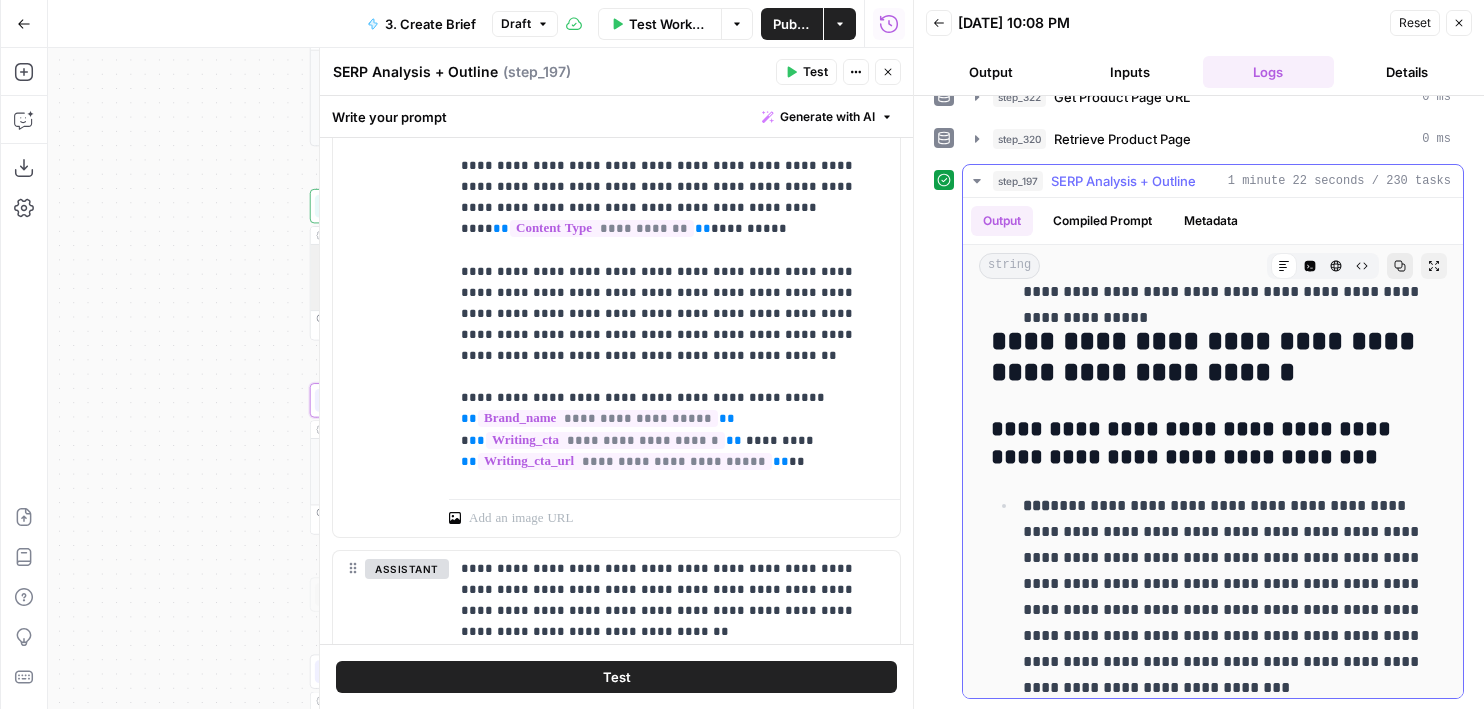 copy on "**********" 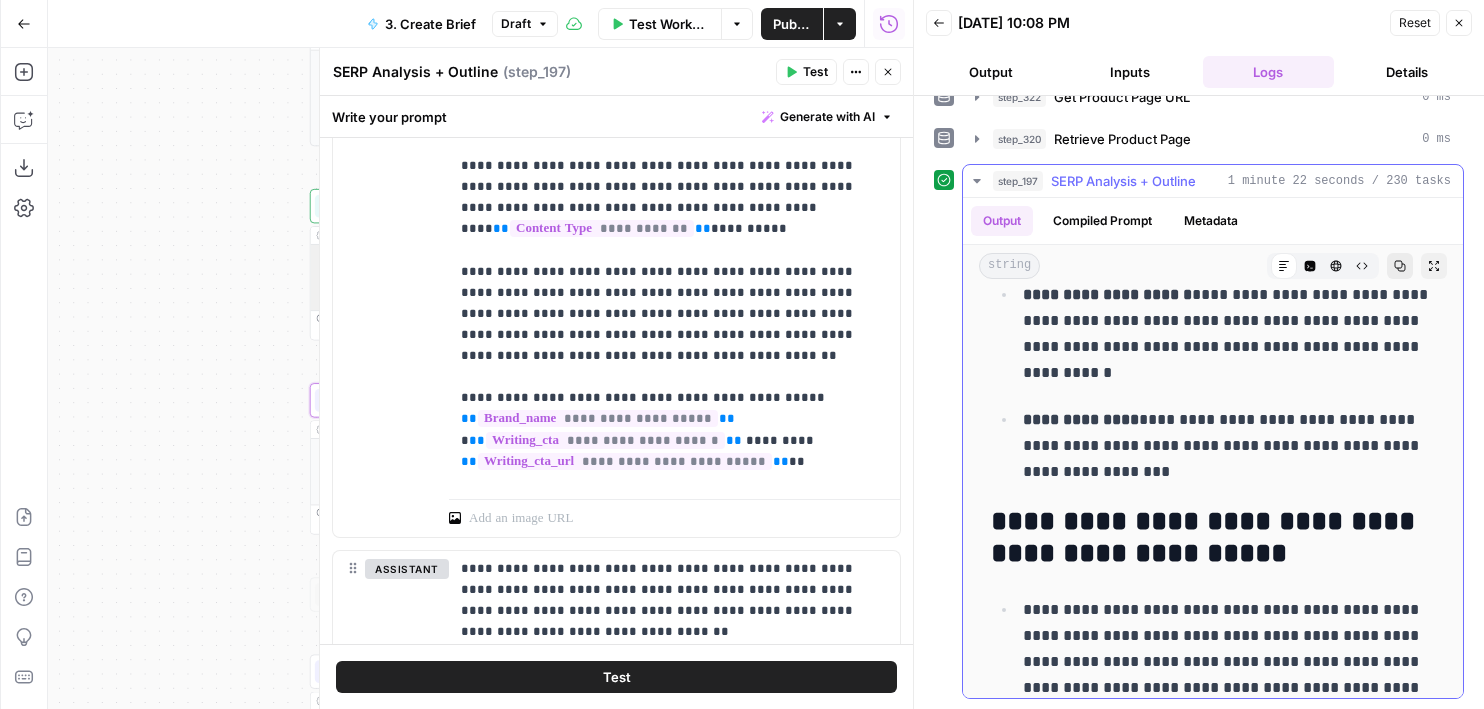 scroll, scrollTop: 4042, scrollLeft: 0, axis: vertical 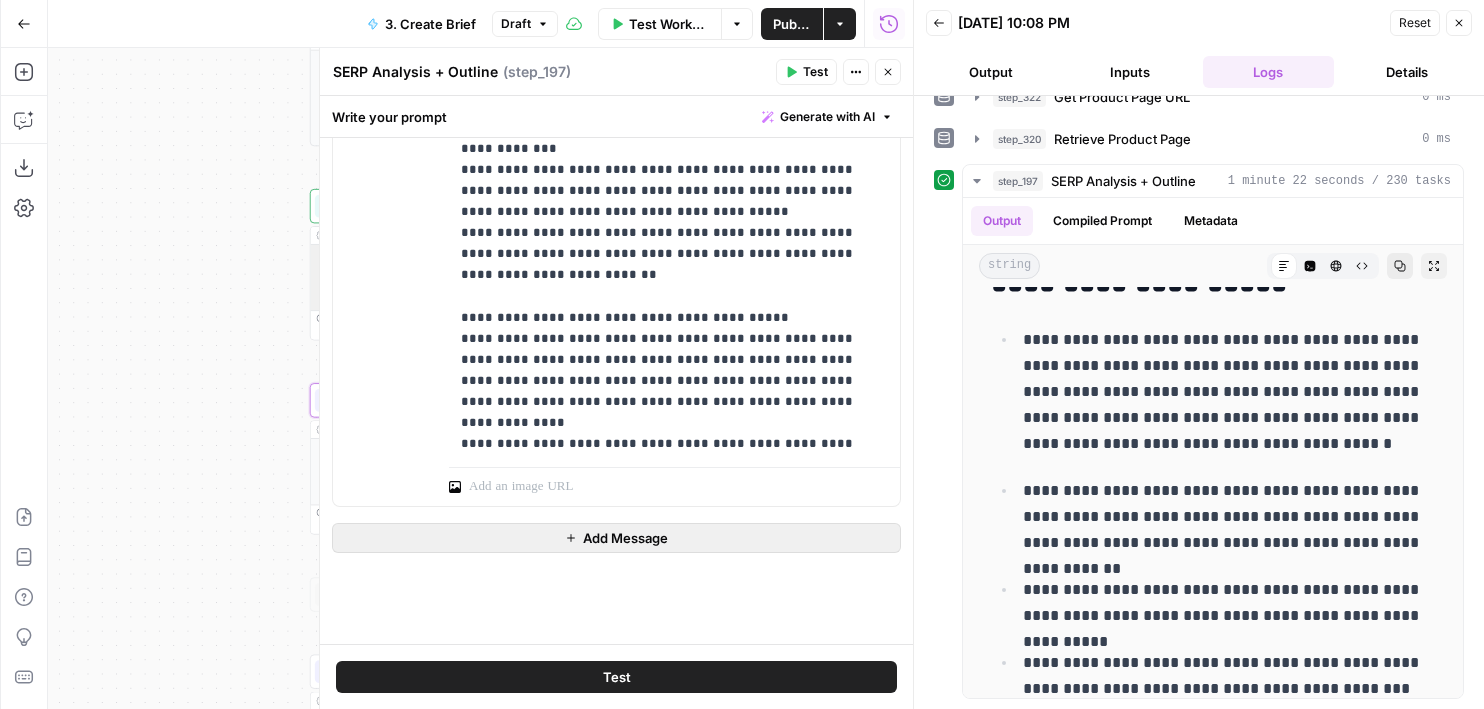 click on "Add Message" at bounding box center (616, 538) 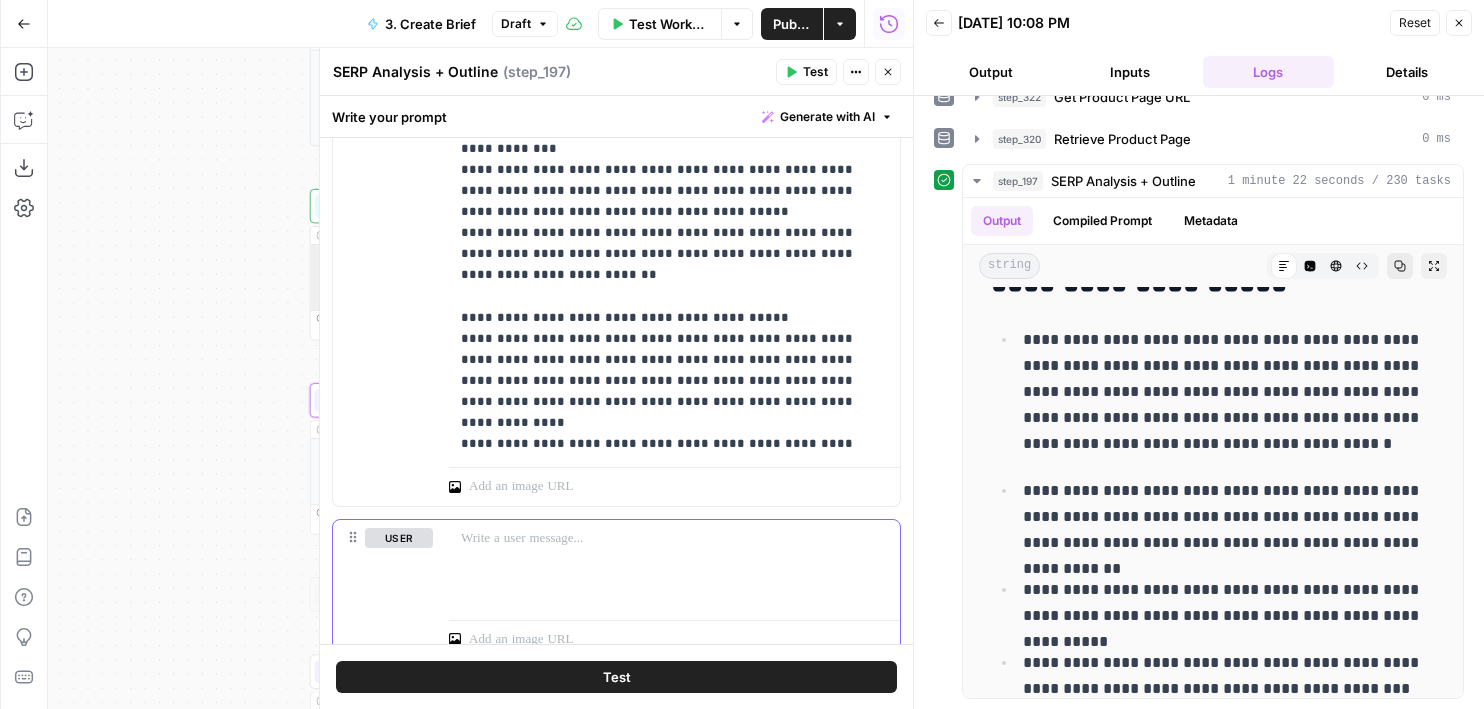 click at bounding box center (674, 538) 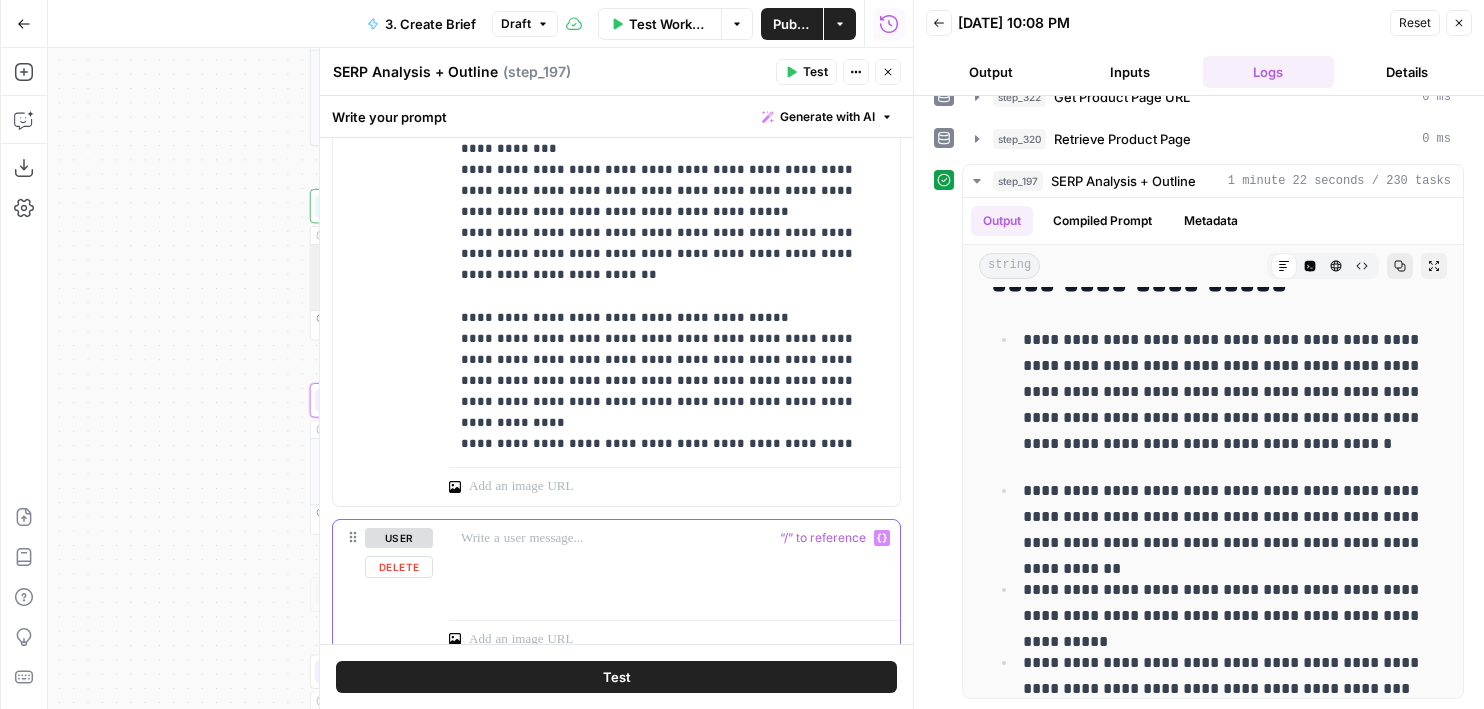 type 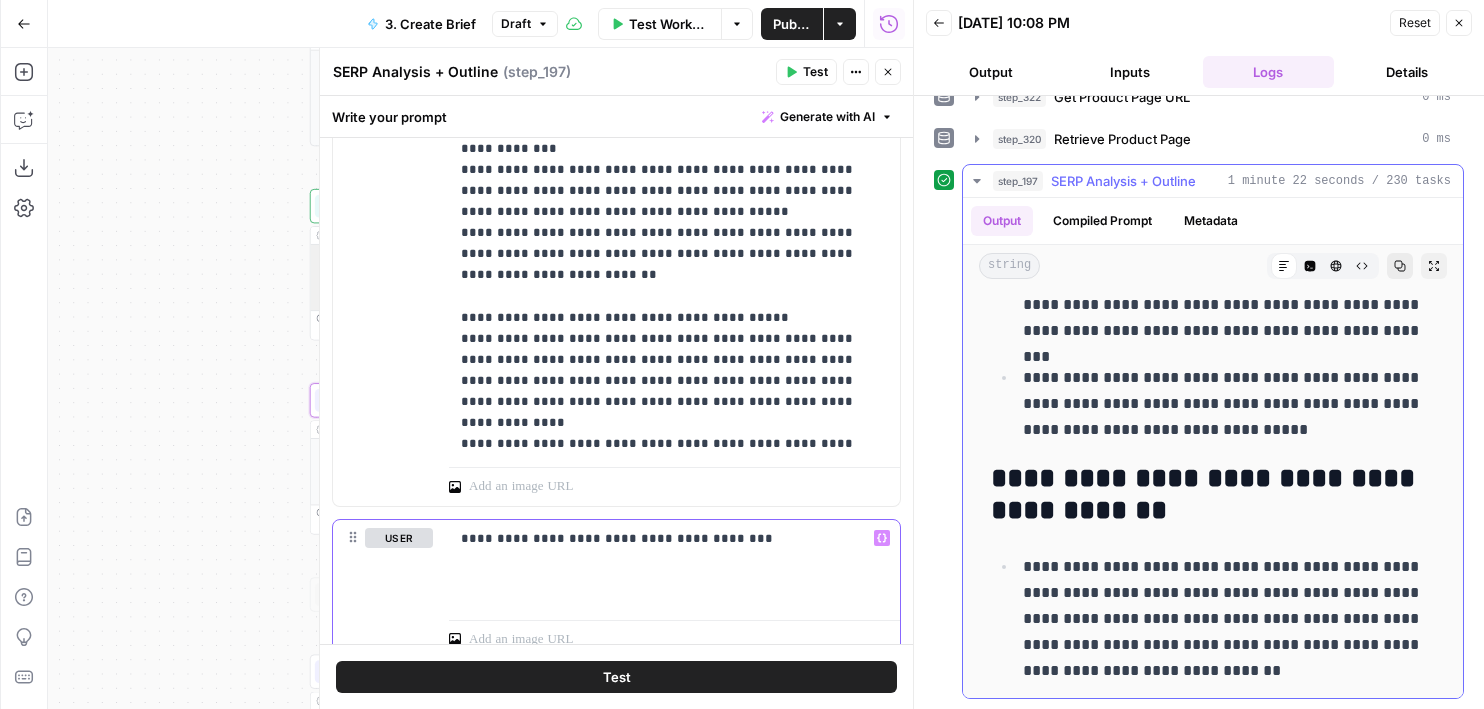 scroll, scrollTop: 1461, scrollLeft: 0, axis: vertical 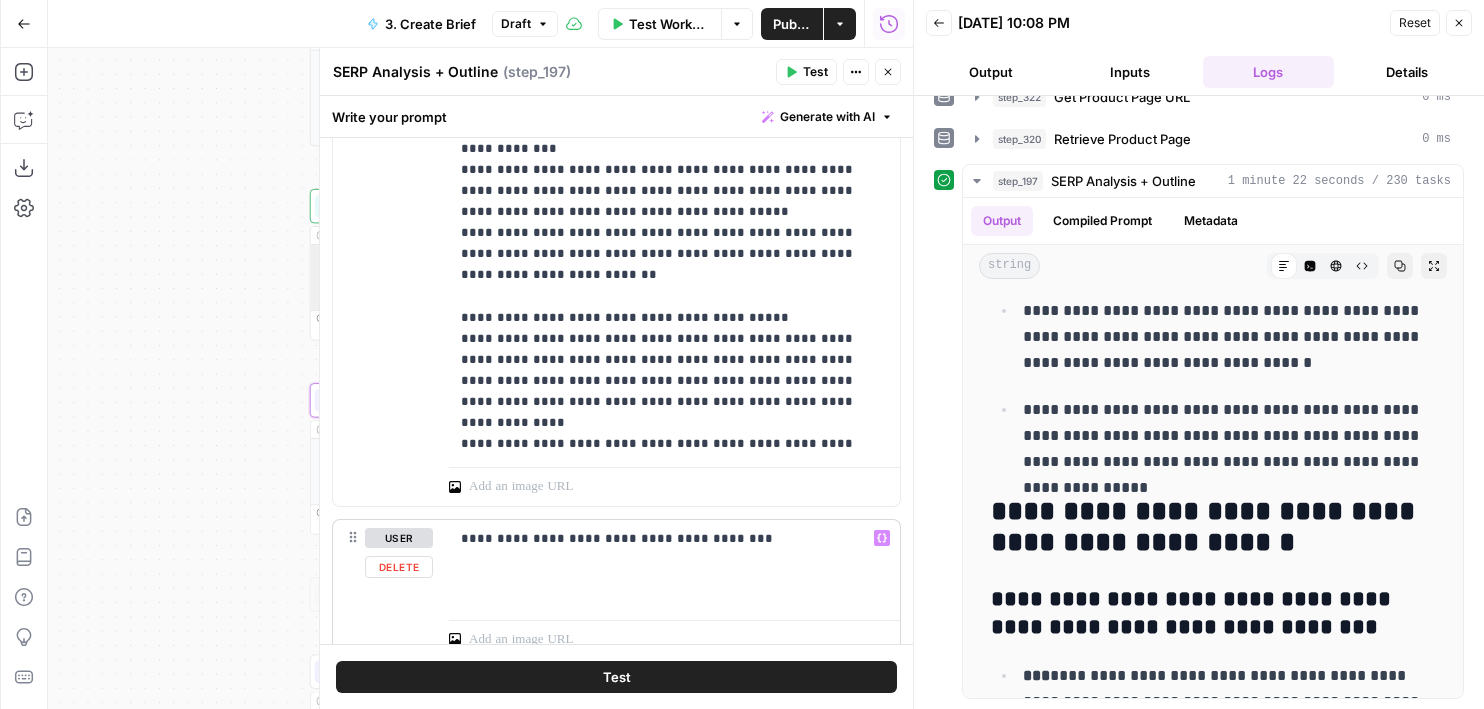 type 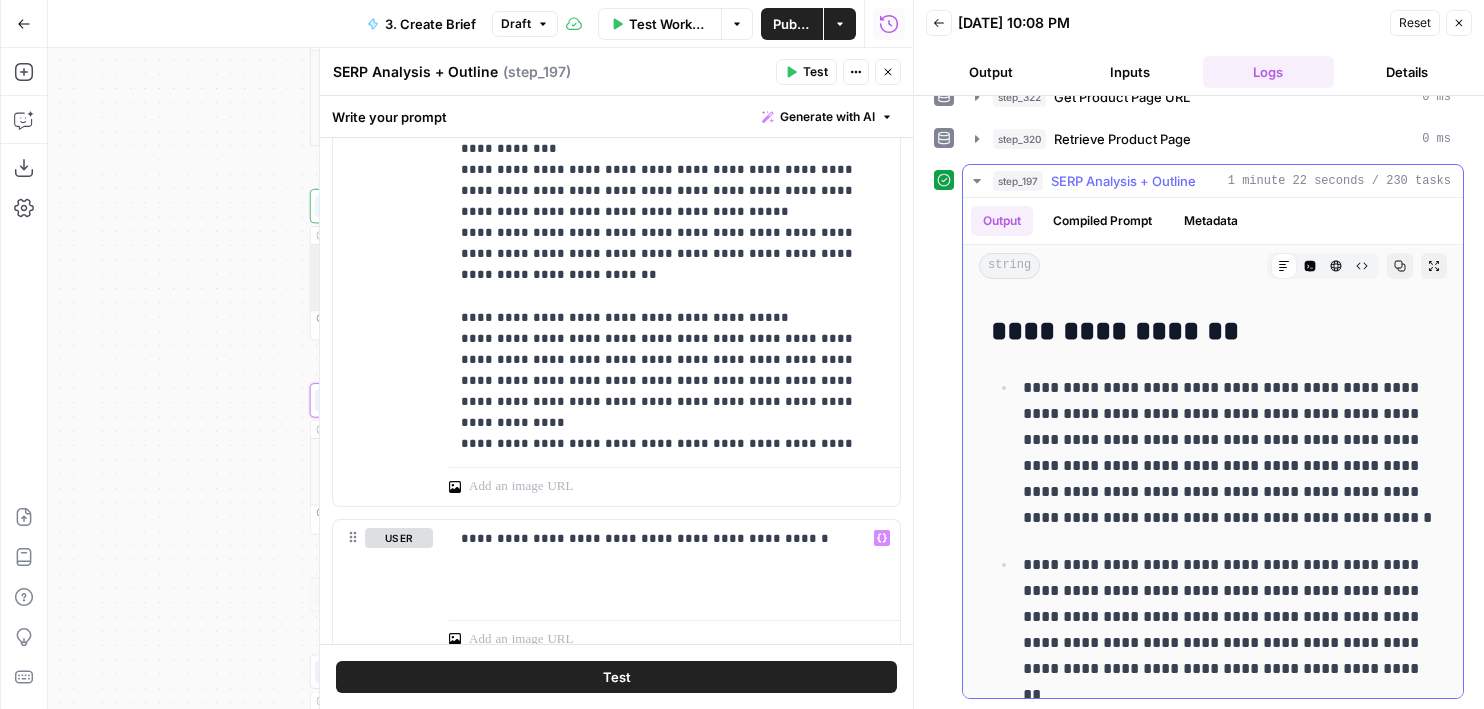 scroll, scrollTop: 0, scrollLeft: 0, axis: both 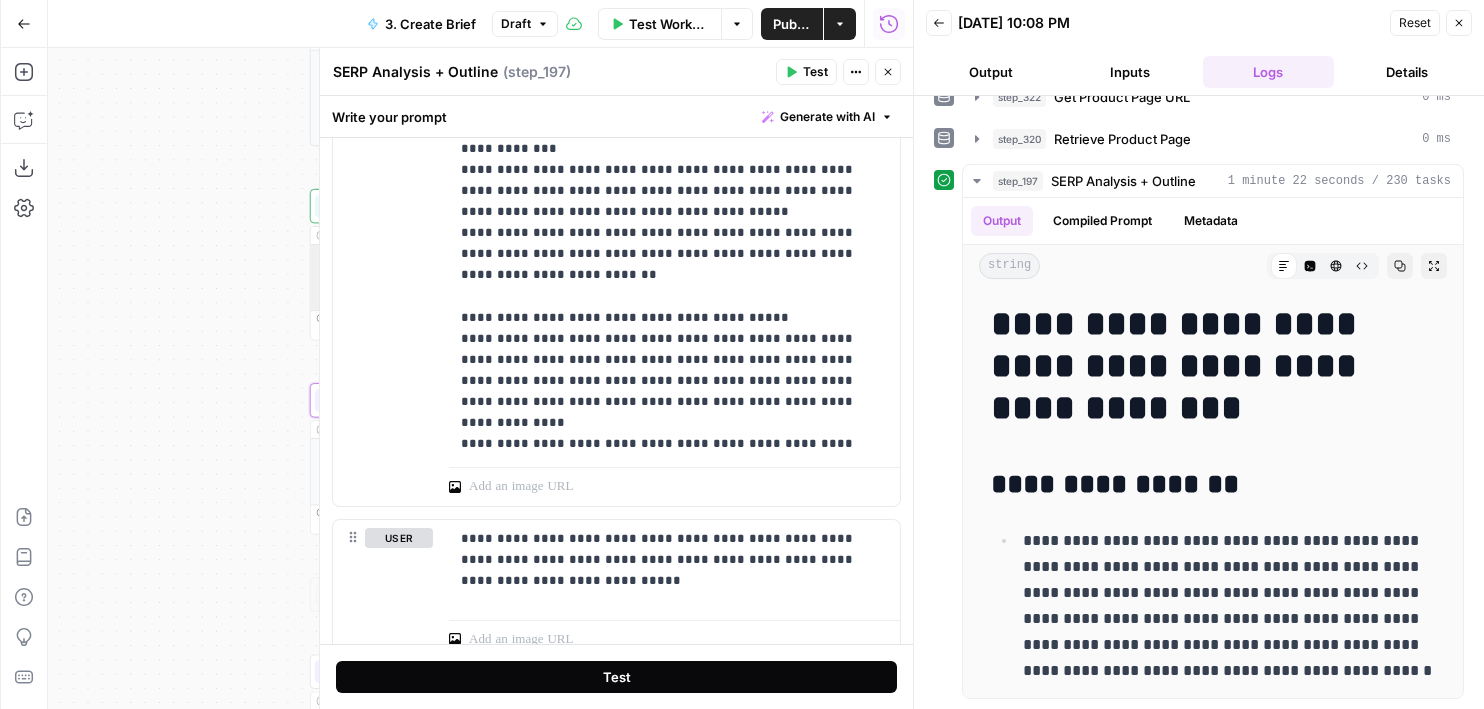 click on "Test" at bounding box center (616, 677) 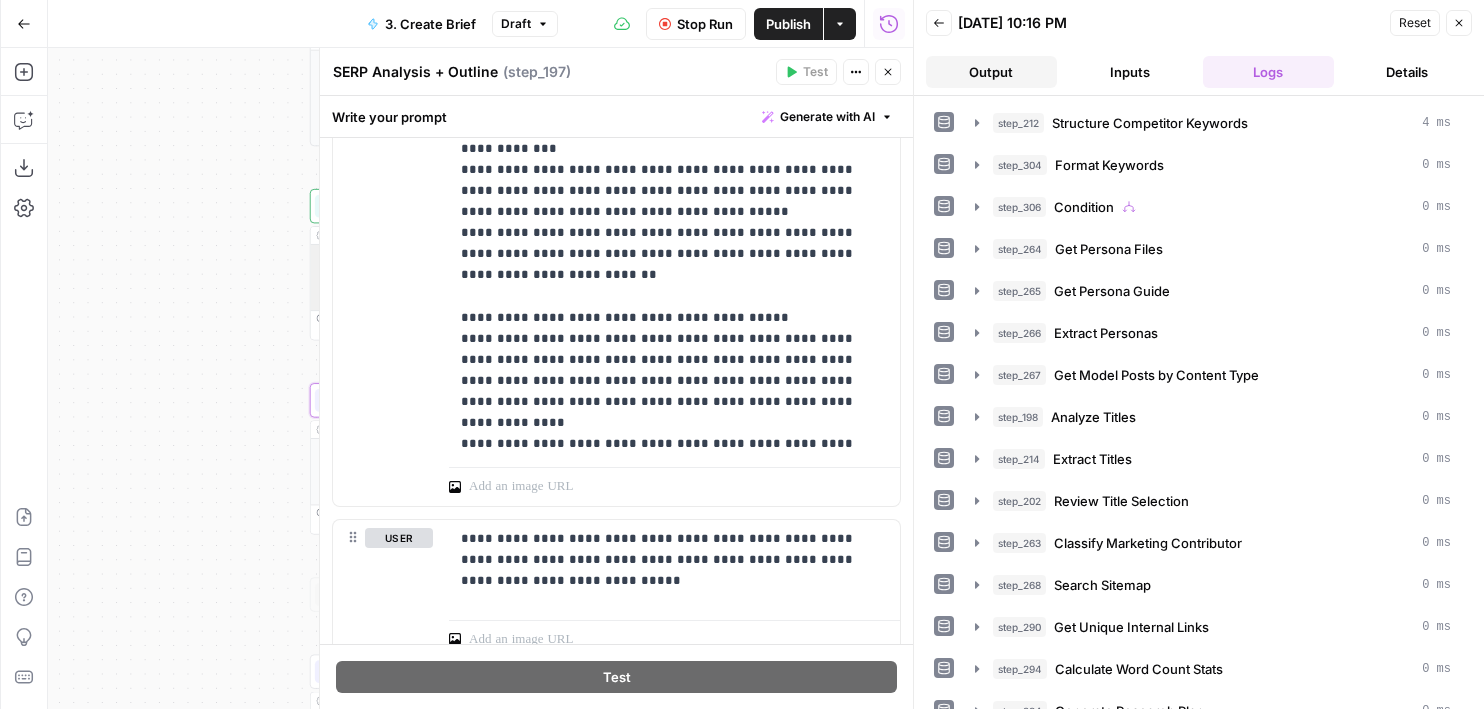 click on "Output" at bounding box center [991, 72] 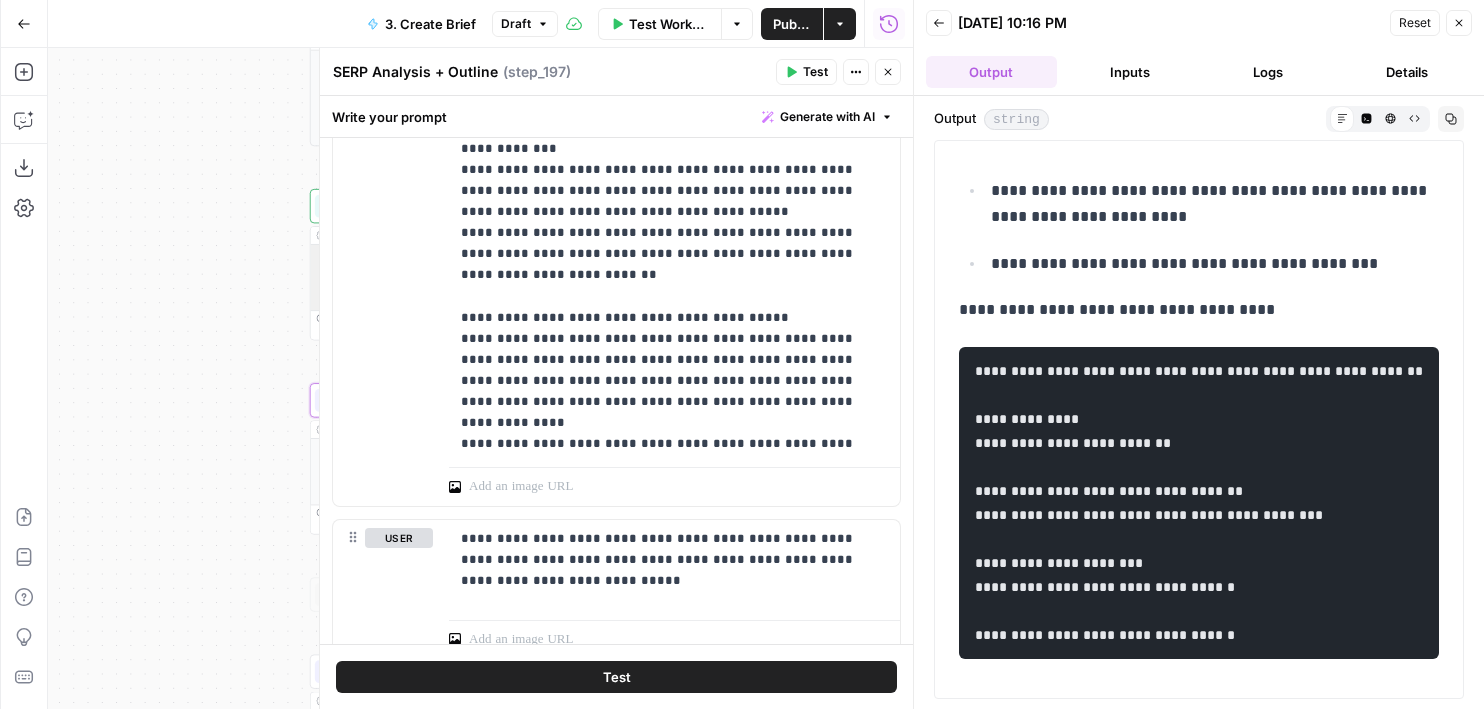 scroll, scrollTop: 852, scrollLeft: 0, axis: vertical 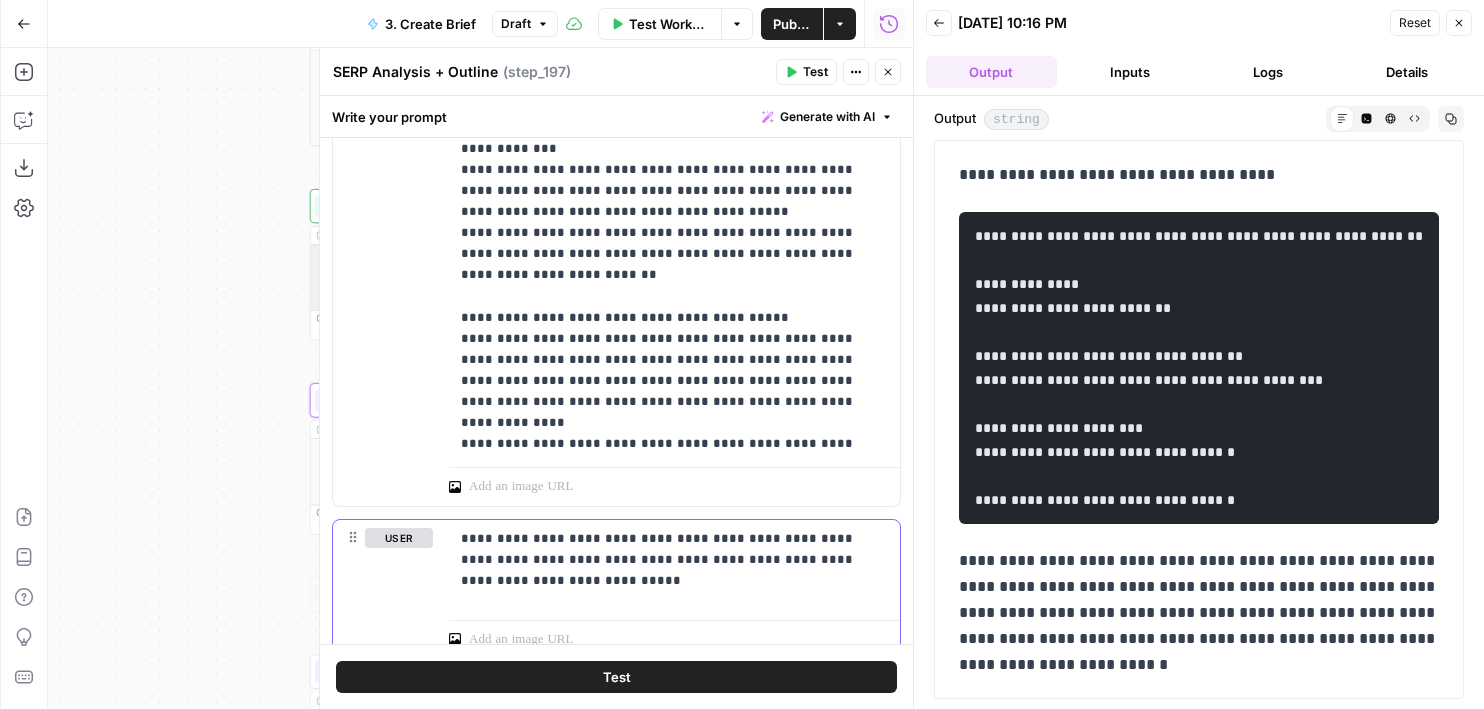 click on "**********" at bounding box center [674, 549] 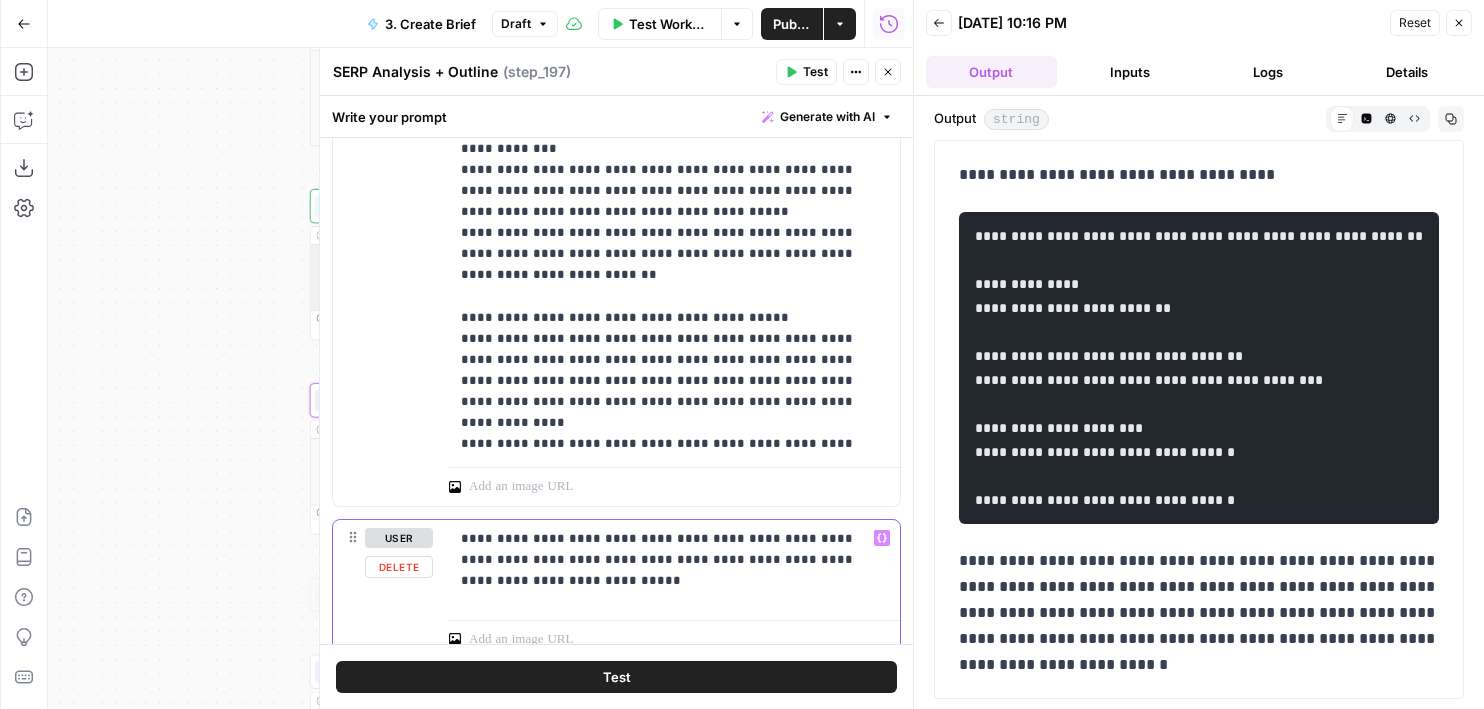 click on "**********" at bounding box center [674, 549] 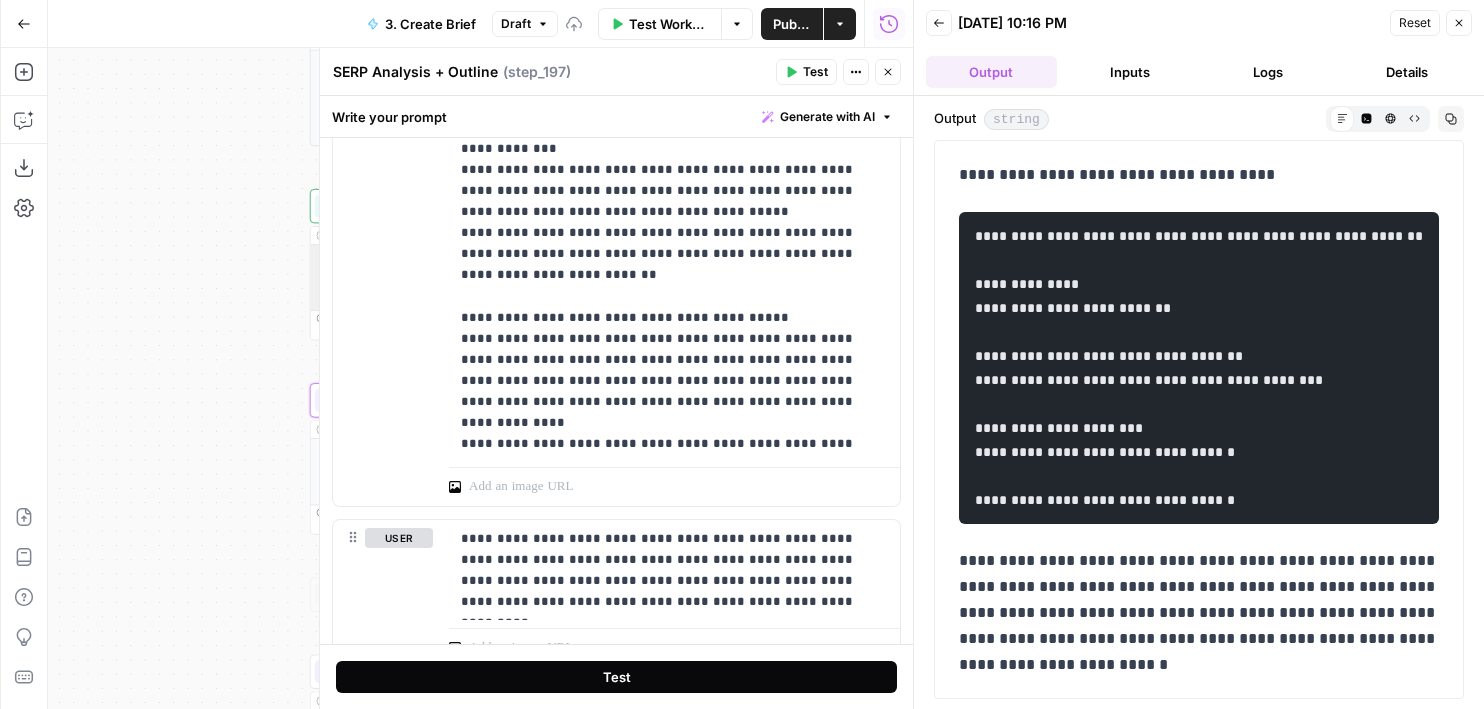 click on "Test" at bounding box center (616, 677) 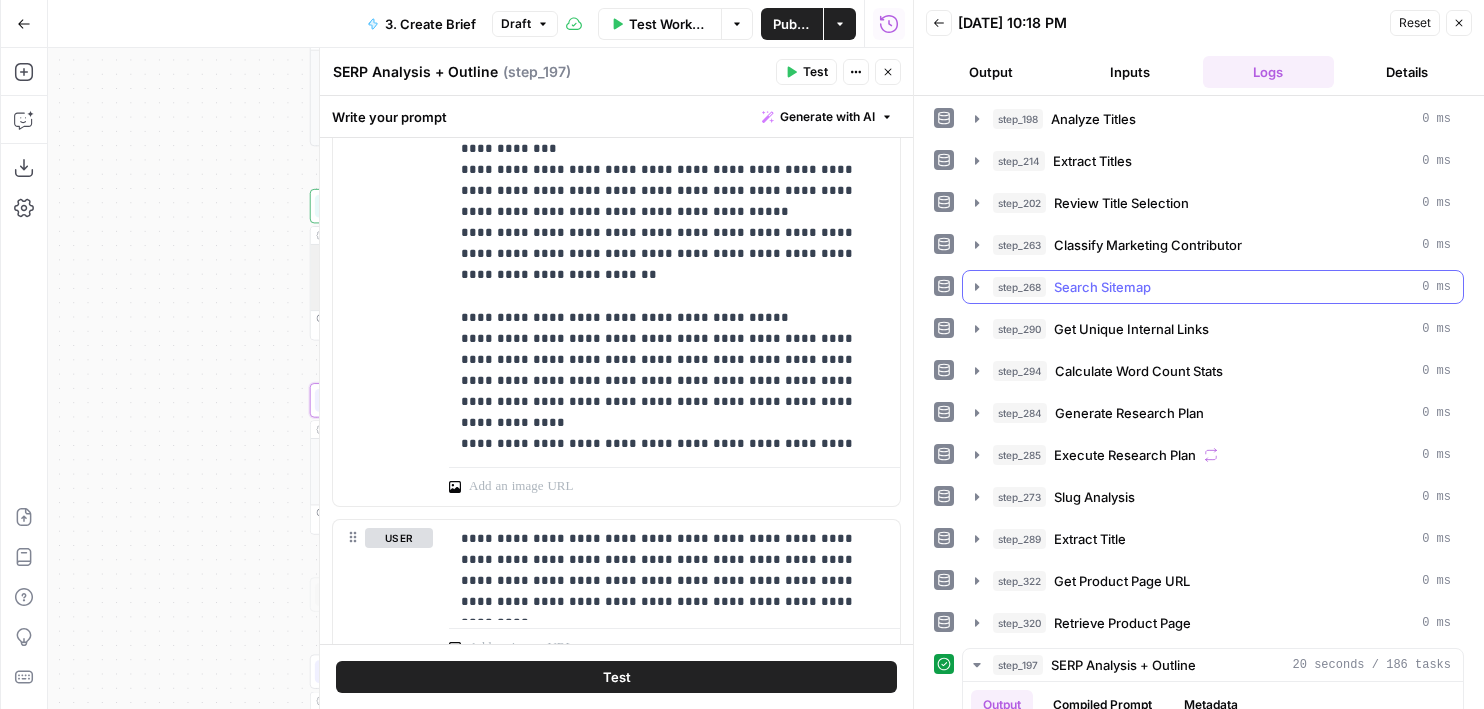 scroll, scrollTop: 566, scrollLeft: 0, axis: vertical 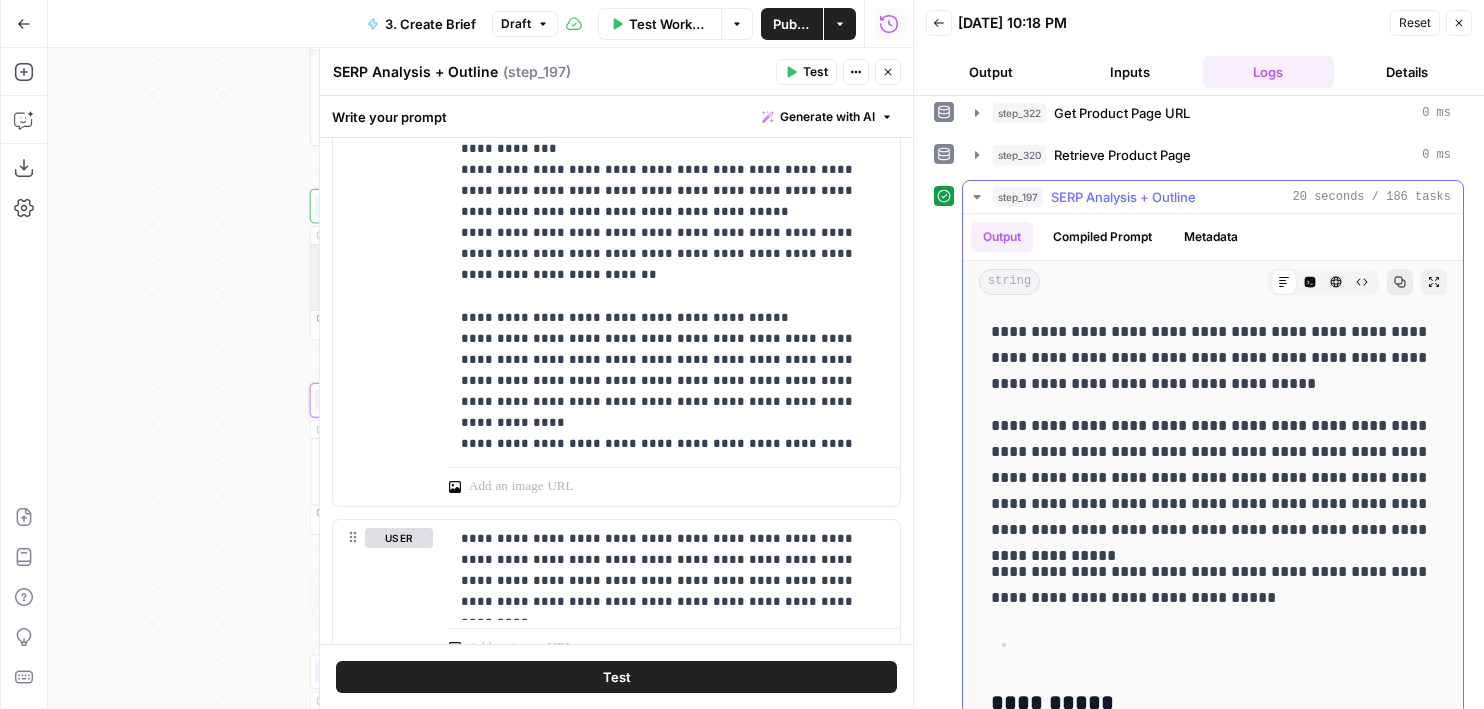 click 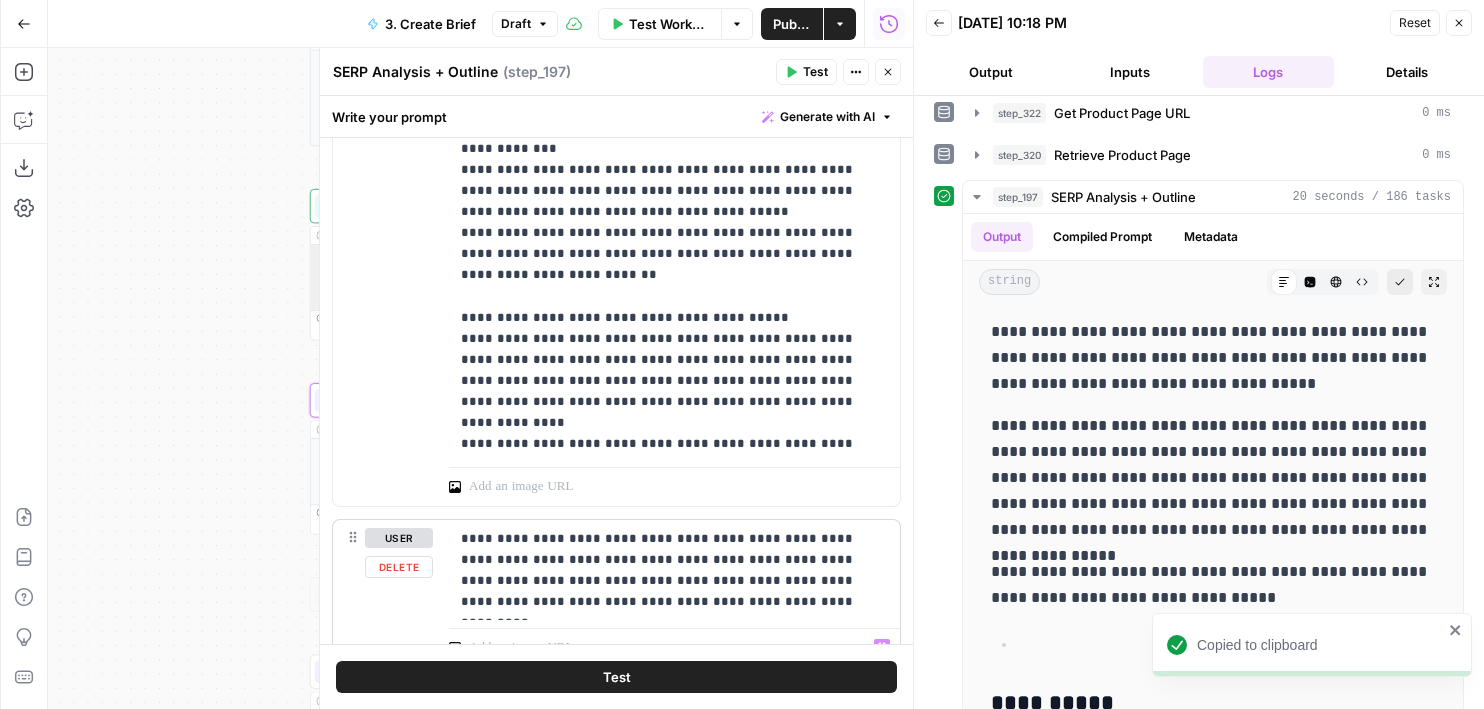 scroll, scrollTop: 2362, scrollLeft: 0, axis: vertical 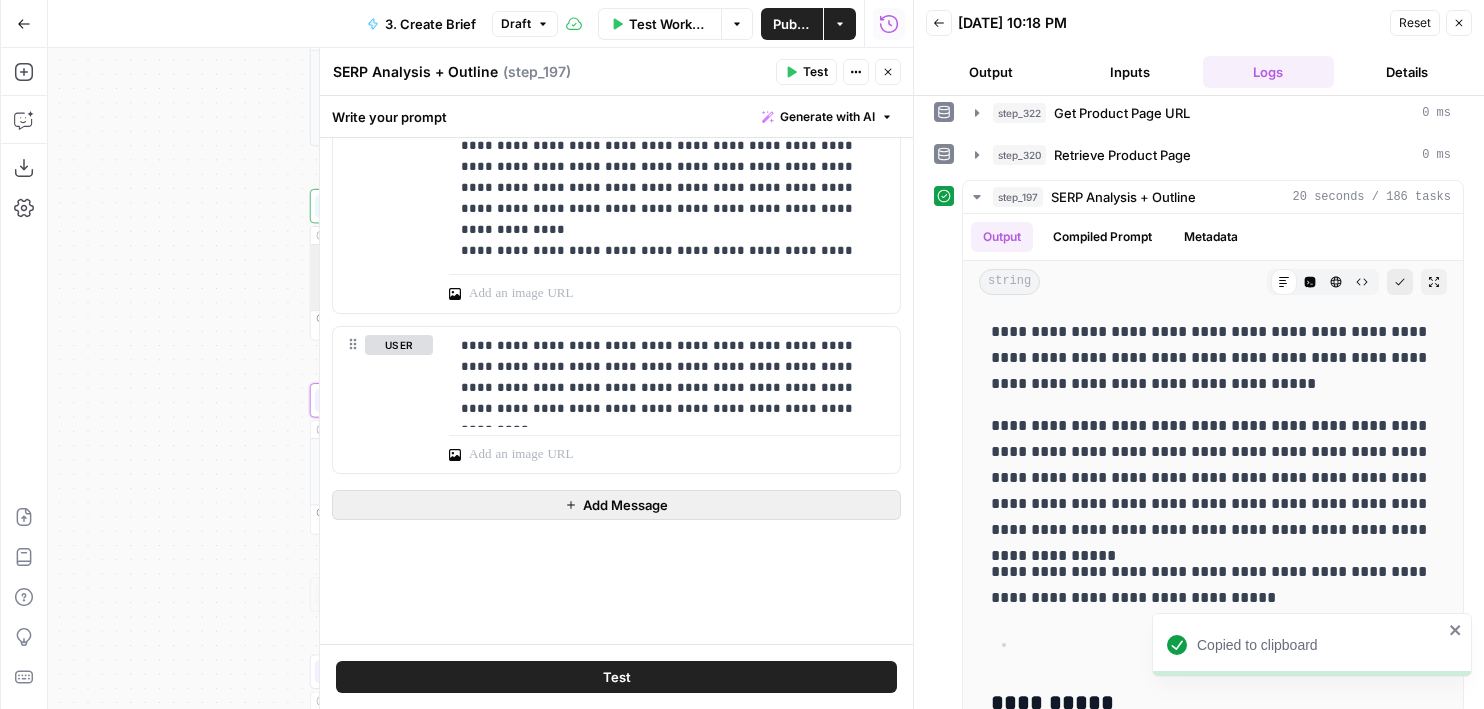 click on "Add Message" at bounding box center (616, 505) 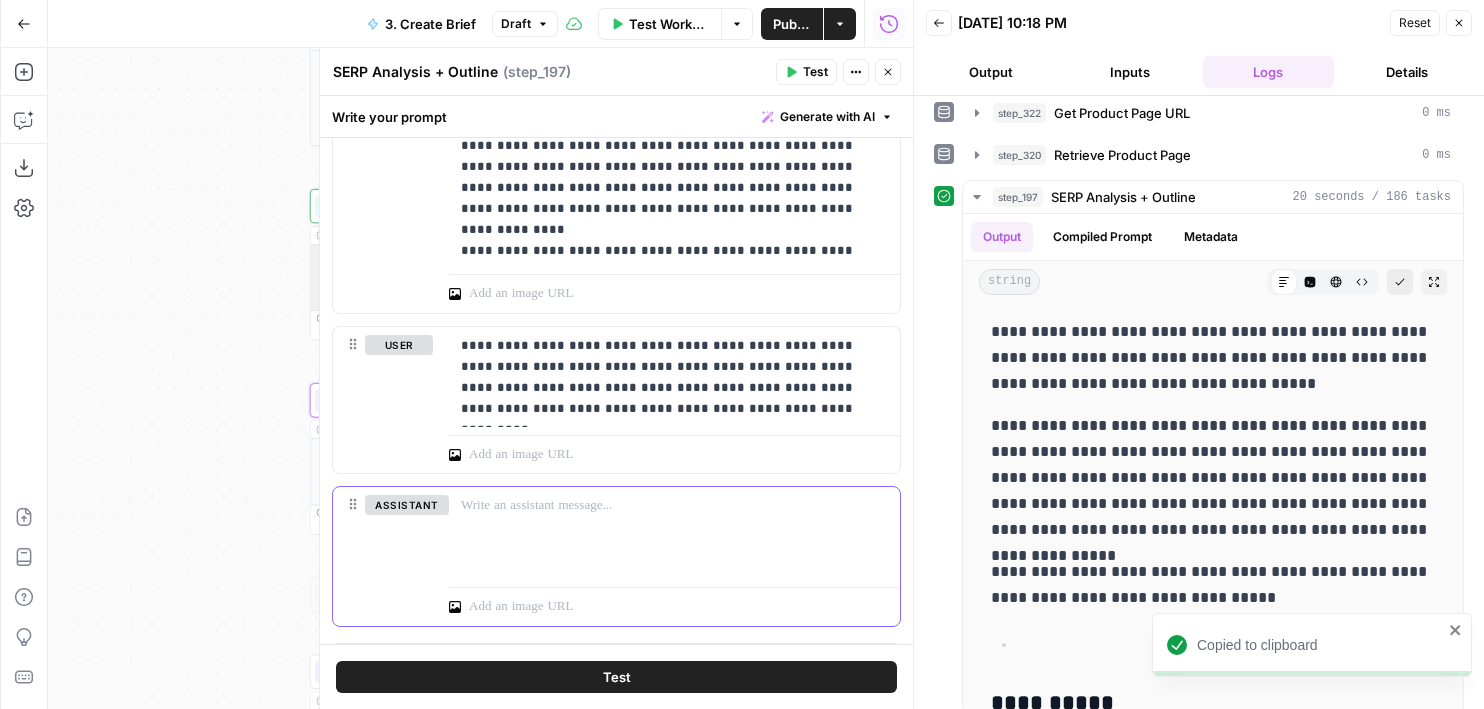 click at bounding box center (674, 505) 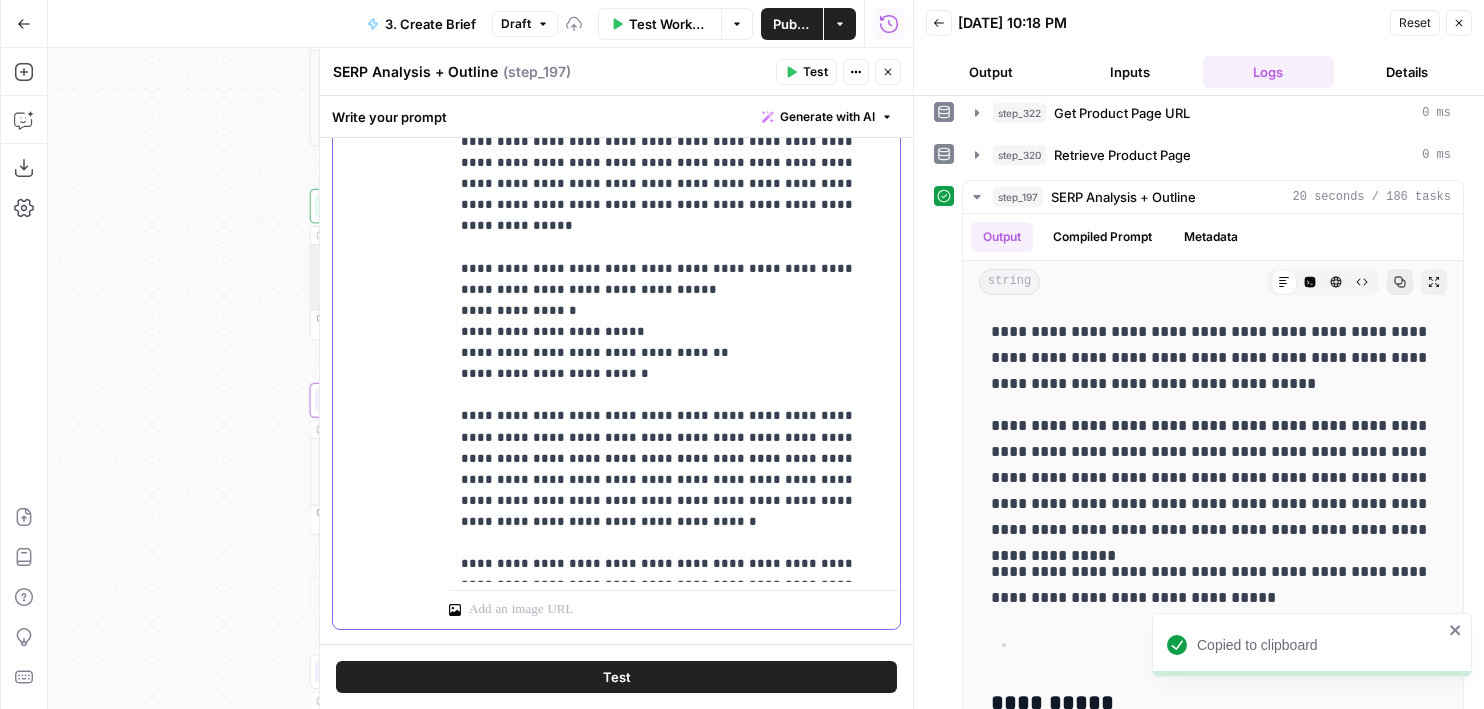 scroll, scrollTop: 3019, scrollLeft: 0, axis: vertical 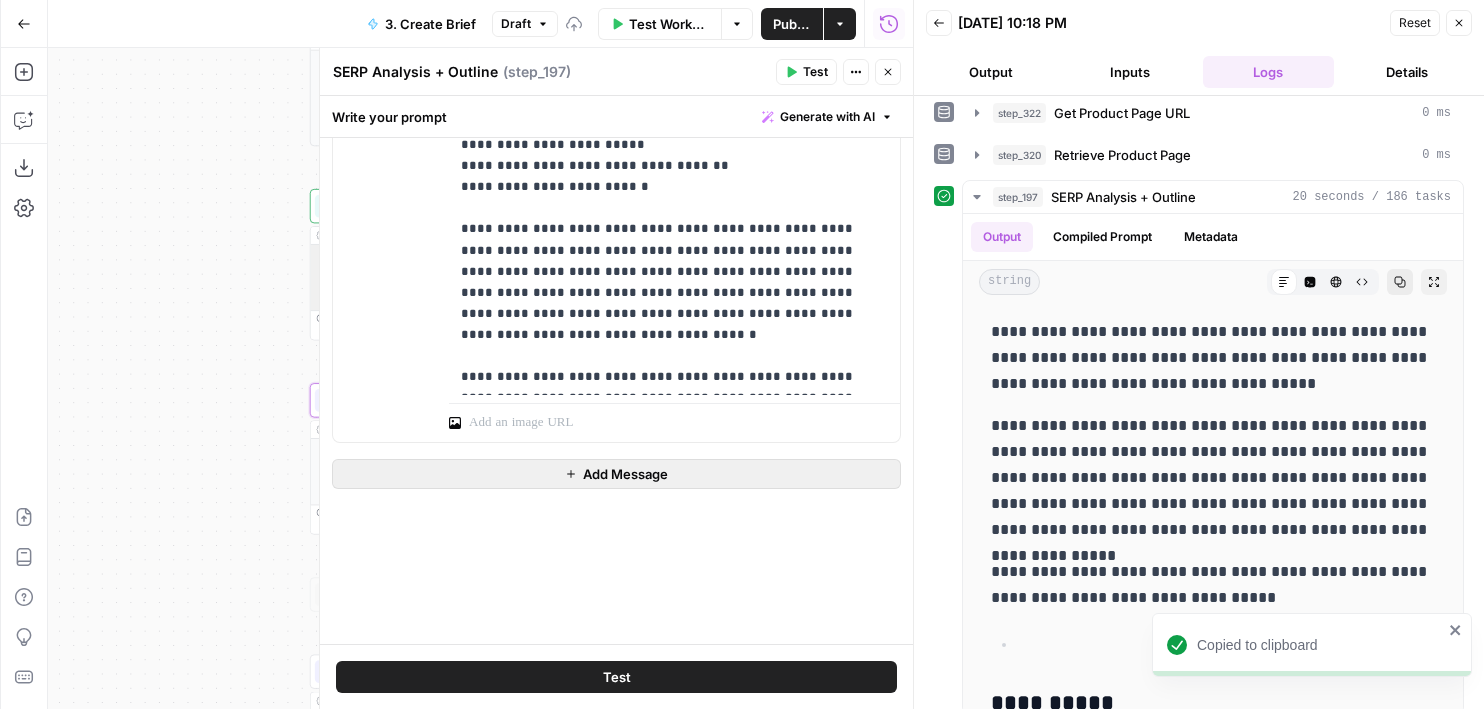 click on "Add Message" at bounding box center [616, 474] 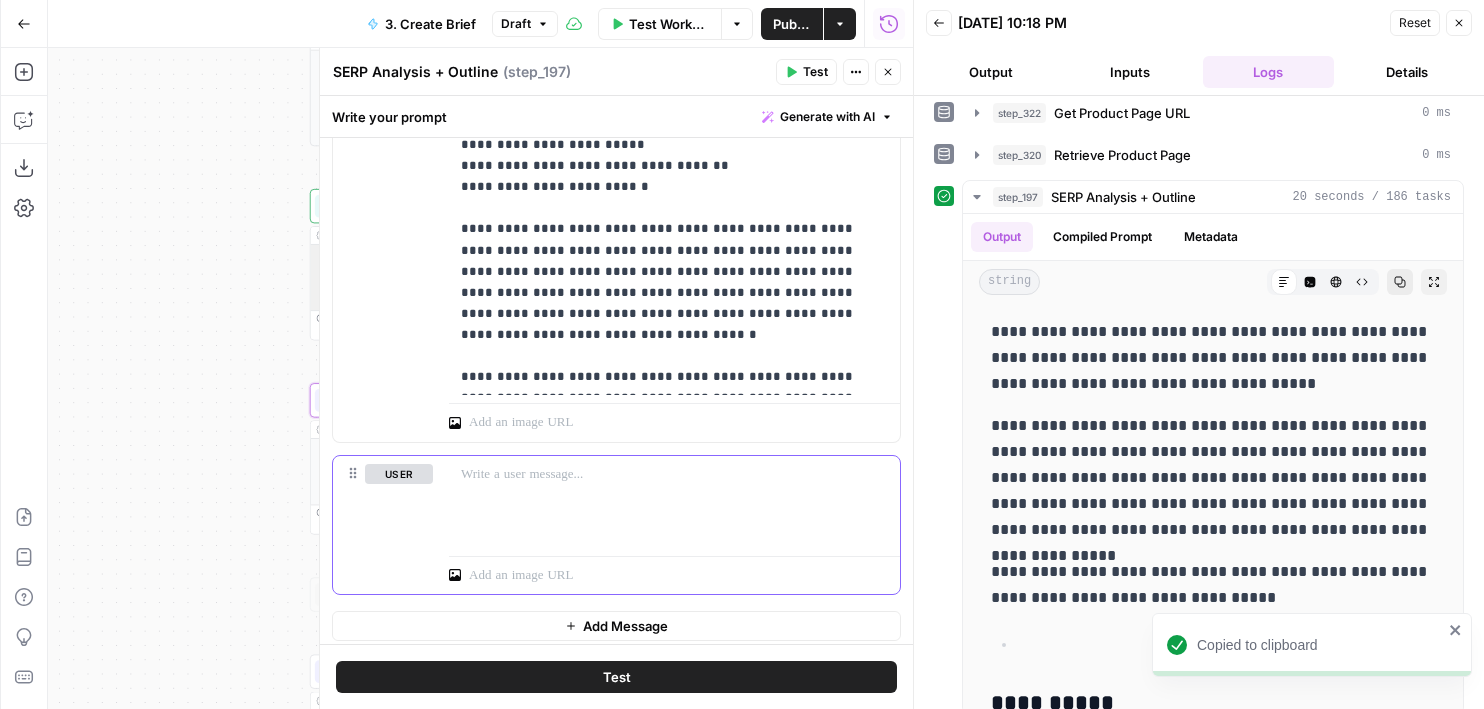 click at bounding box center (674, 502) 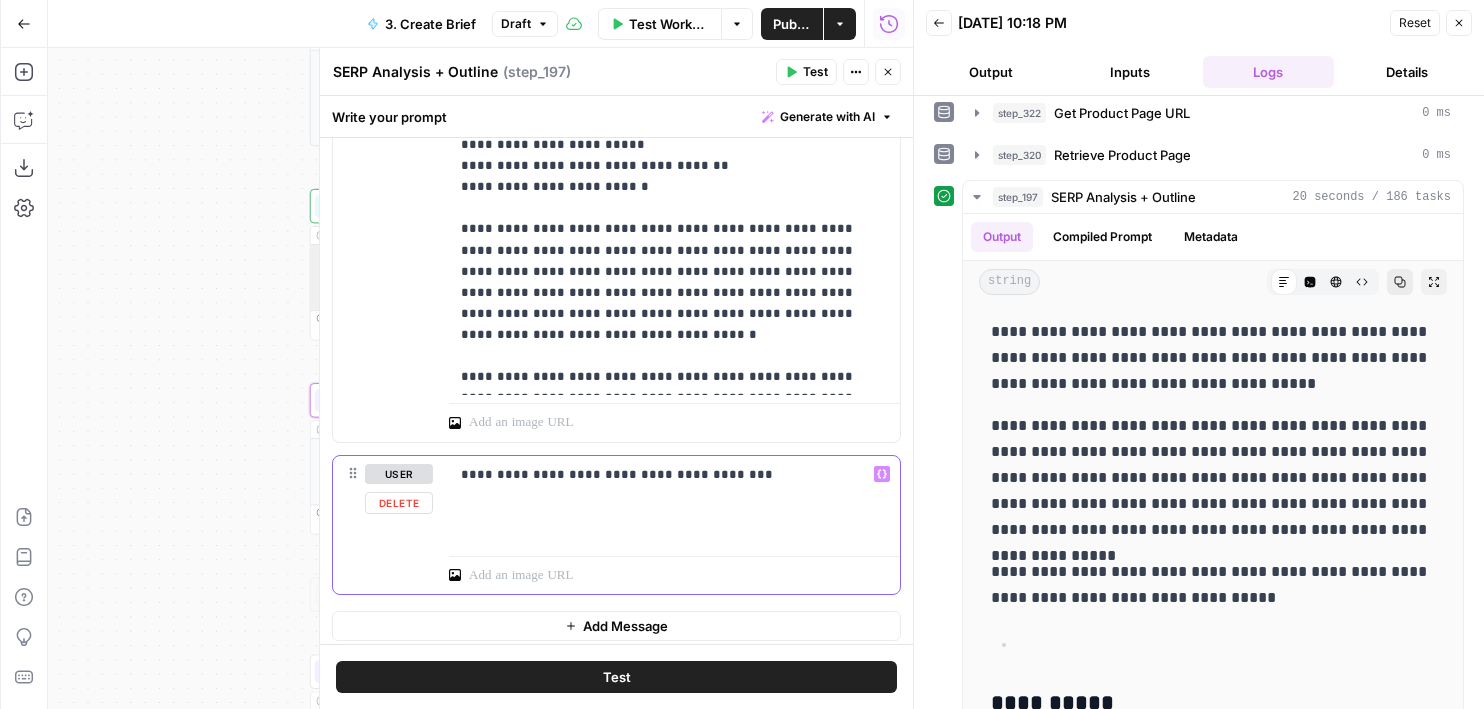 click on "**********" at bounding box center (674, 474) 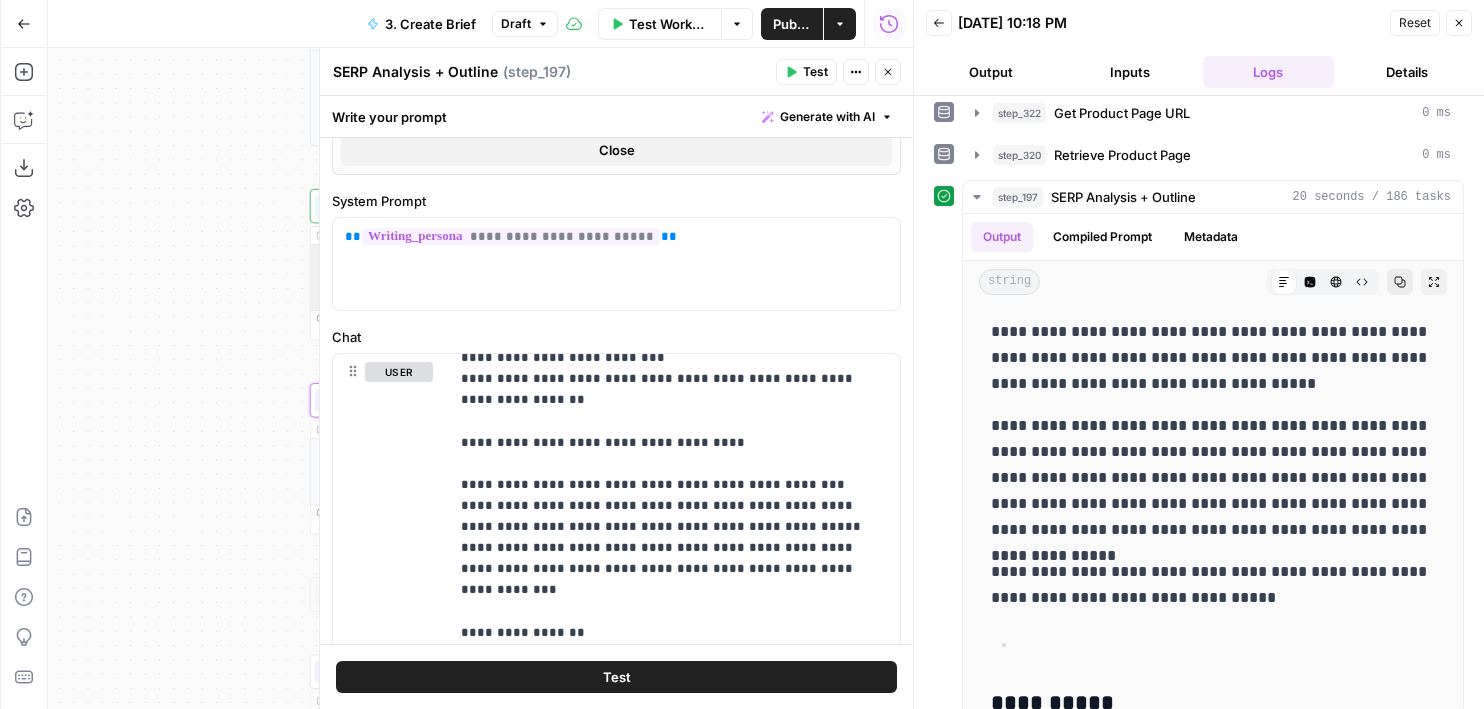 scroll, scrollTop: 0, scrollLeft: 0, axis: both 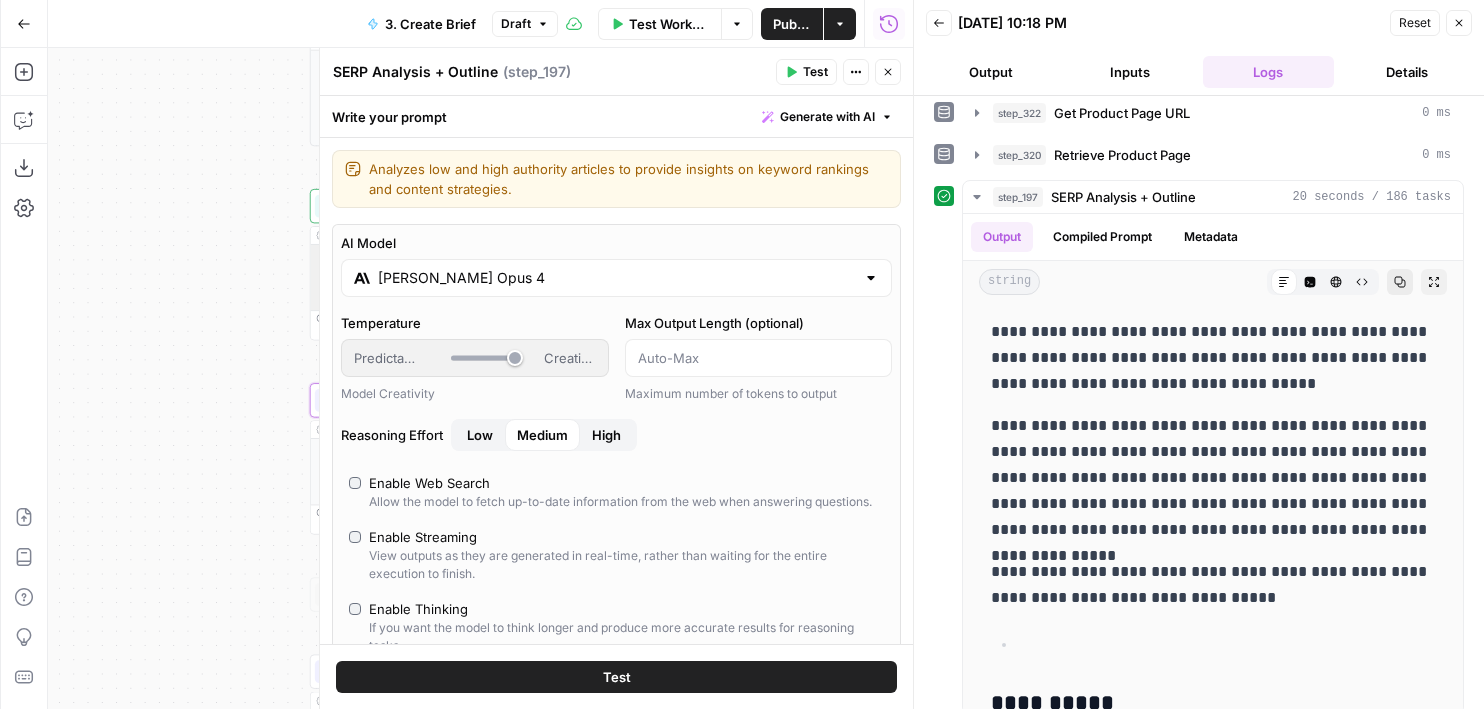 click on "Enable Thinking If you want the model to think longer and produce more accurate results for reasoning tasks" at bounding box center [616, 627] 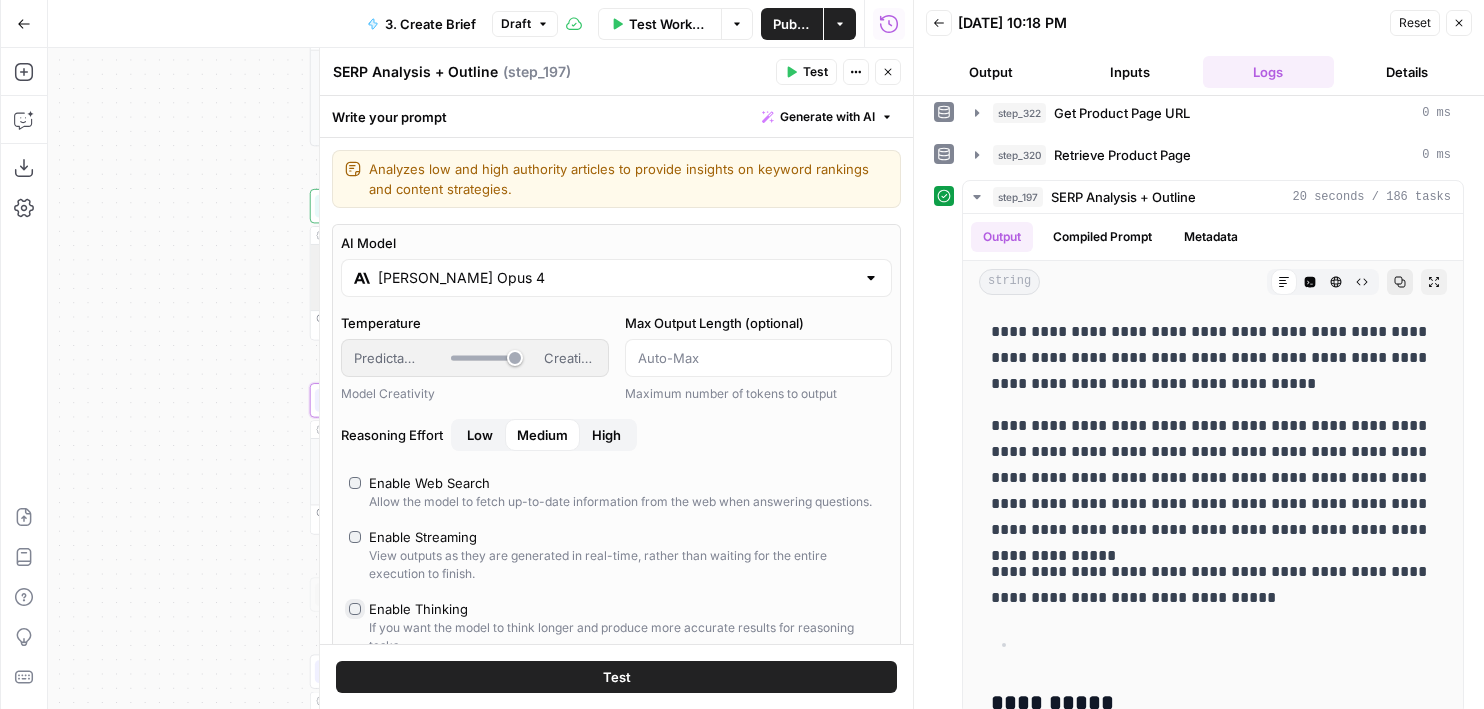 type on "*" 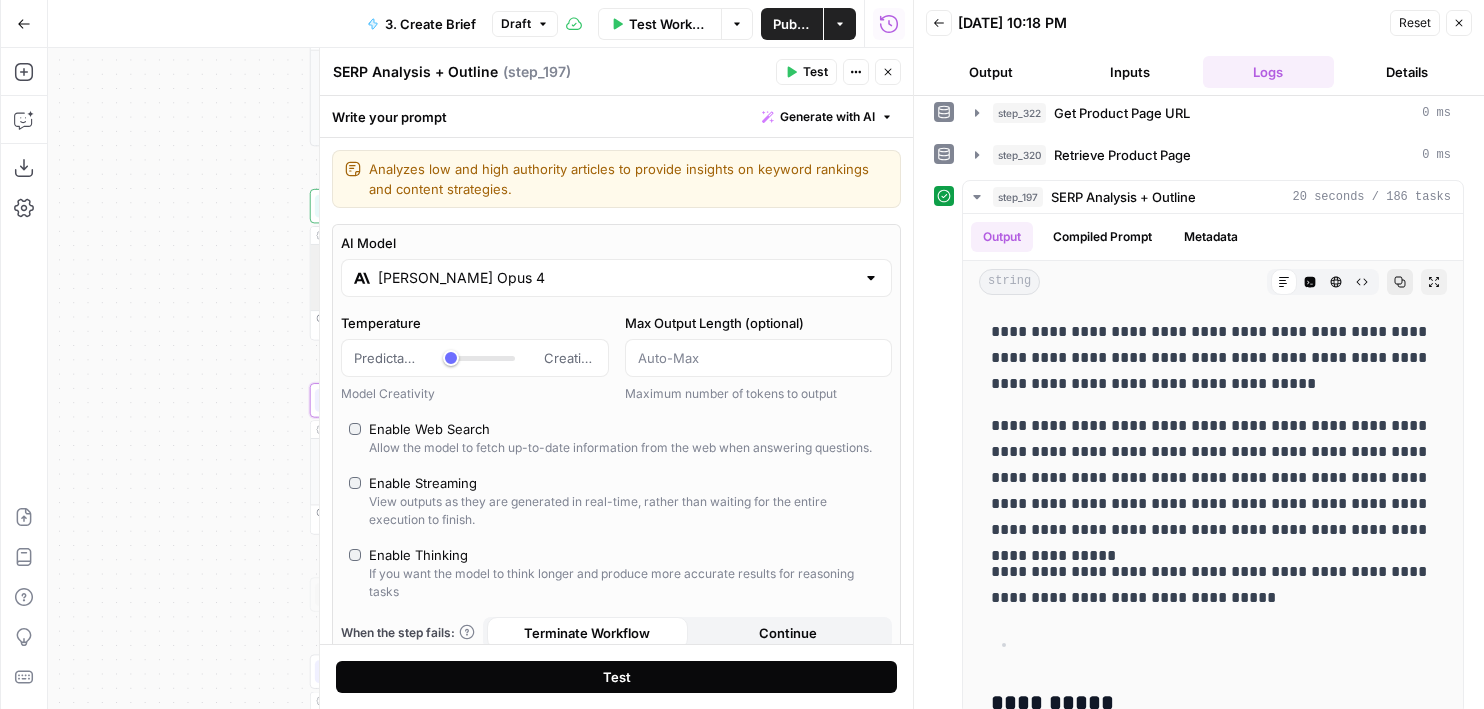 click on "Test" at bounding box center (616, 677) 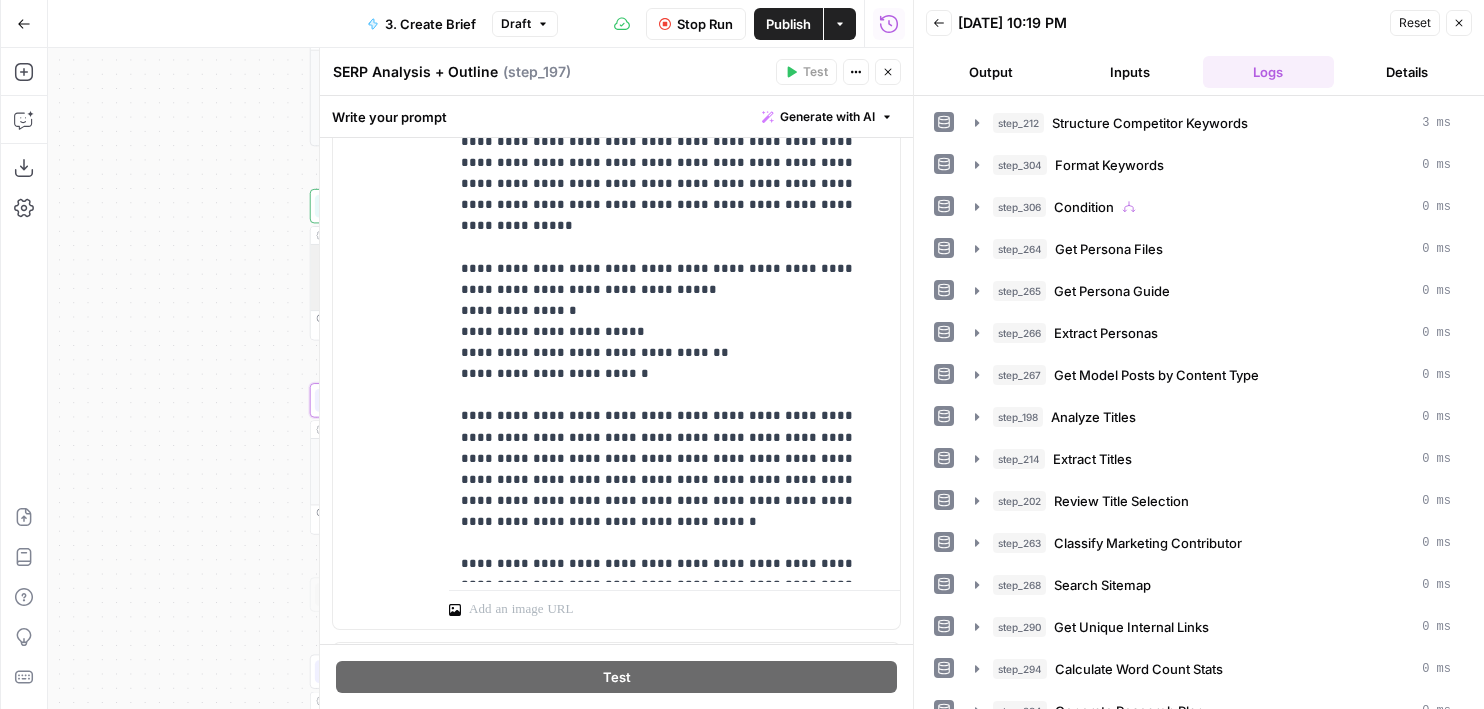 scroll, scrollTop: 3068, scrollLeft: 0, axis: vertical 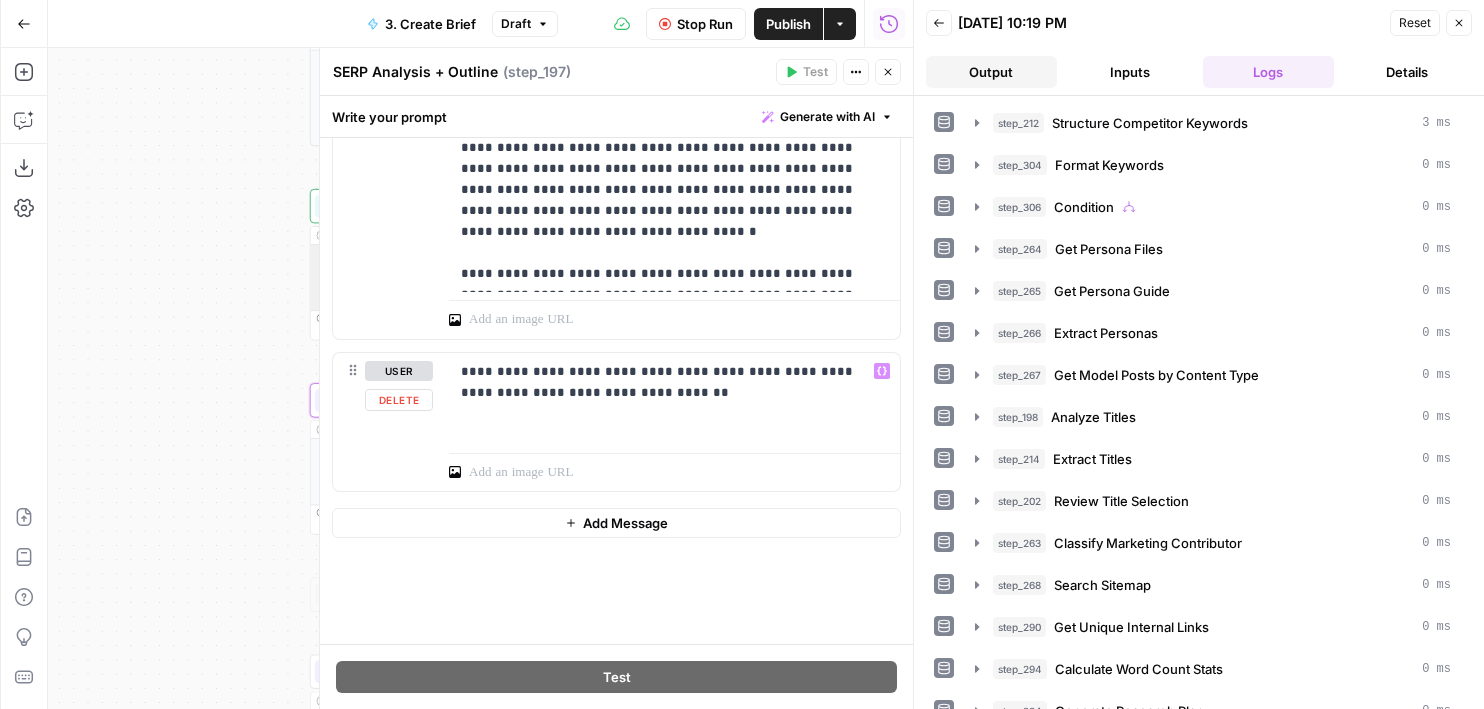 click on "Output" at bounding box center [991, 72] 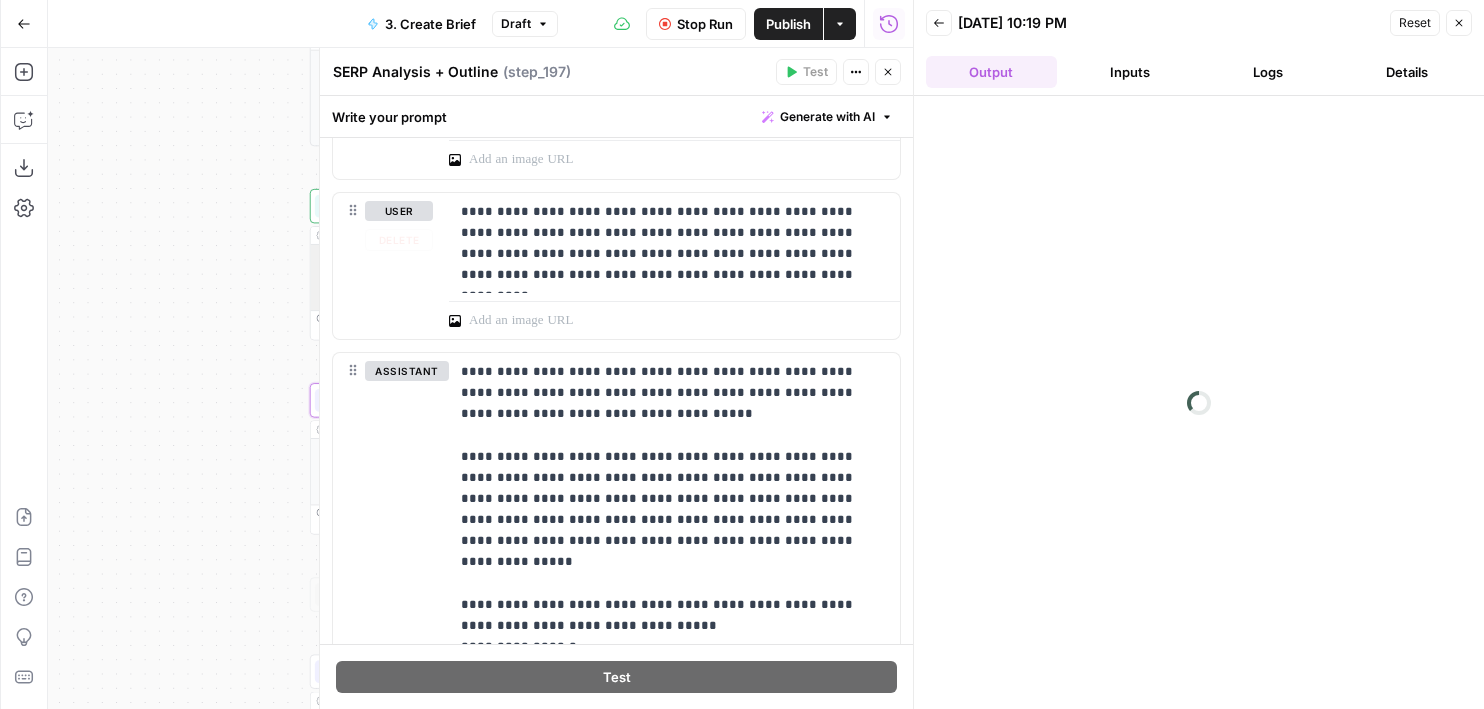 scroll, scrollTop: 2848, scrollLeft: 0, axis: vertical 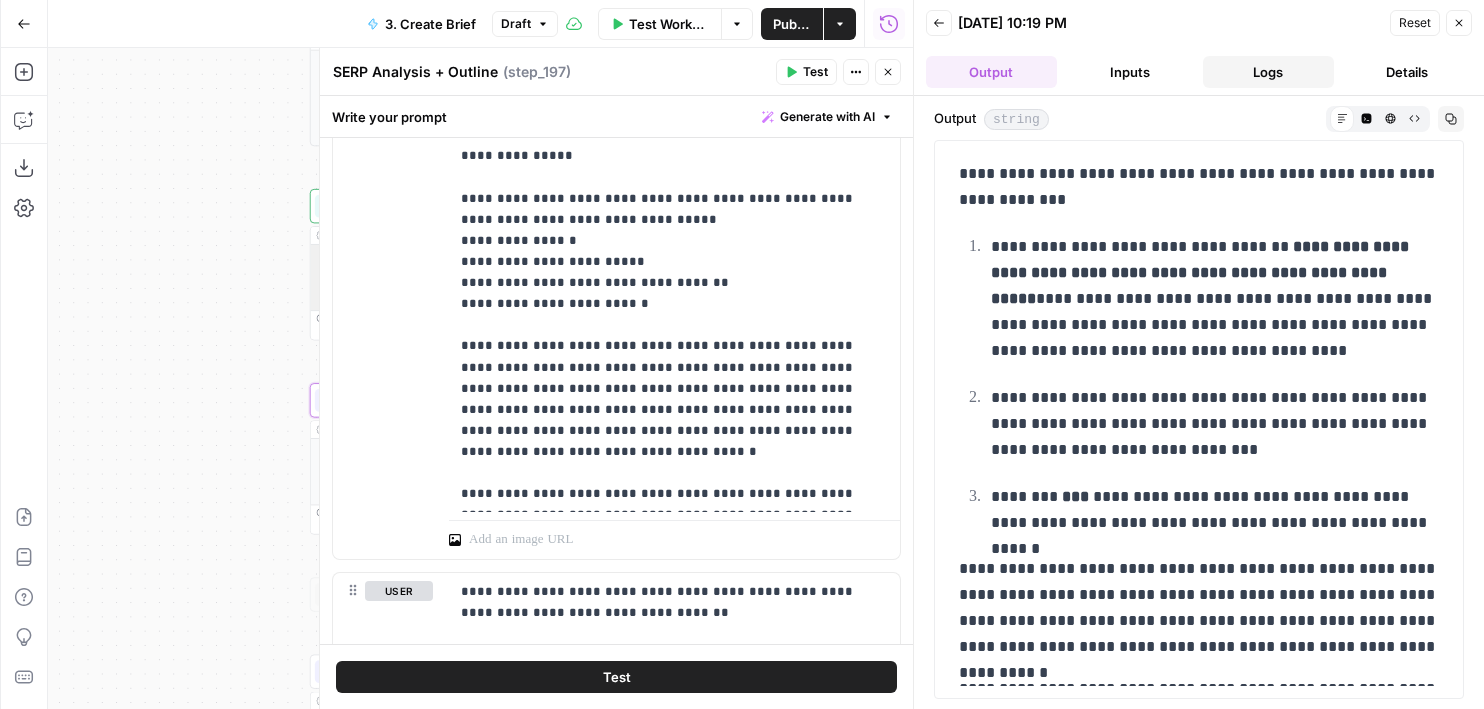 click on "Logs" at bounding box center (1268, 72) 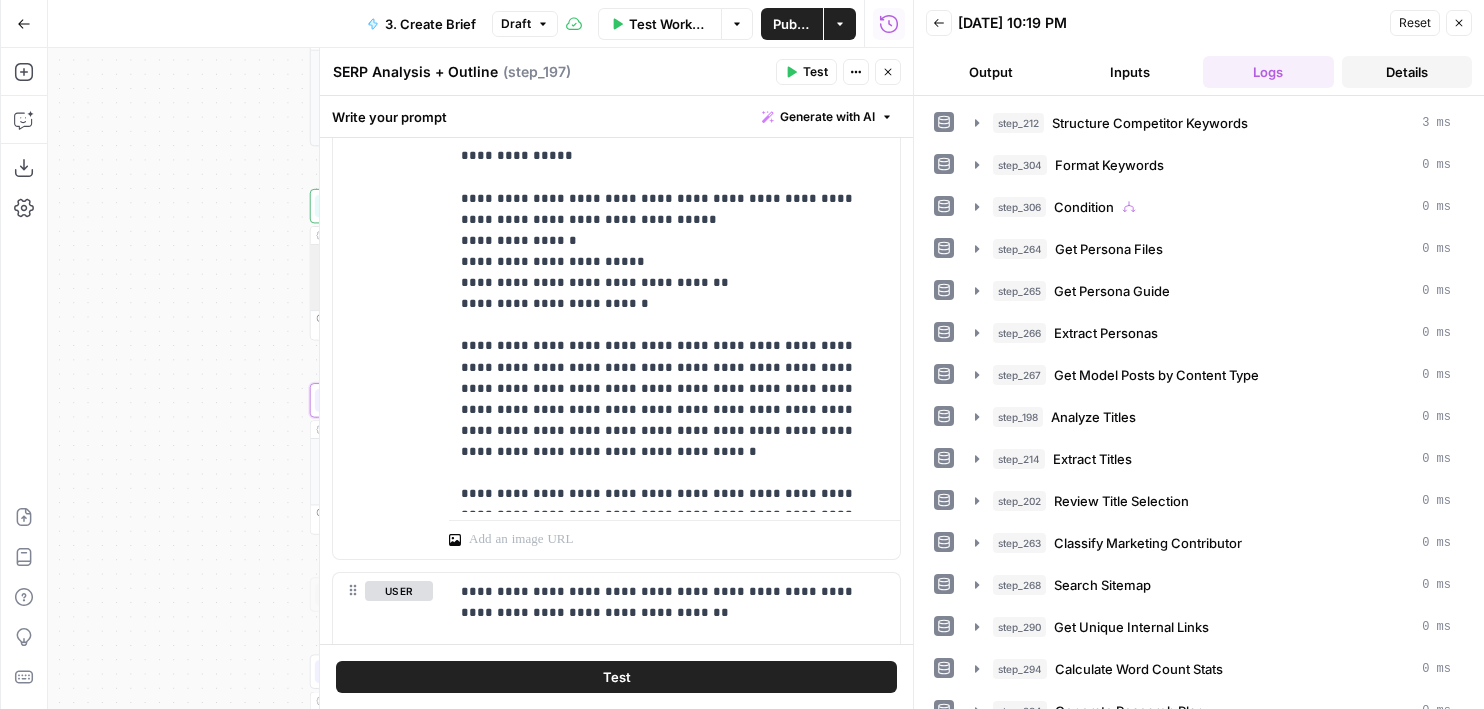 click on "Details" at bounding box center [1407, 72] 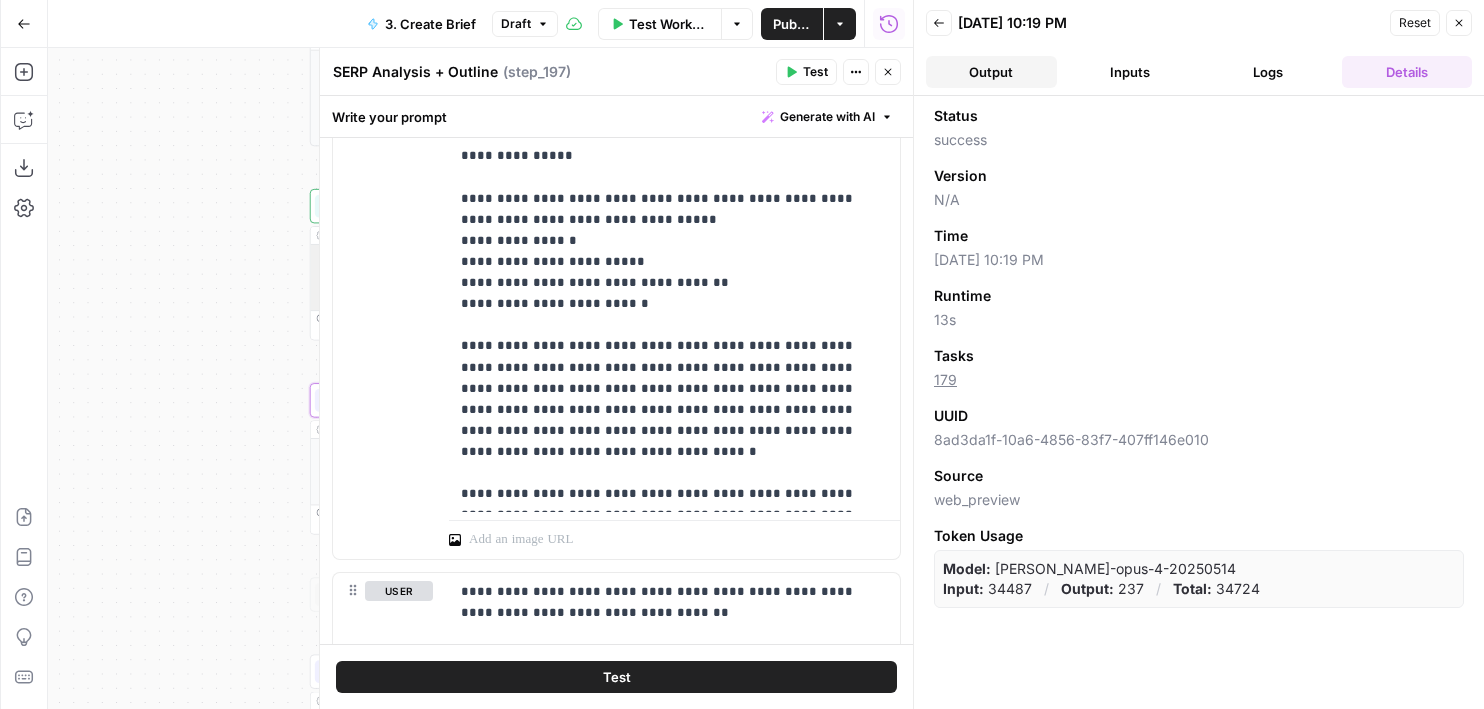 click on "Output" at bounding box center (991, 72) 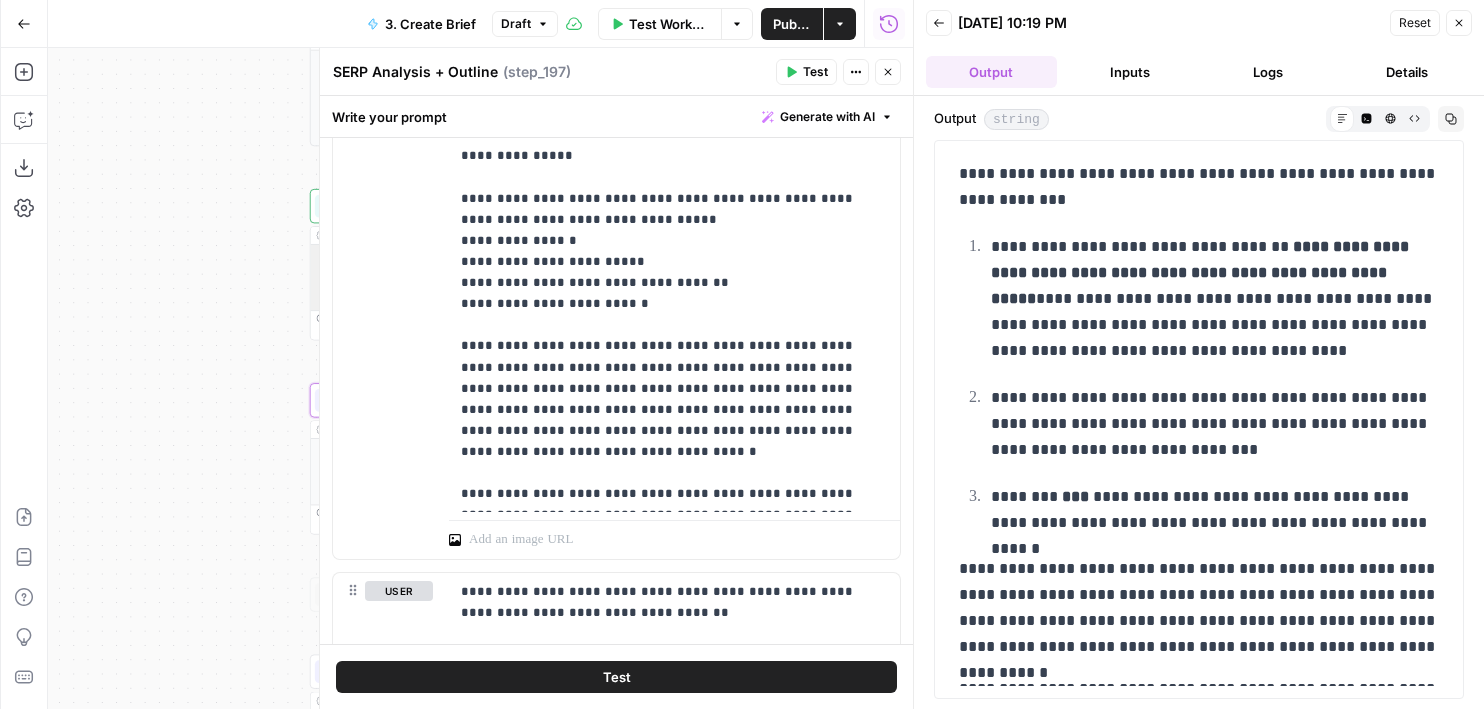 drag, startPoint x: 996, startPoint y: 245, endPoint x: 1259, endPoint y: 348, distance: 282.44998 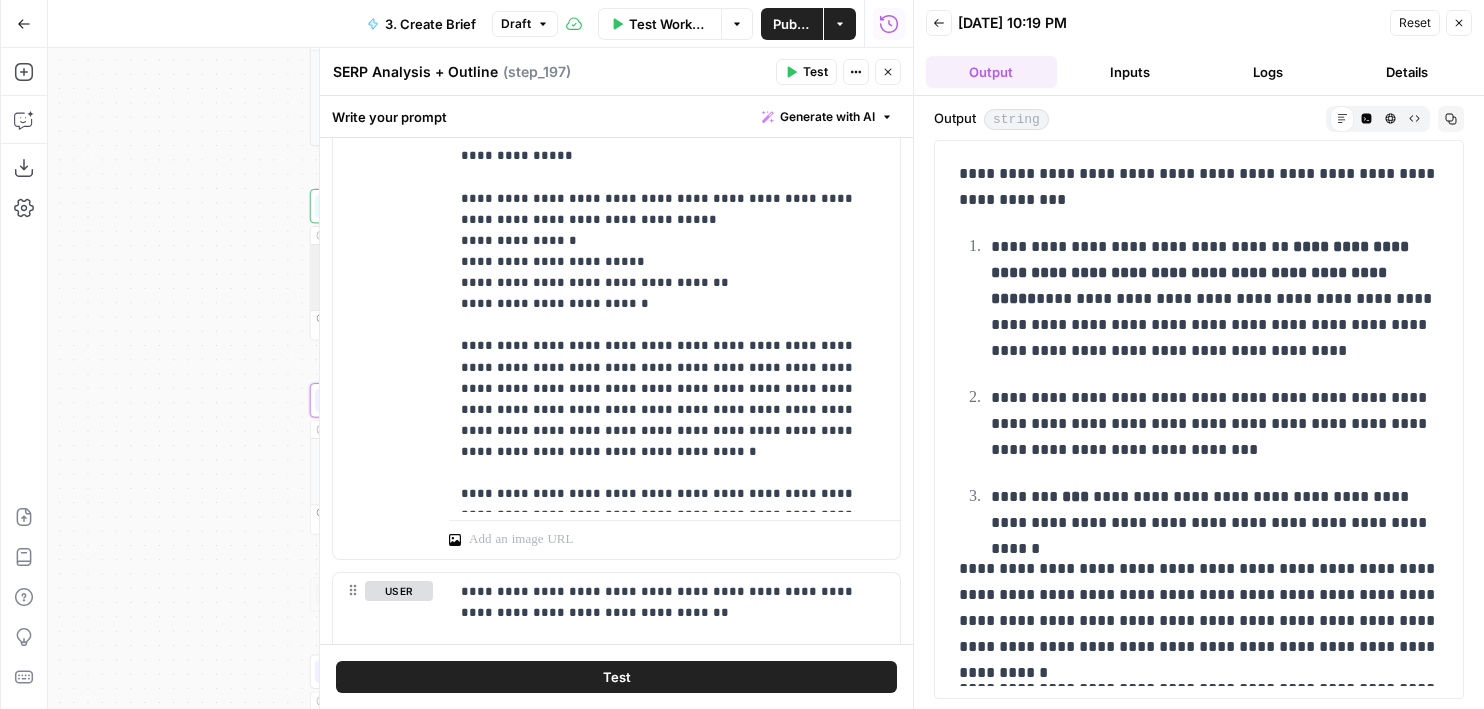click on "**********" at bounding box center (1215, 299) 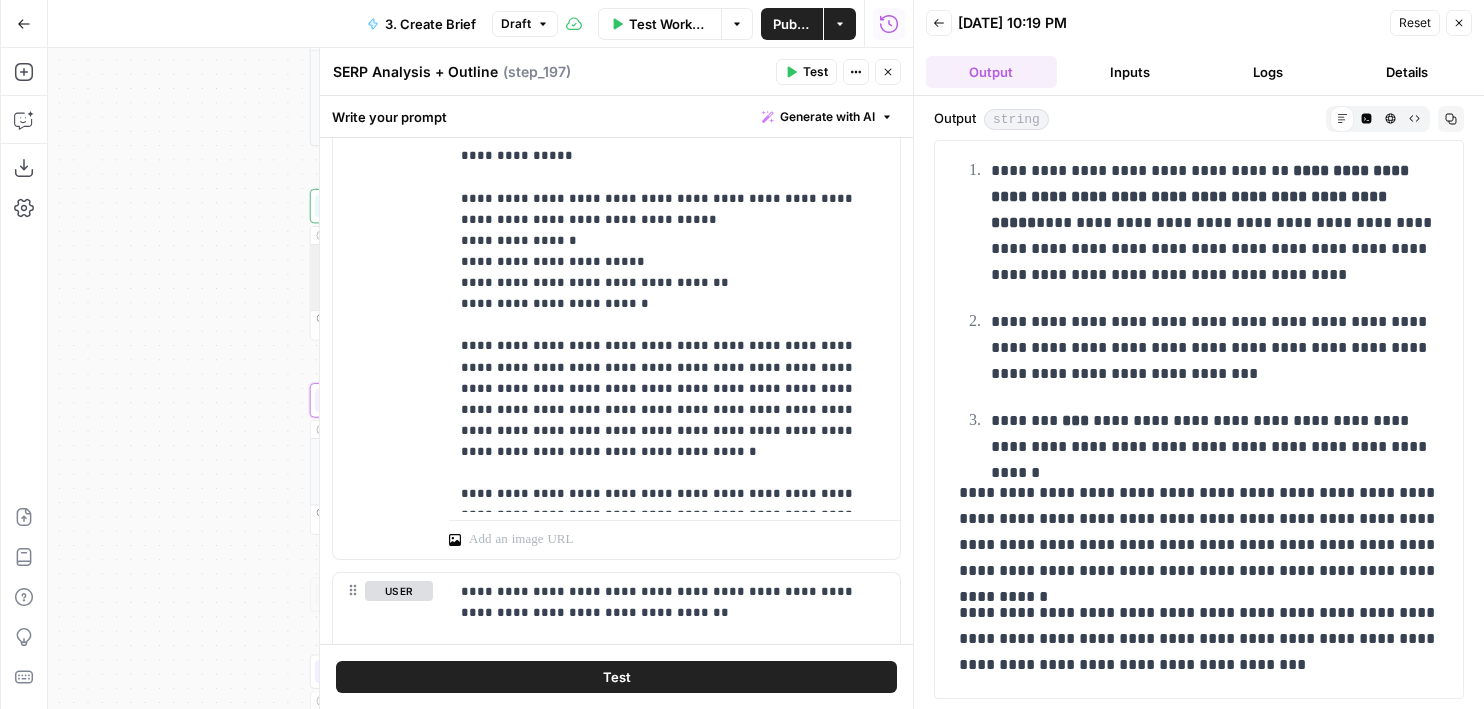 scroll, scrollTop: 9, scrollLeft: 0, axis: vertical 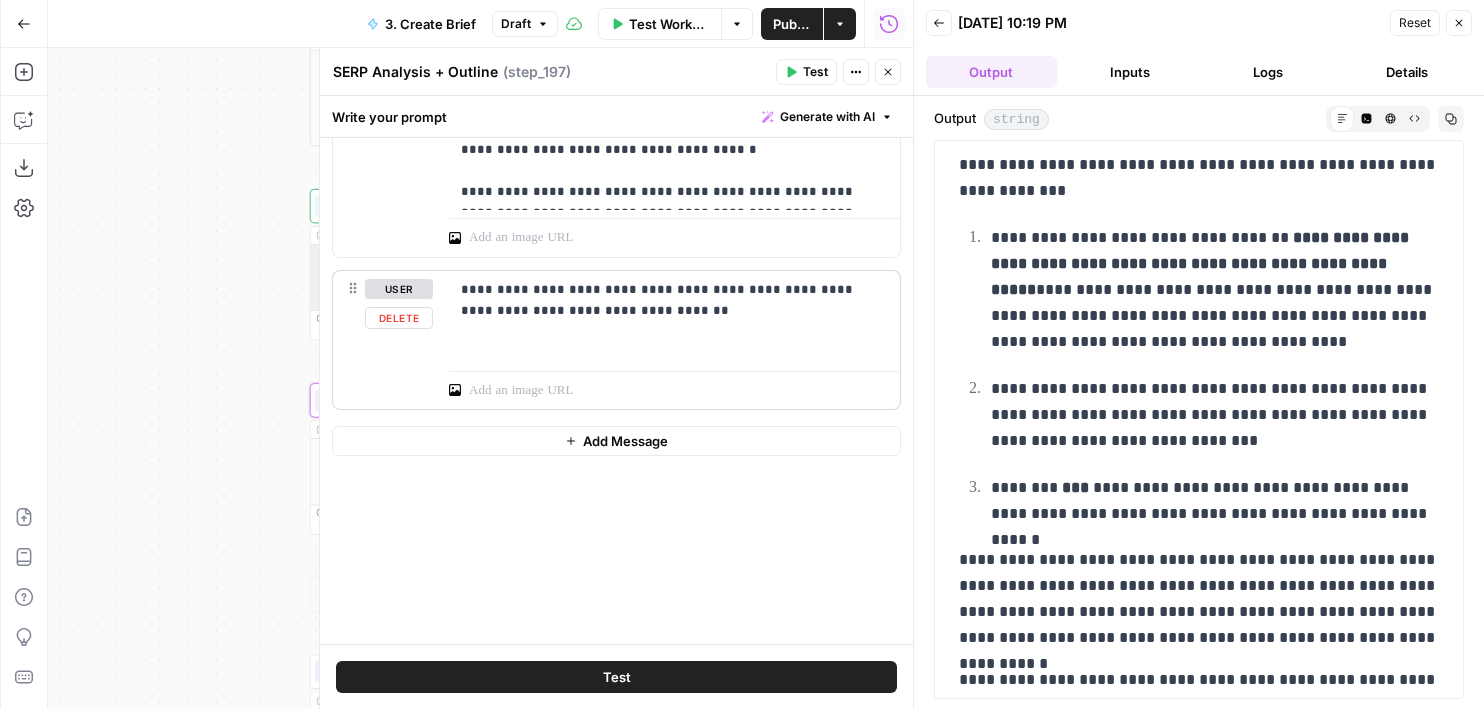 click on "user Delete" at bounding box center (399, 340) 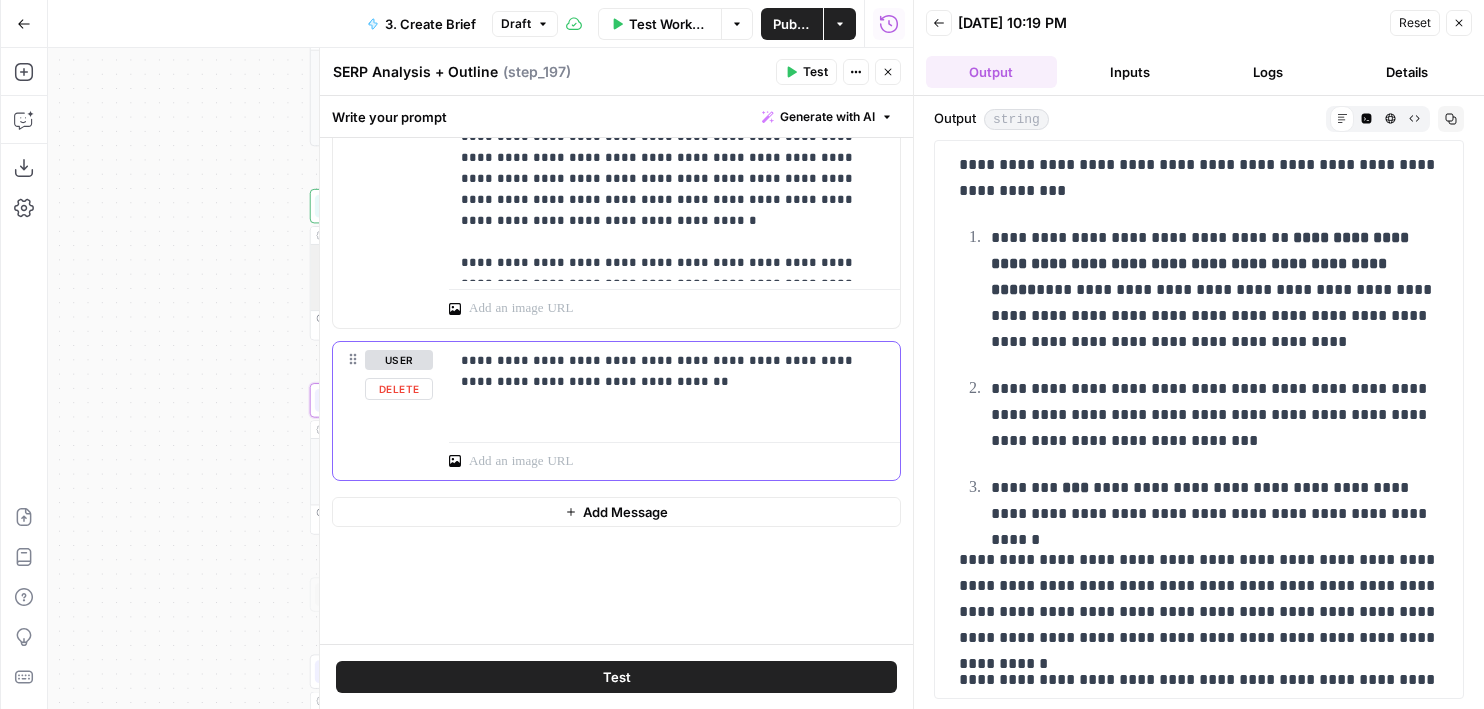 click on "Delete" at bounding box center (399, 389) 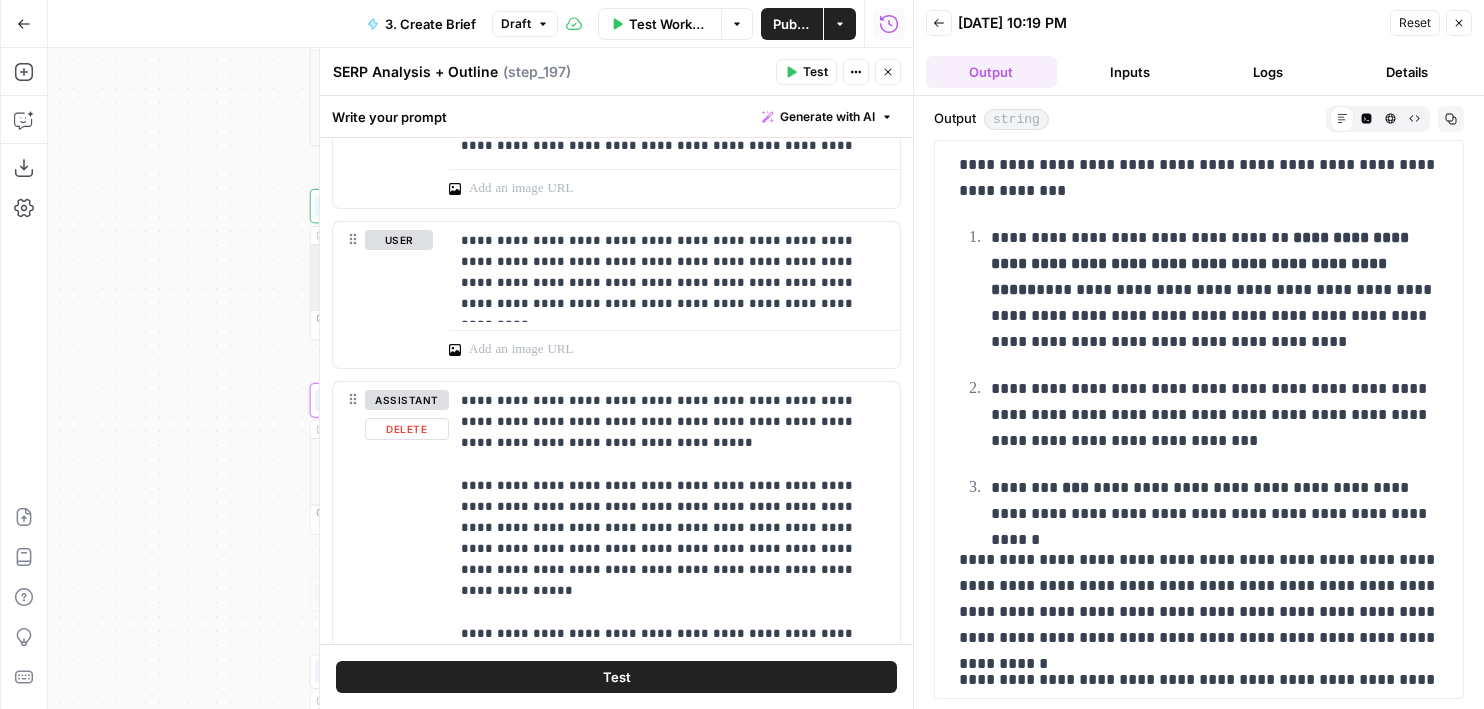 scroll, scrollTop: 2306, scrollLeft: 0, axis: vertical 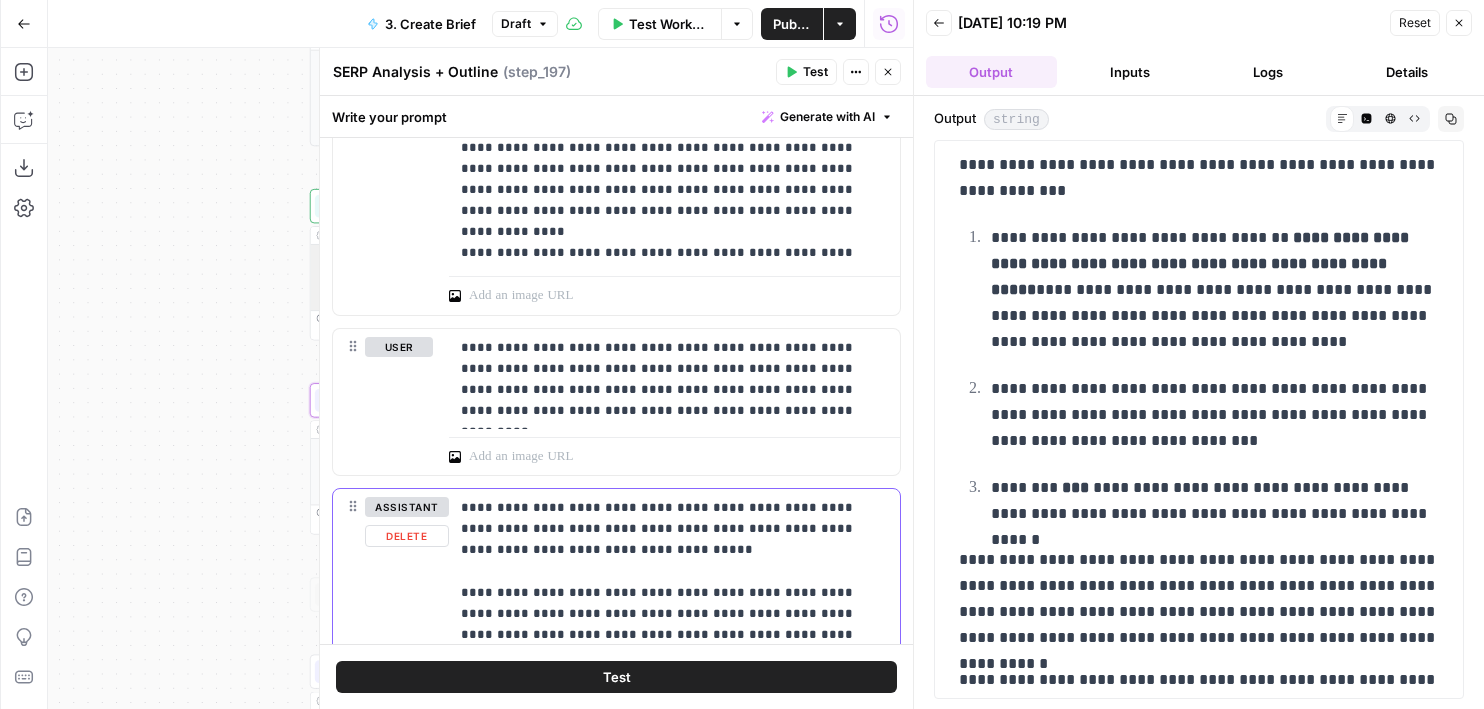 click on "Delete" at bounding box center [407, 536] 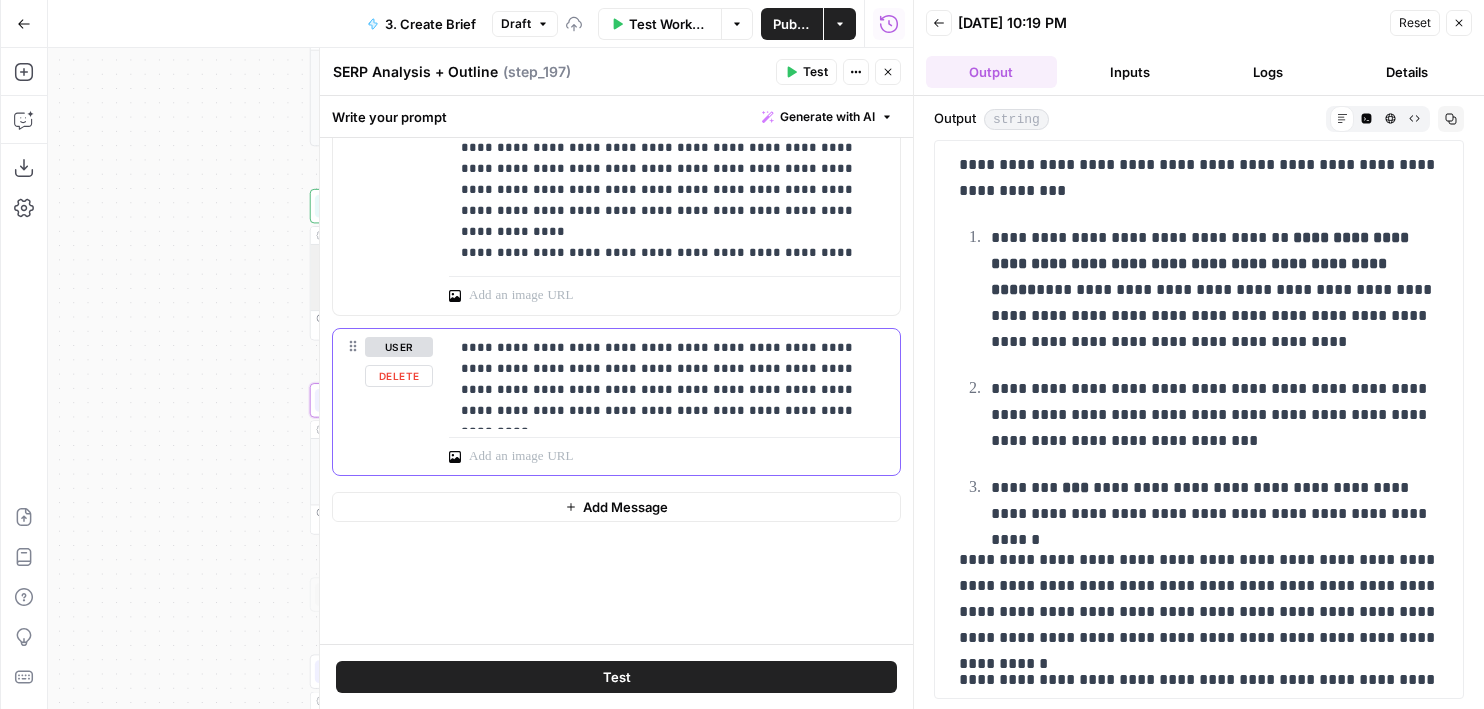click on "Delete" at bounding box center (399, 376) 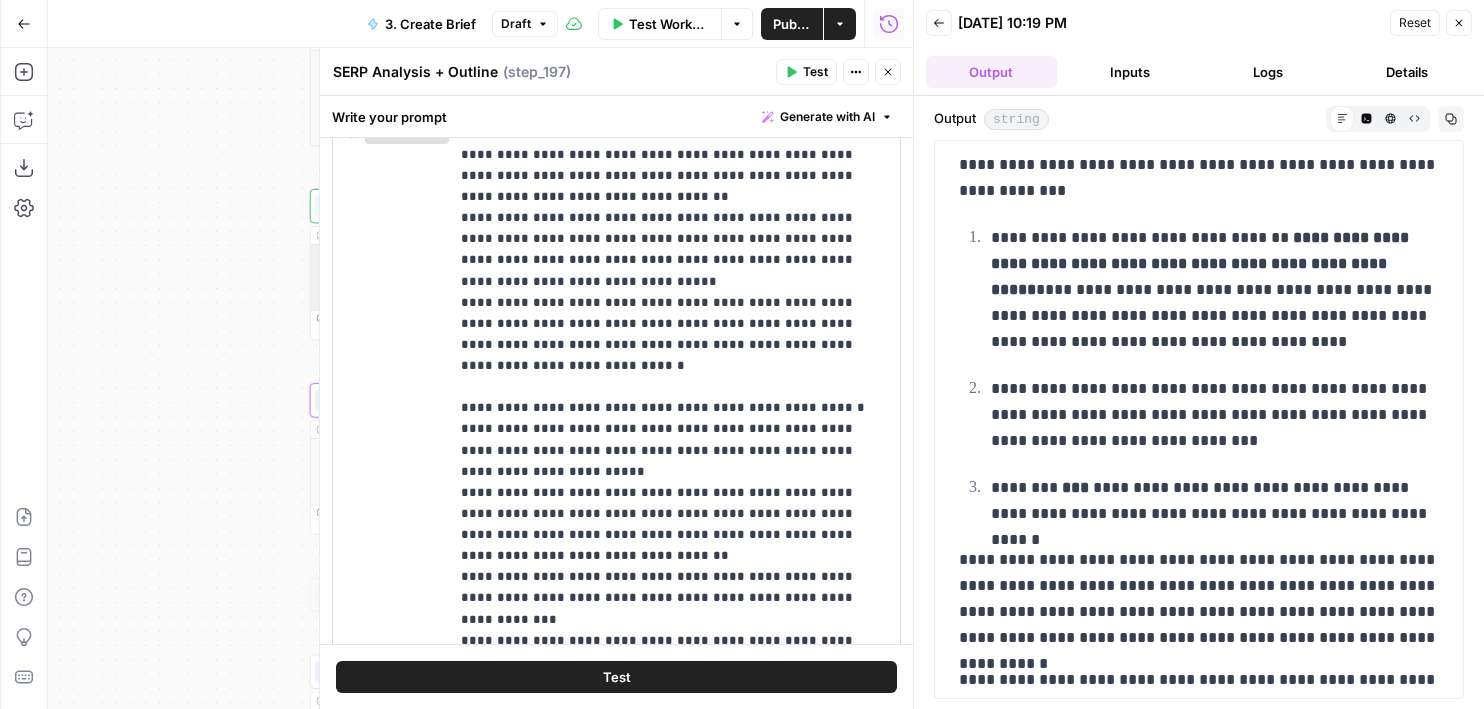 scroll, scrollTop: 1519, scrollLeft: 0, axis: vertical 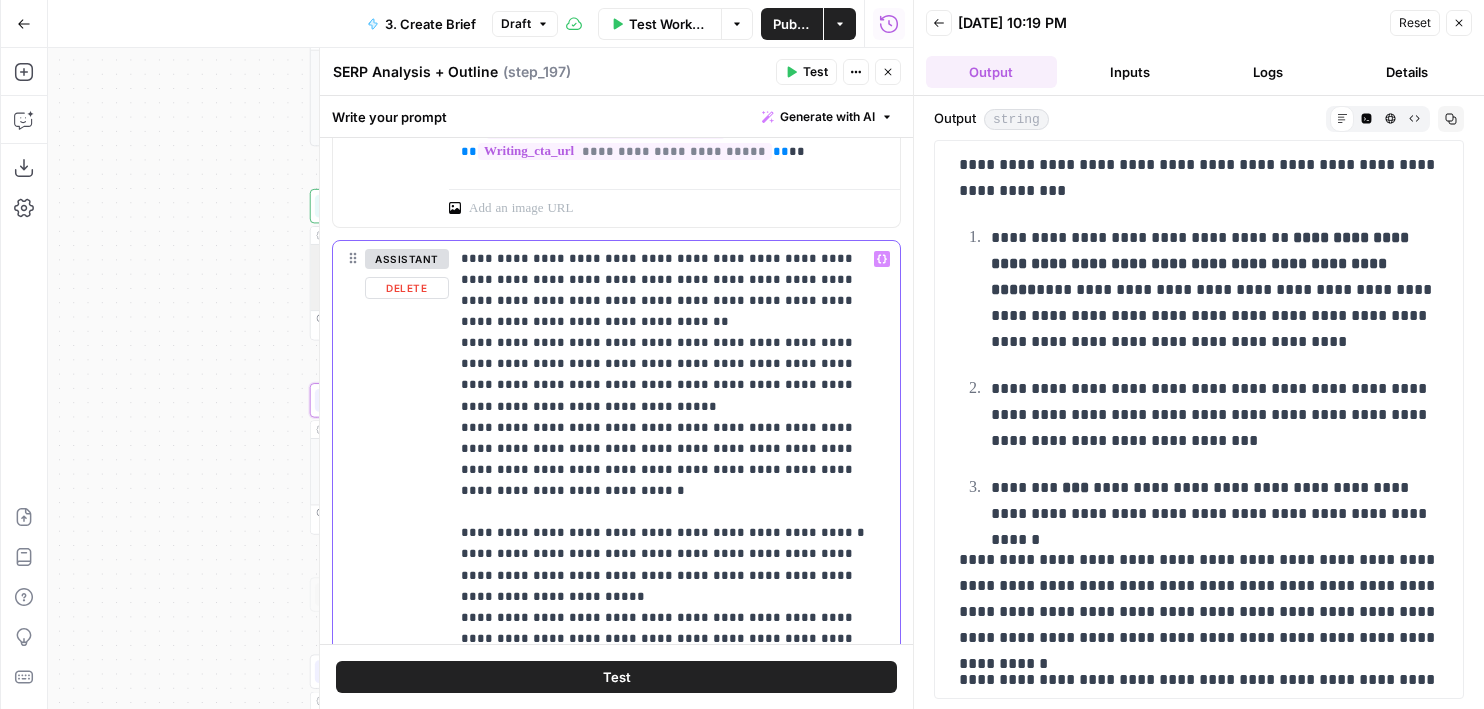 click on "Delete" at bounding box center (407, 288) 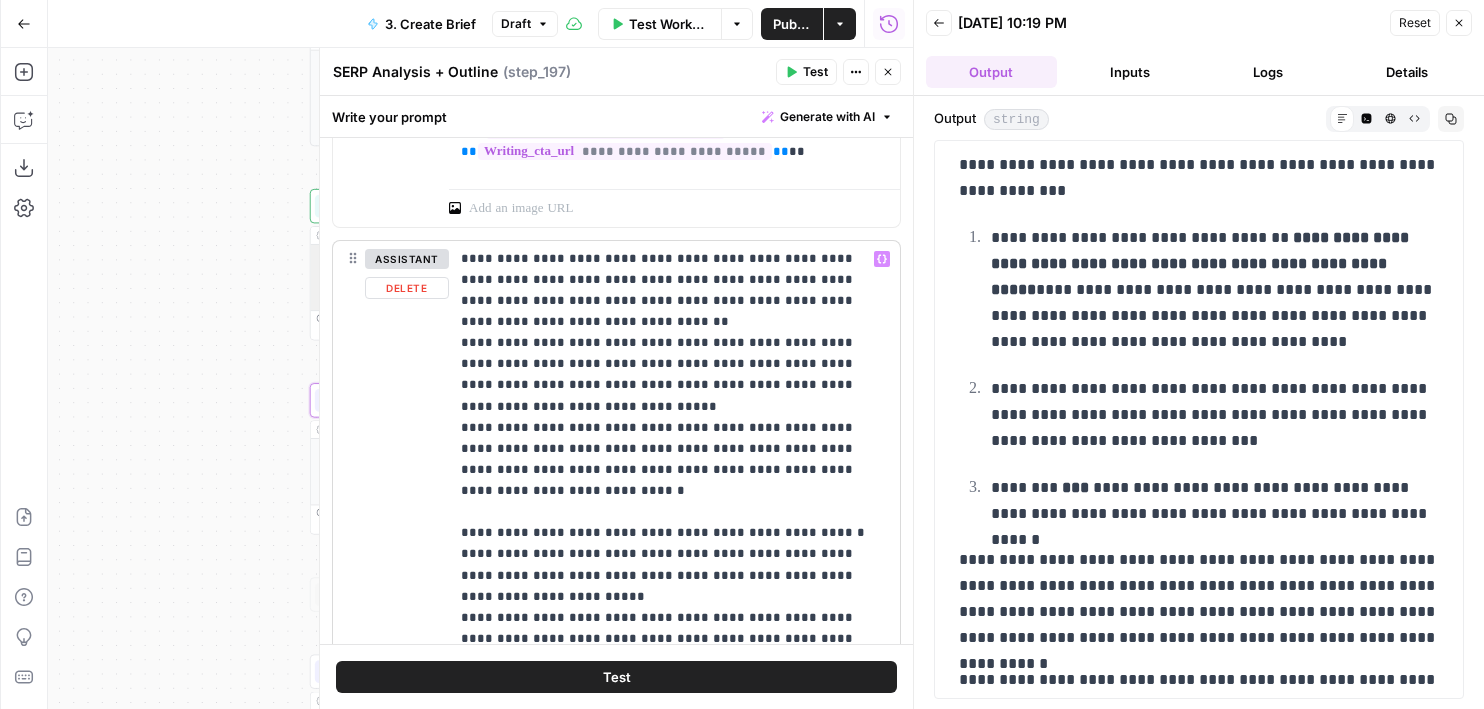 scroll, scrollTop: 1209, scrollLeft: 0, axis: vertical 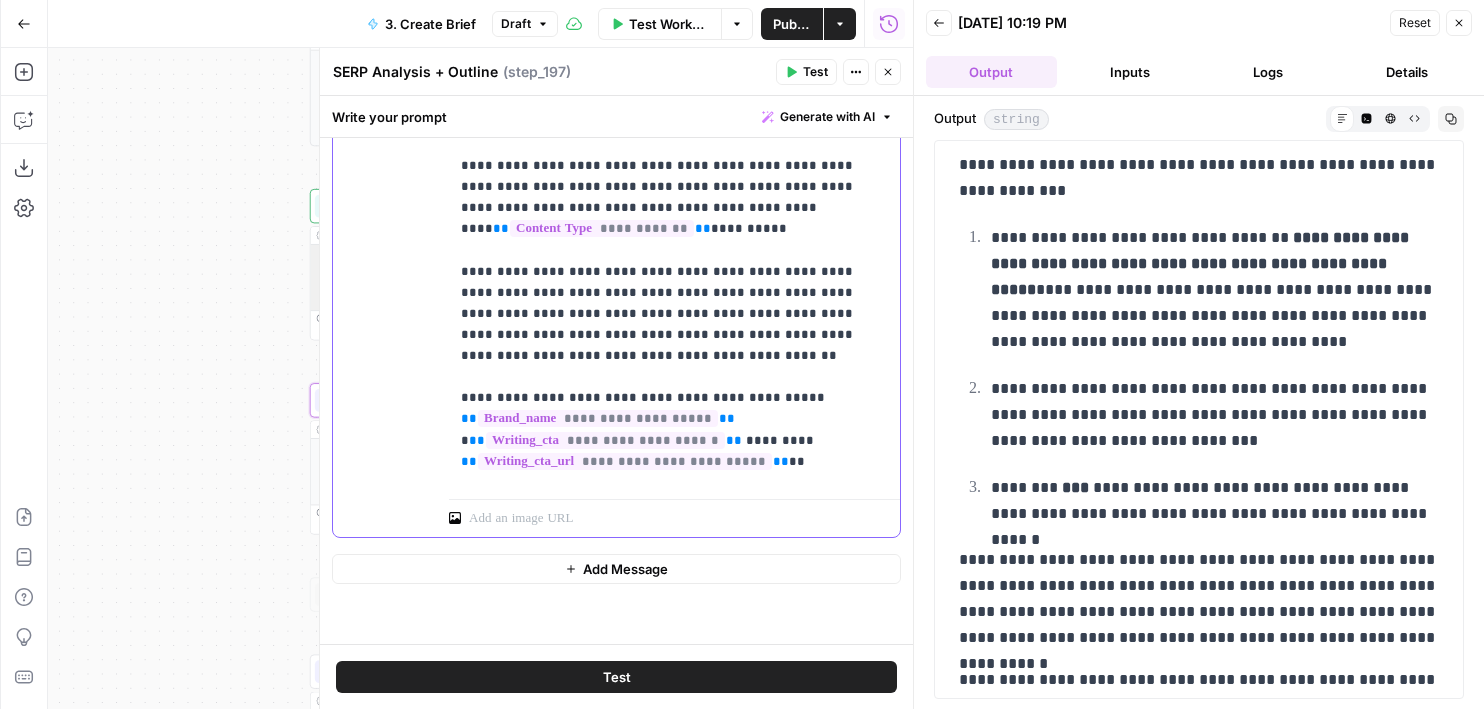click on "**********" at bounding box center [674, -3743] 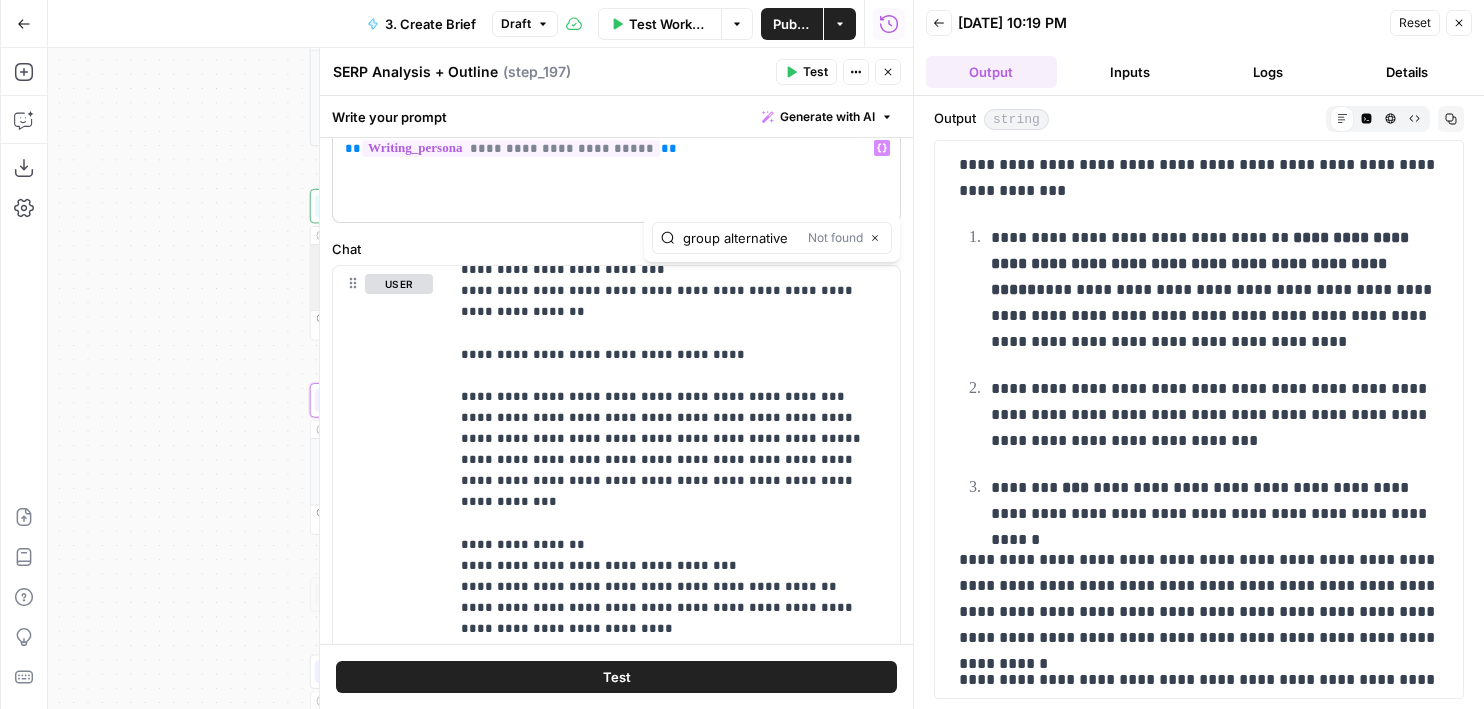 scroll, scrollTop: 628, scrollLeft: 0, axis: vertical 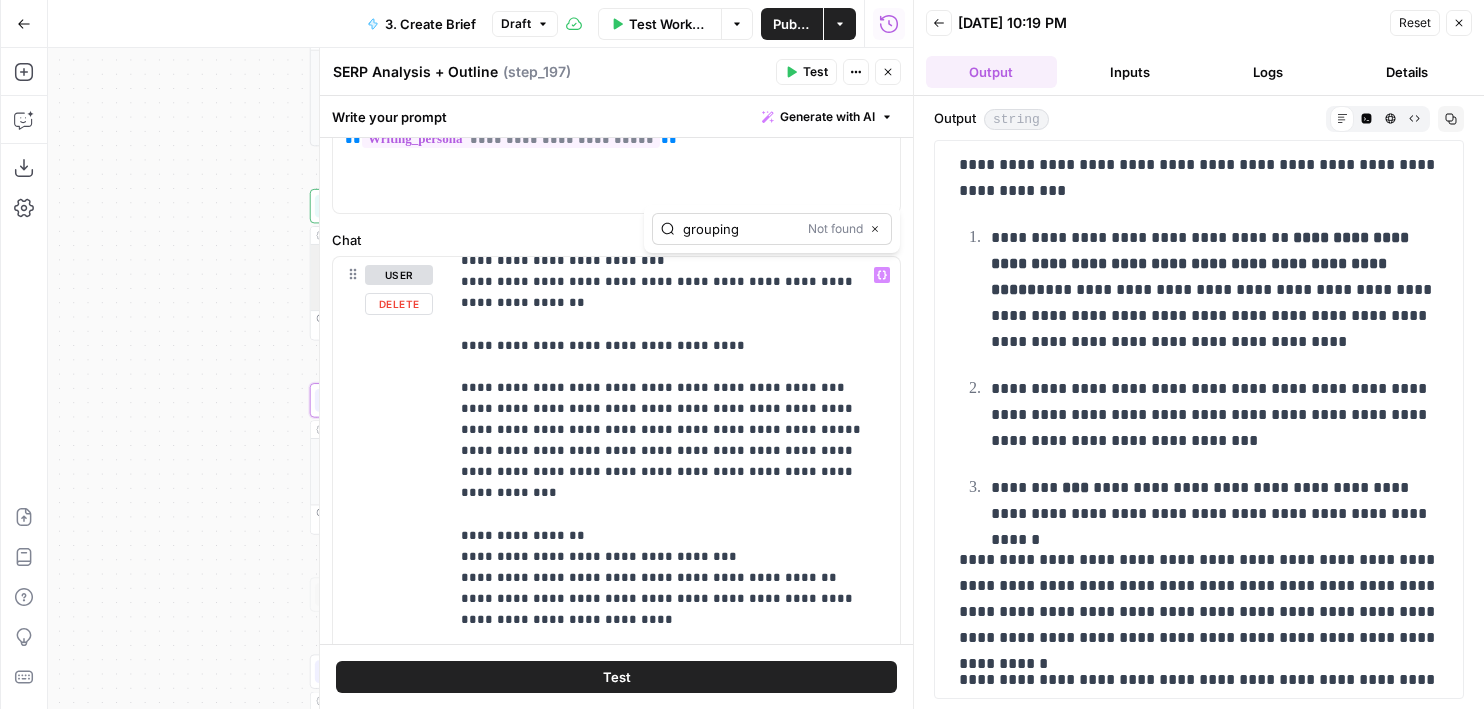 type on "grouping" 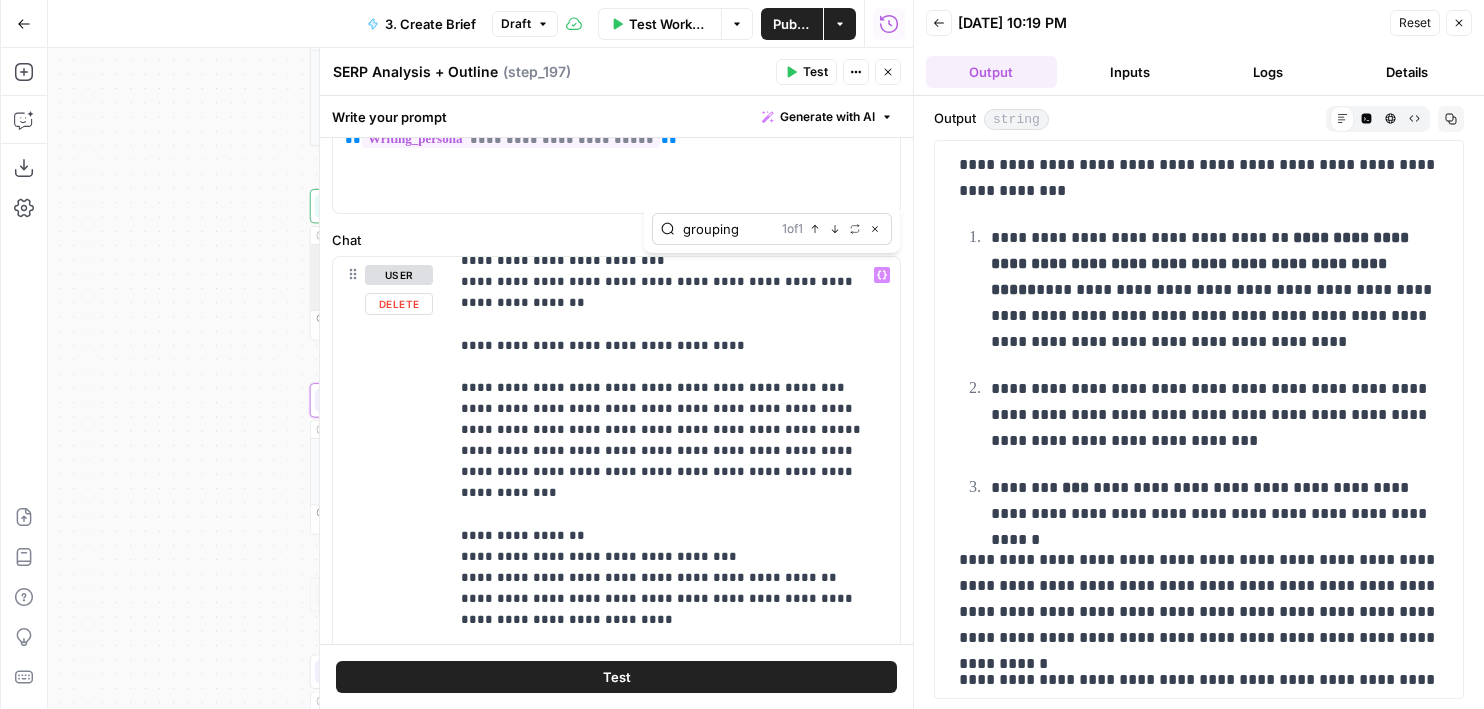scroll, scrollTop: 7618, scrollLeft: 0, axis: vertical 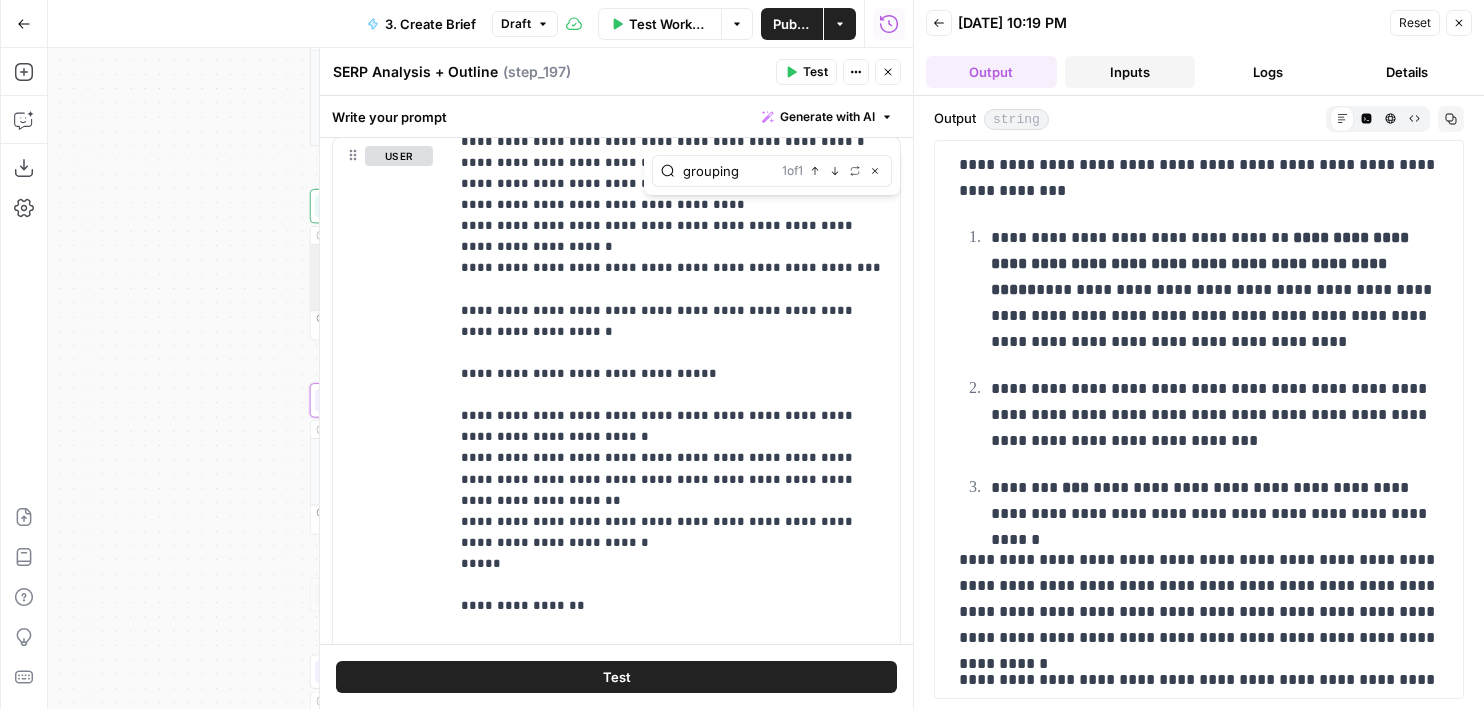 click on "Inputs" at bounding box center (1130, 72) 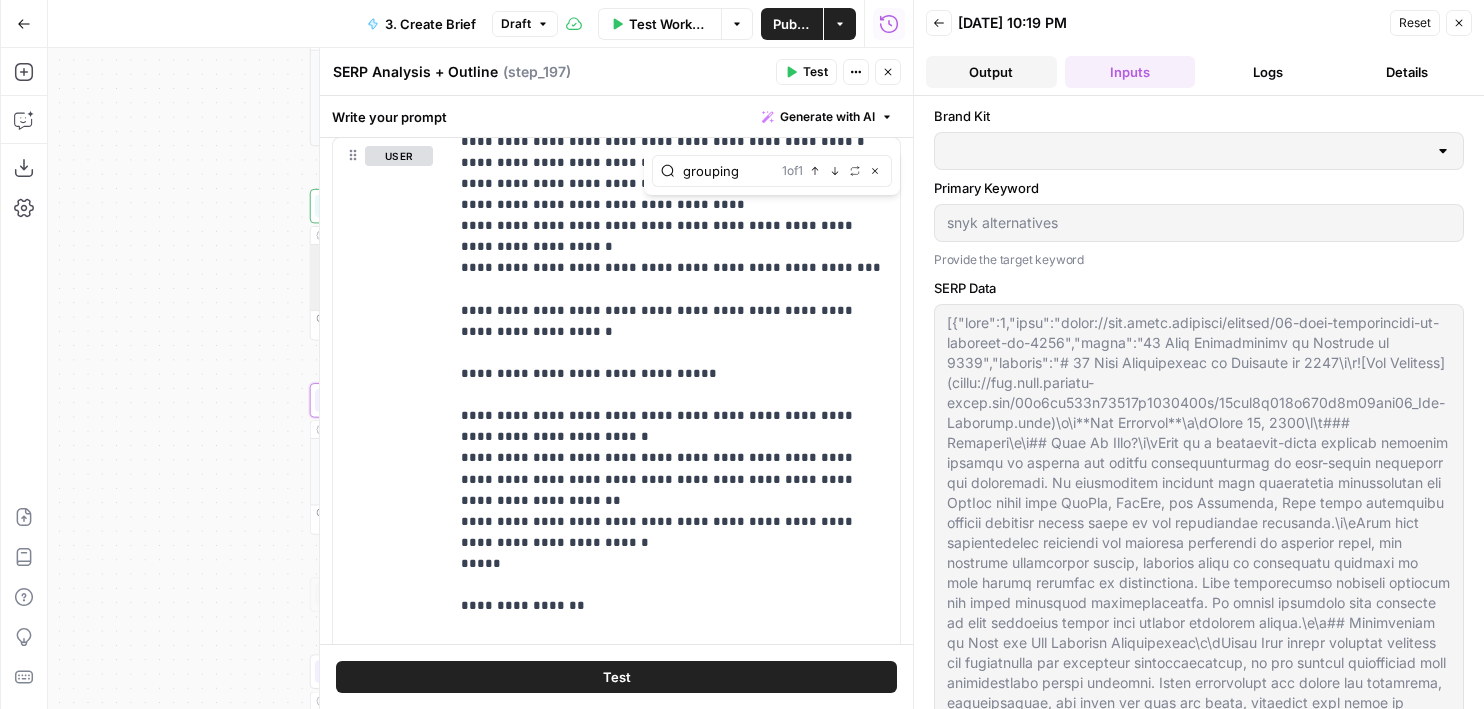 type on "Wiz" 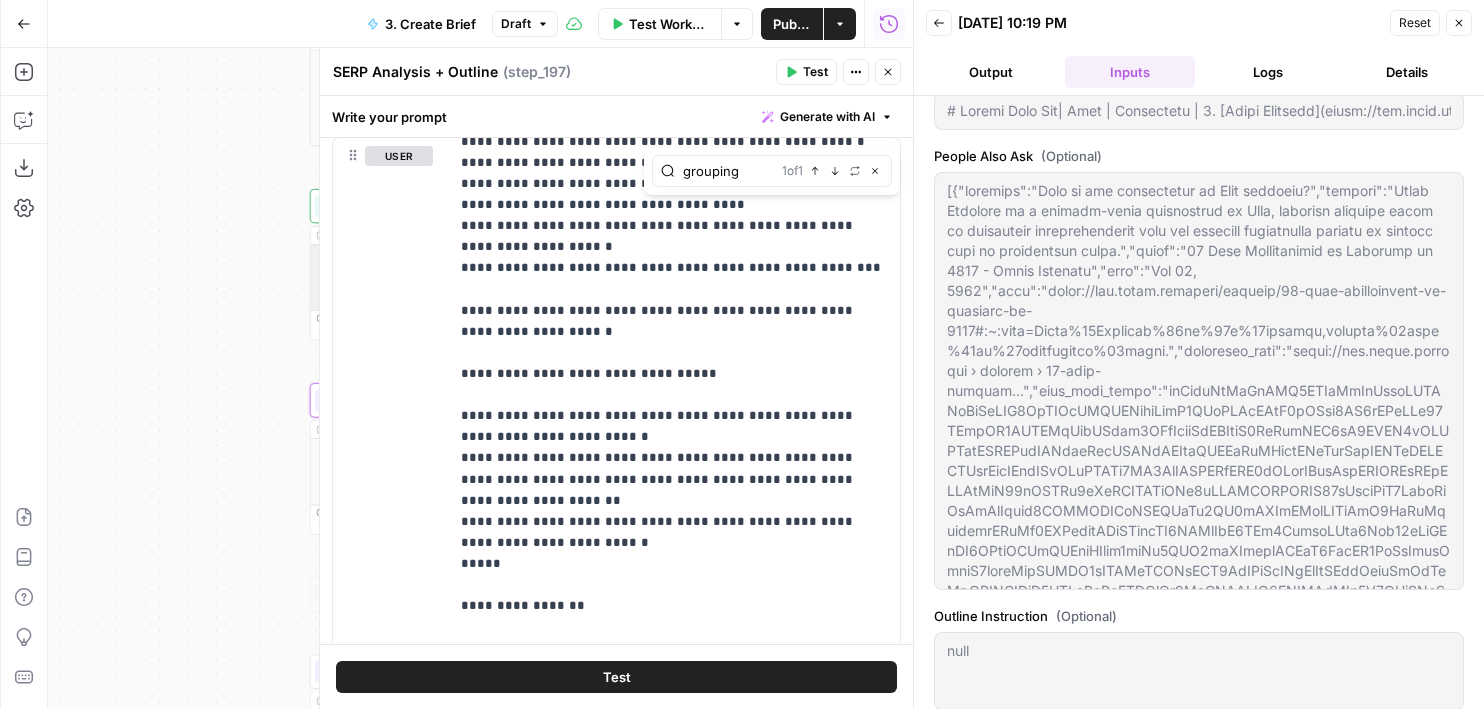 scroll, scrollTop: 930, scrollLeft: 0, axis: vertical 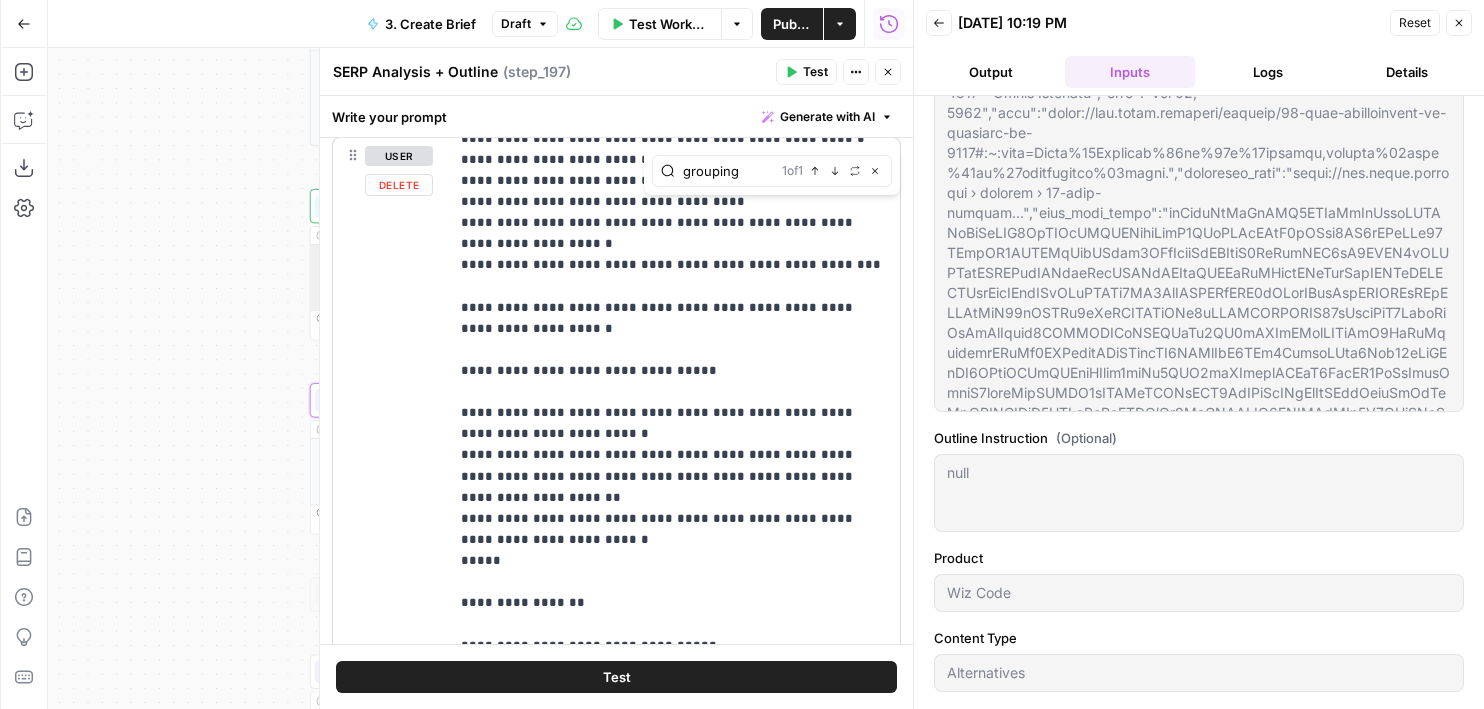 type 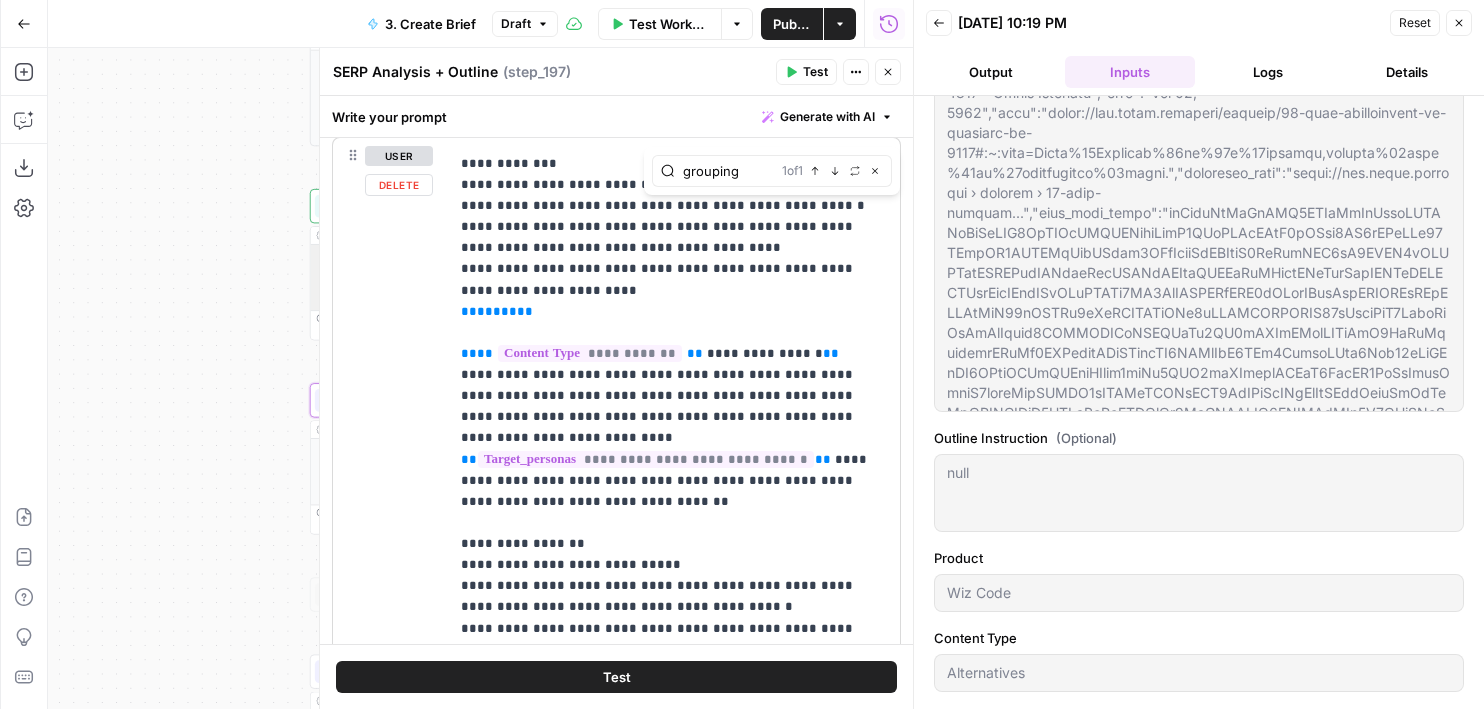 scroll, scrollTop: 5157, scrollLeft: 0, axis: vertical 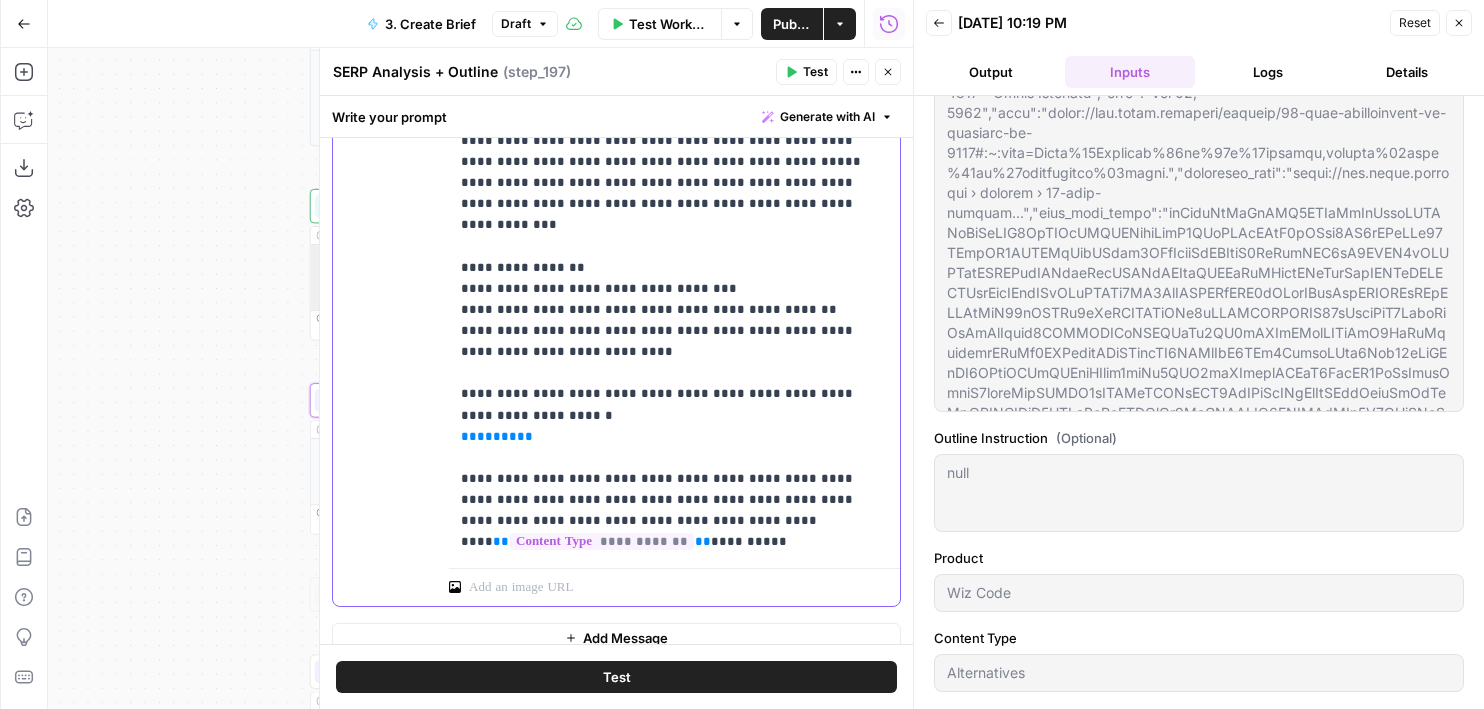 drag, startPoint x: 813, startPoint y: 476, endPoint x: 428, endPoint y: 419, distance: 389.1966 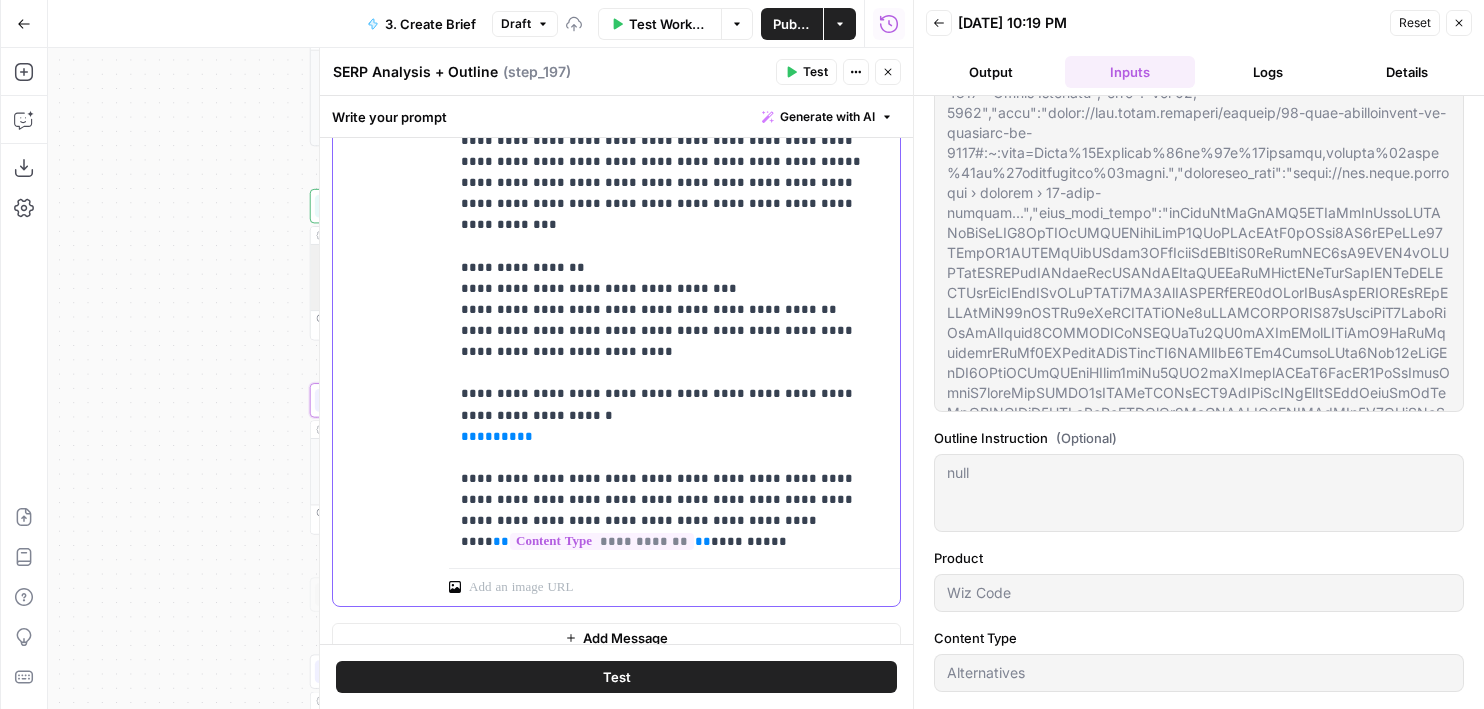 type on "# Keyword Term Map| Term | Variations | 1. [Oligo Security]([URL][DOMAIN_NAME]) | 2. [[DOMAIN_NAME]]([URL][DOMAIN_NAME]) | 3. [Aikido Security]([URL][DOMAIN_NAME]) | 4. [Vendr]([URL][DOMAIN_NAME]) ||---|---|---|---|---|---|| vulnerability | vulnerabilities | 47 | 19 | 16 | 16 || SBOM | SBOMs | 16 | 2 | 0 | 0 || application security | - | 10 | 5 | 0 | 10 || SCA | - | 7 | 4 | 2 | 9 || software composition analysis | - | 5 | 2 | 1 | 1 || vulnerability detection | - | 5 | 1 | 0 | 0 || reachability analysis | - | 5 | 0 | 1 | 0 || container image | container images | 5 | 0 | 1 | 1 || SAST | - | 4 | 9 | 2 | 8 || false positive | false positives | 4 | 1 | 6 | 0 || security testing | - | 3 | 6 | 0 | 4 || DAST | - | 3 | 3 | 3 | 6 || software bill of materials | - | 3 | 1 | 0 | 0 || software supply chain | software supply chains | 3 | 0 | 1 ..." 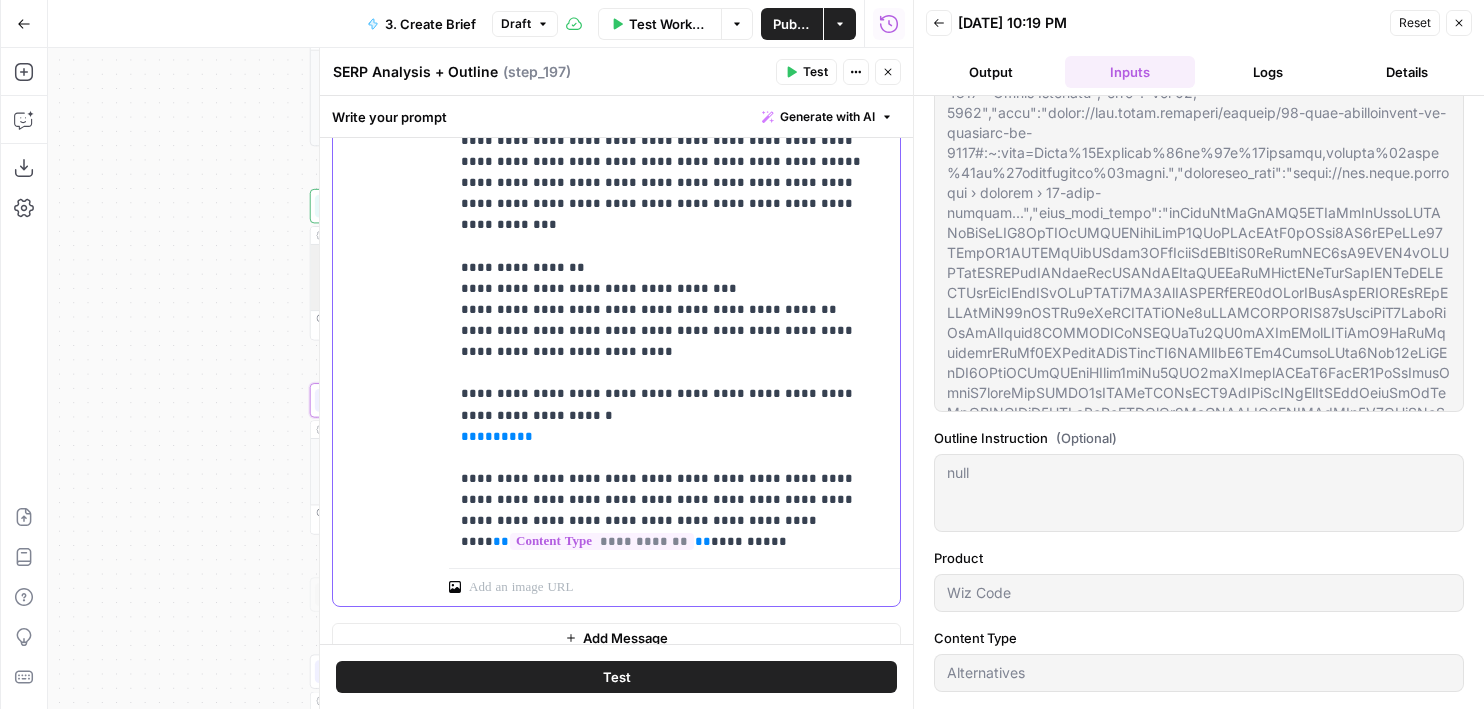 type on "# Keyword Term Map| Term | Variations | 1. [Oligo Security]([URL][DOMAIN_NAME]) | 2. [[DOMAIN_NAME]]([URL][DOMAIN_NAME]) | 3. [Aikido Security]([URL][DOMAIN_NAME]) | 4. [Vendr]([URL][DOMAIN_NAME]) ||---|---|---|---|---|---|| vulnerability | vulnerabilities | 47 | 19 | 16 | 16 || SBOM | SBOMs | 16 | 2 | 0 | 0 || application security | - | 10 | 5 | 0 | 10 || SCA | - | 7 | 4 | 2 | 9 || software composition analysis | - | 5 | 2 | 1 | 1 || vulnerability detection | - | 5 | 1 | 0 | 0 || reachability analysis | - | 5 | 0 | 1 | 0 || container image | container images | 5 | 0 | 1 | 1 || SAST | - | 4 | 9 | 2 | 8 || false positive | false positives | 4 | 1 | 6 | 0 || security testing | - | 3 | 6 | 0 | 4 || DAST | - | 3 | 3 | 3 | 6 || software bill of materials | - | 3 | 1 | 0 | 0 || software supply chain | software supply chains | 3 | 0 | 1 ..." 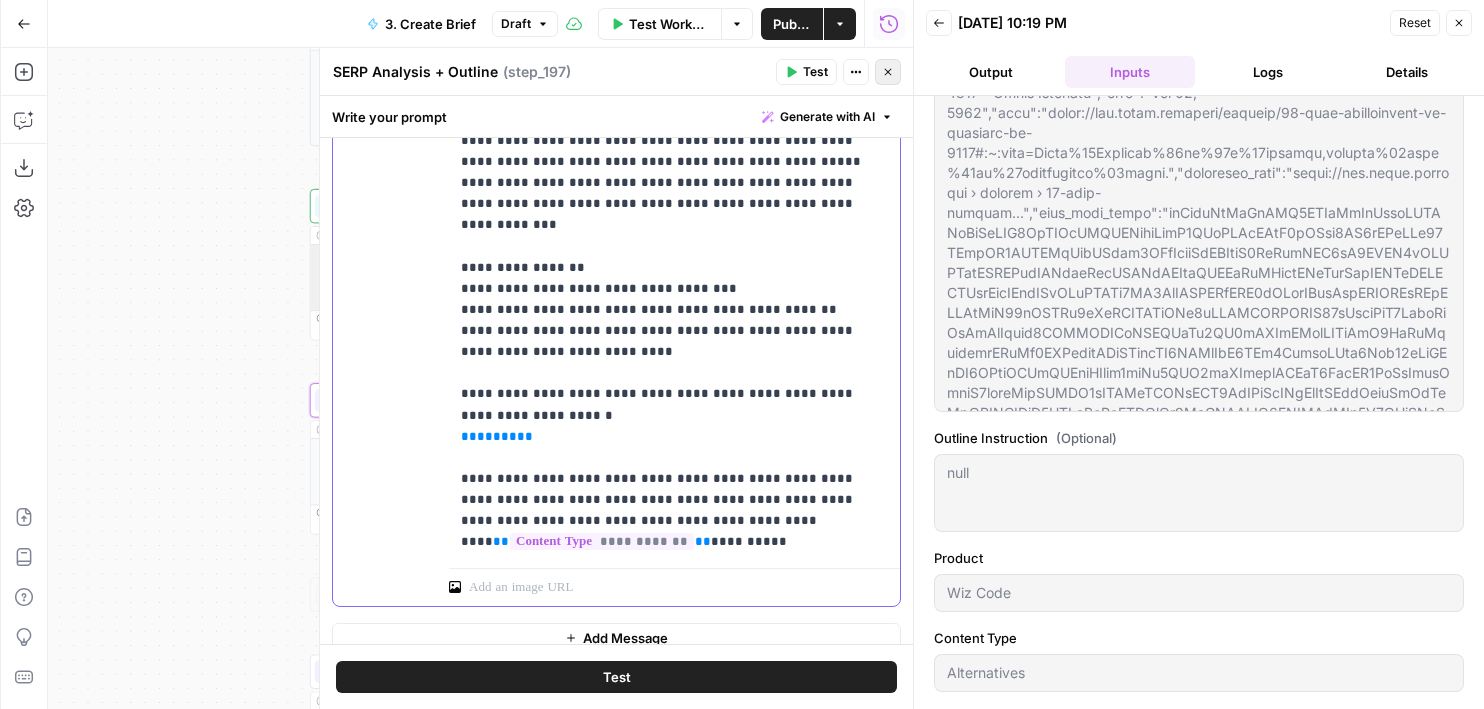 type on "# Keyword Term Map| Term | Variations | 1. [Oligo Security]([URL][DOMAIN_NAME]) | 2. [[DOMAIN_NAME]]([URL][DOMAIN_NAME]) | 3. [Aikido Security]([URL][DOMAIN_NAME]) | 4. [Vendr]([URL][DOMAIN_NAME]) ||---|---|---|---|---|---|| vulnerability | vulnerabilities | 47 | 19 | 16 | 16 || SBOM | SBOMs | 16 | 2 | 0 | 0 || application security | - | 10 | 5 | 0 | 10 || SCA | - | 7 | 4 | 2 | 9 || software composition analysis | - | 5 | 2 | 1 | 1 || vulnerability detection | - | 5 | 1 | 0 | 0 || reachability analysis | - | 5 | 0 | 1 | 0 || container image | container images | 5 | 0 | 1 | 1 || SAST | - | 4 | 9 | 2 | 8 || false positive | false positives | 4 | 1 | 6 | 0 || security testing | - | 3 | 6 | 0 | 4 || DAST | - | 3 | 3 | 3 | 6 || software bill of materials | - | 3 | 1 | 0 | 0 || software supply chain | software supply chains | 3 | 0 | 1 ..." 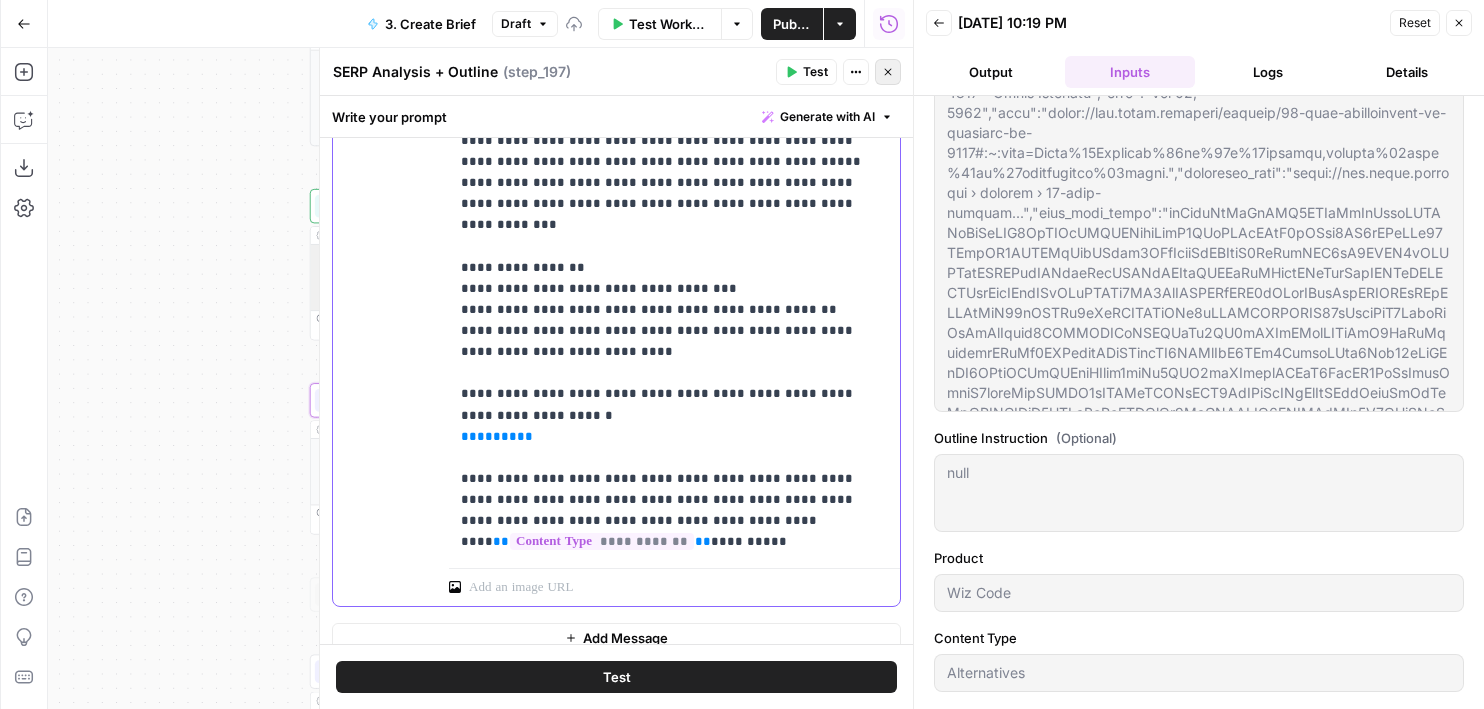 type on "# Keyword Term Map| Term | Variations | 1. [Oligo Security]([URL][DOMAIN_NAME]) | 2. [[DOMAIN_NAME]]([URL][DOMAIN_NAME]) | 3. [Aikido Security]([URL][DOMAIN_NAME]) | 4. [Vendr]([URL][DOMAIN_NAME]) ||---|---|---|---|---|---|| vulnerability | vulnerabilities | 47 | 19 | 16 | 16 || SBOM | SBOMs | 16 | 2 | 0 | 0 || application security | - | 10 | 5 | 0 | 10 || SCA | - | 7 | 4 | 2 | 9 || software composition analysis | - | 5 | 2 | 1 | 1 || vulnerability detection | - | 5 | 1 | 0 | 0 || reachability analysis | - | 5 | 0 | 1 | 0 || container image | container images | 5 | 0 | 1 | 1 || SAST | - | 4 | 9 | 2 | 8 || false positive | false positives | 4 | 1 | 6 | 0 || security testing | - | 3 | 6 | 0 | 4 || DAST | - | 3 | 3 | 3 | 6 || software bill of materials | - | 3 | 1 | 0 | 0 || software supply chain | software supply chains | 3 | 0 | 1 ..." 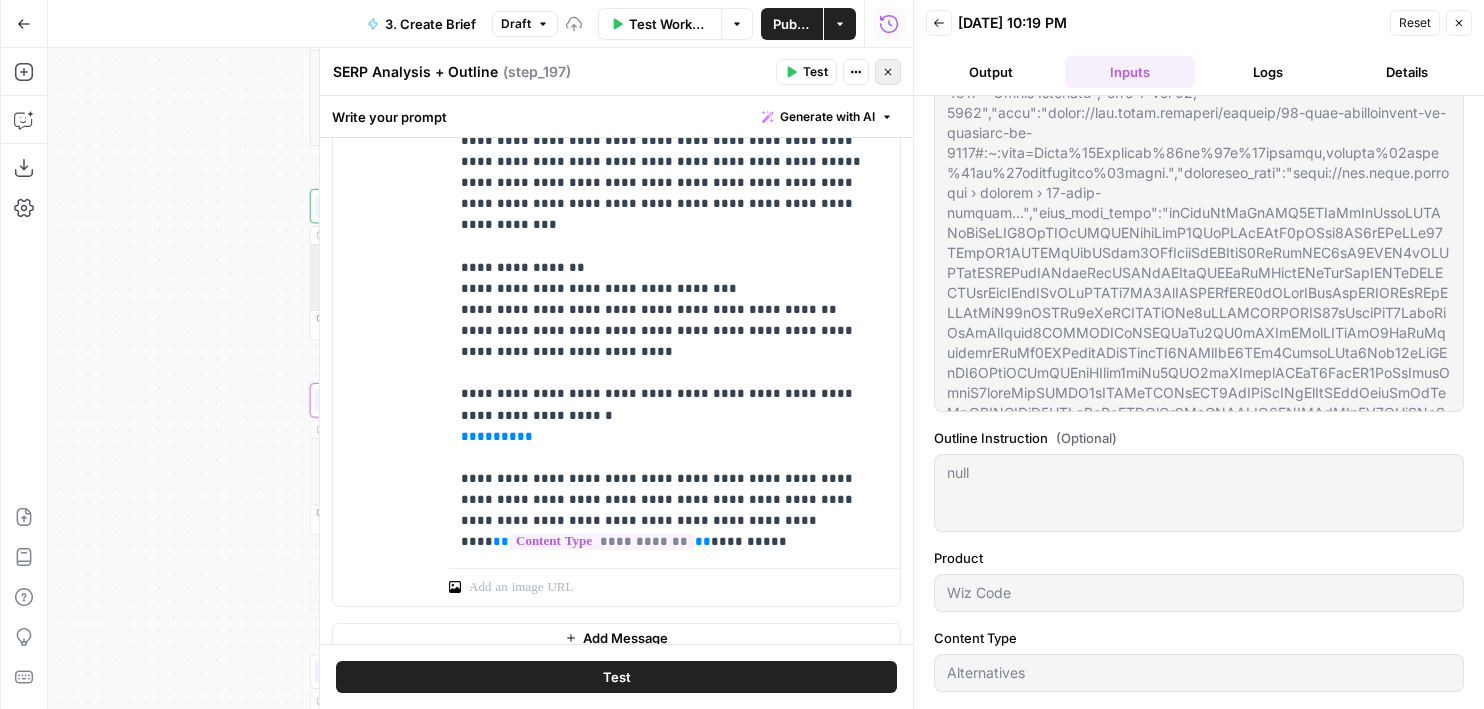 click on "Close" at bounding box center (888, 72) 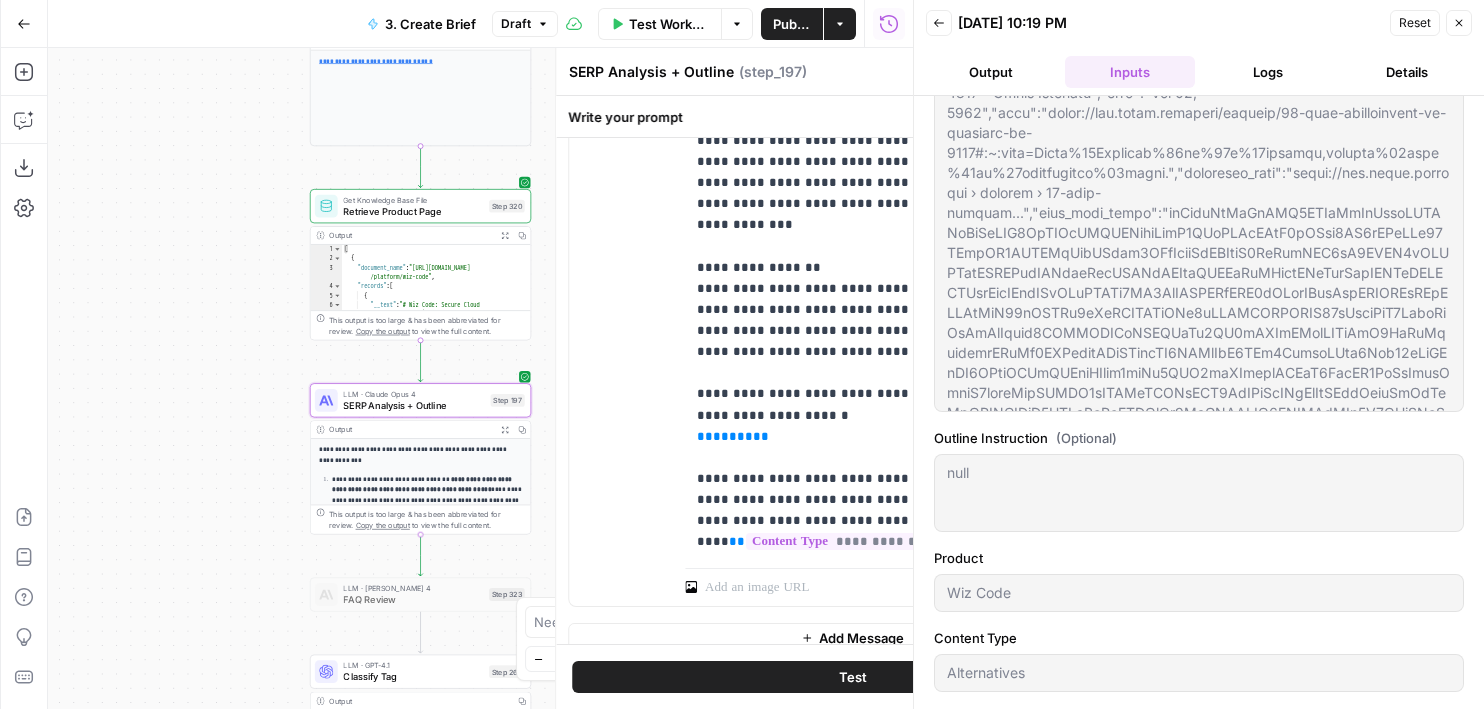 type on "# Keyword Term Map| Term | Variations | 1. [Oligo Security]([URL][DOMAIN_NAME]) | 2. [[DOMAIN_NAME]]([URL][DOMAIN_NAME]) | 3. [Aikido Security]([URL][DOMAIN_NAME]) | 4. [Vendr]([URL][DOMAIN_NAME]) ||---|---|---|---|---|---|| vulnerability | vulnerabilities | 47 | 19 | 16 | 16 || SBOM | SBOMs | 16 | 2 | 0 | 0 || application security | - | 10 | 5 | 0 | 10 || SCA | - | 7 | 4 | 2 | 9 || software composition analysis | - | 5 | 2 | 1 | 1 || vulnerability detection | - | 5 | 1 | 0 | 0 || reachability analysis | - | 5 | 0 | 1 | 0 || container image | container images | 5 | 0 | 1 | 1 || SAST | - | 4 | 9 | 2 | 8 || false positive | false positives | 4 | 1 | 6 | 0 || security testing | - | 3 | 6 | 0 | 4 || DAST | - | 3 | 3 | 3 | 6 || software bill of materials | - | 3 | 1 | 0 | 0 || software supply chain | software supply chains | 3 | 0 | 1 ..." 